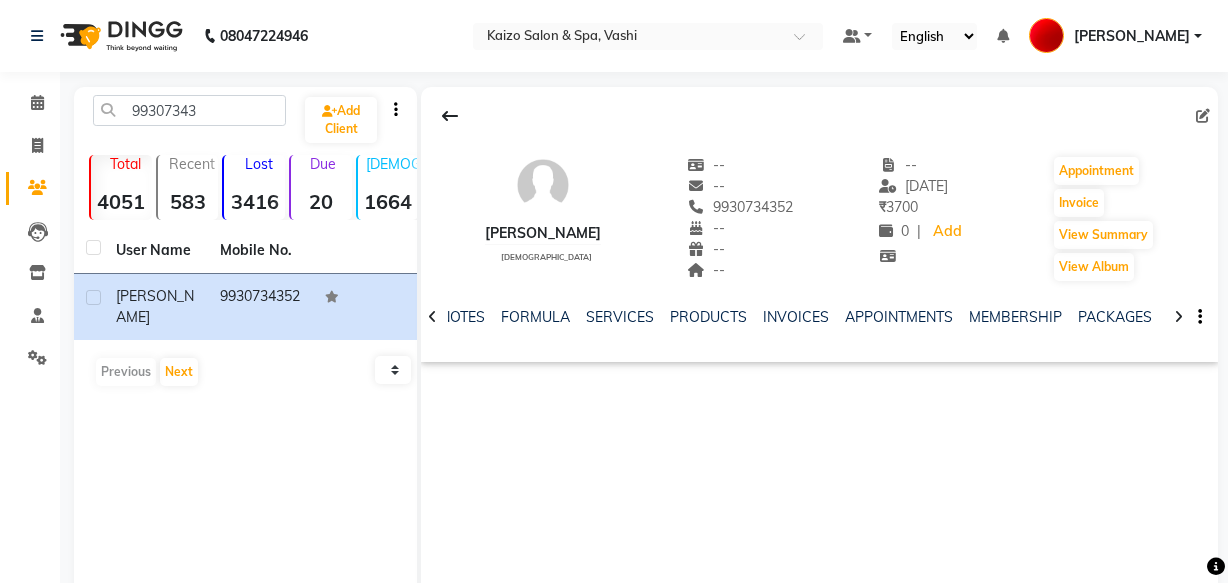 scroll, scrollTop: 134, scrollLeft: 0, axis: vertical 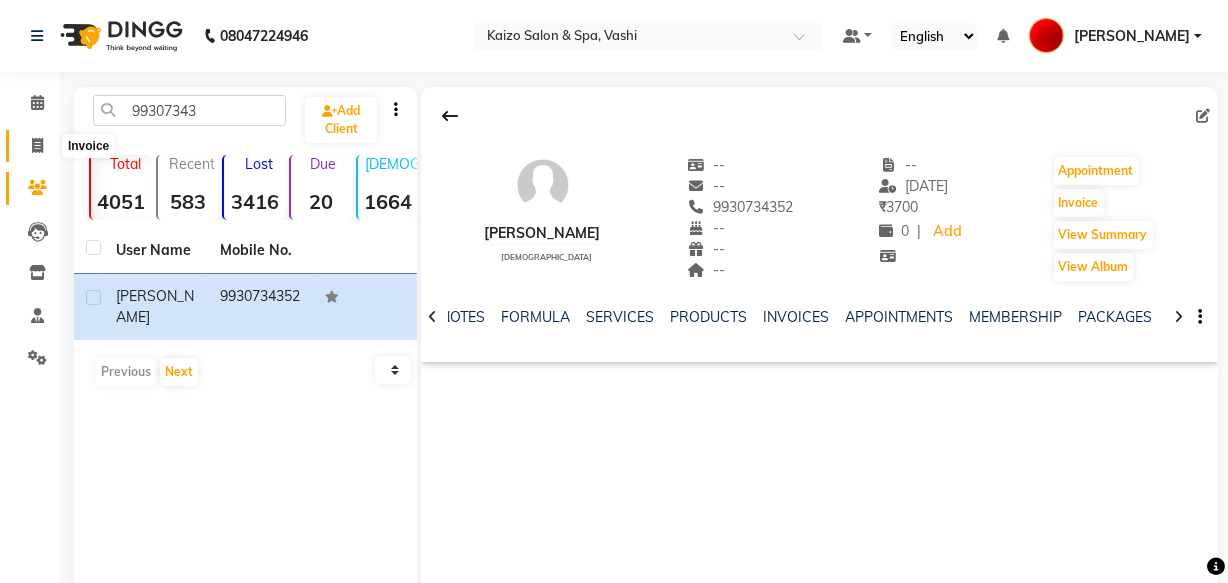click 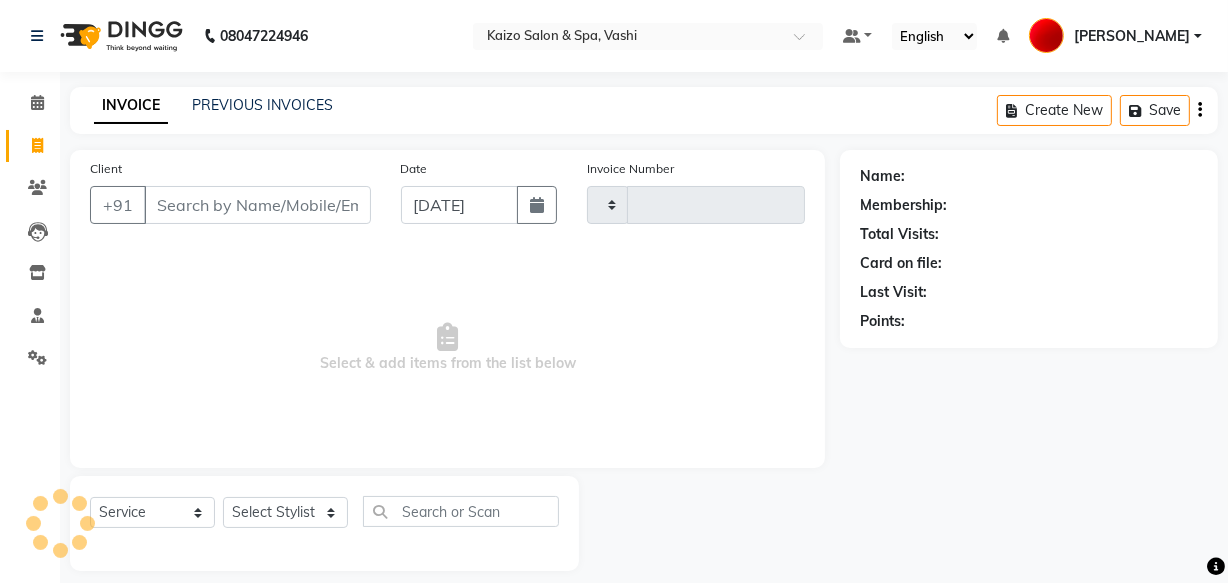 type on "1207" 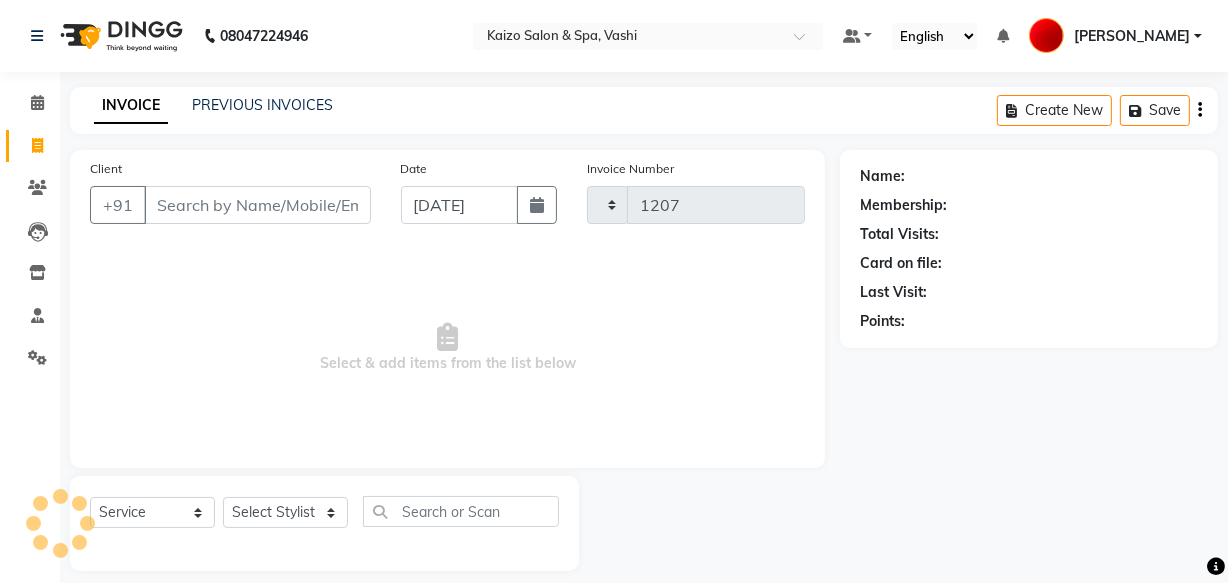 scroll, scrollTop: 19, scrollLeft: 0, axis: vertical 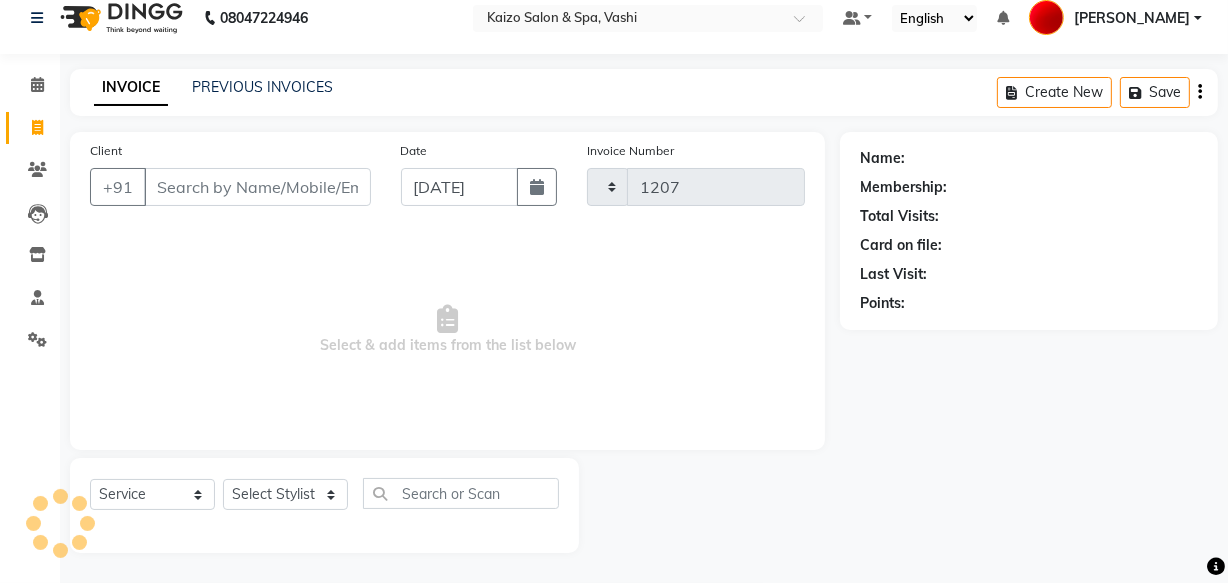 select on "616" 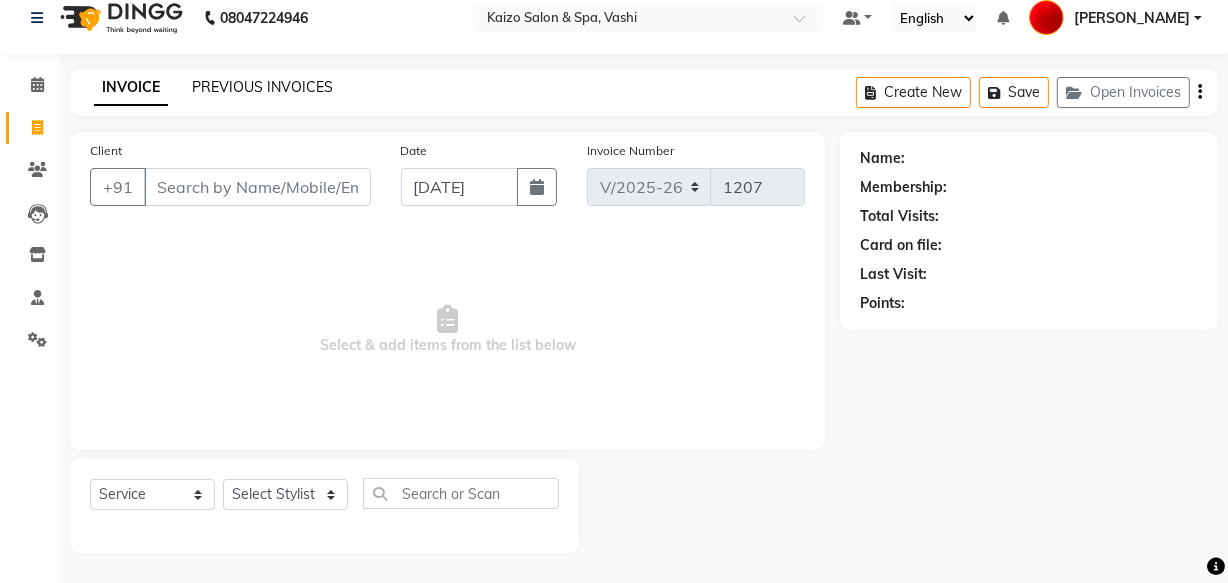 click on "PREVIOUS INVOICES" 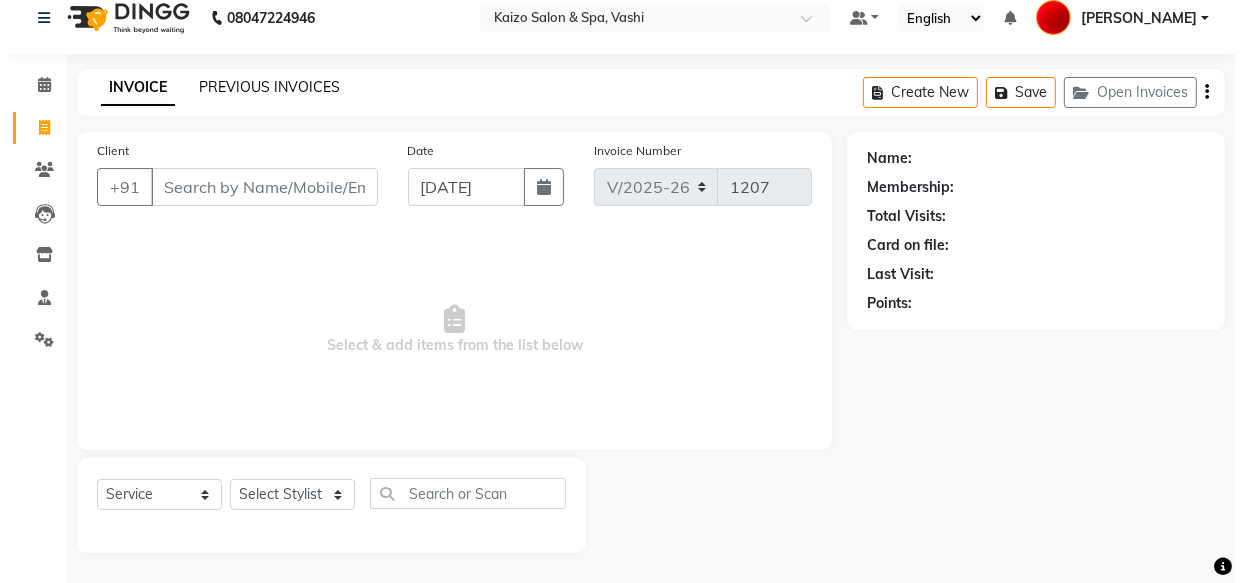 scroll, scrollTop: 0, scrollLeft: 0, axis: both 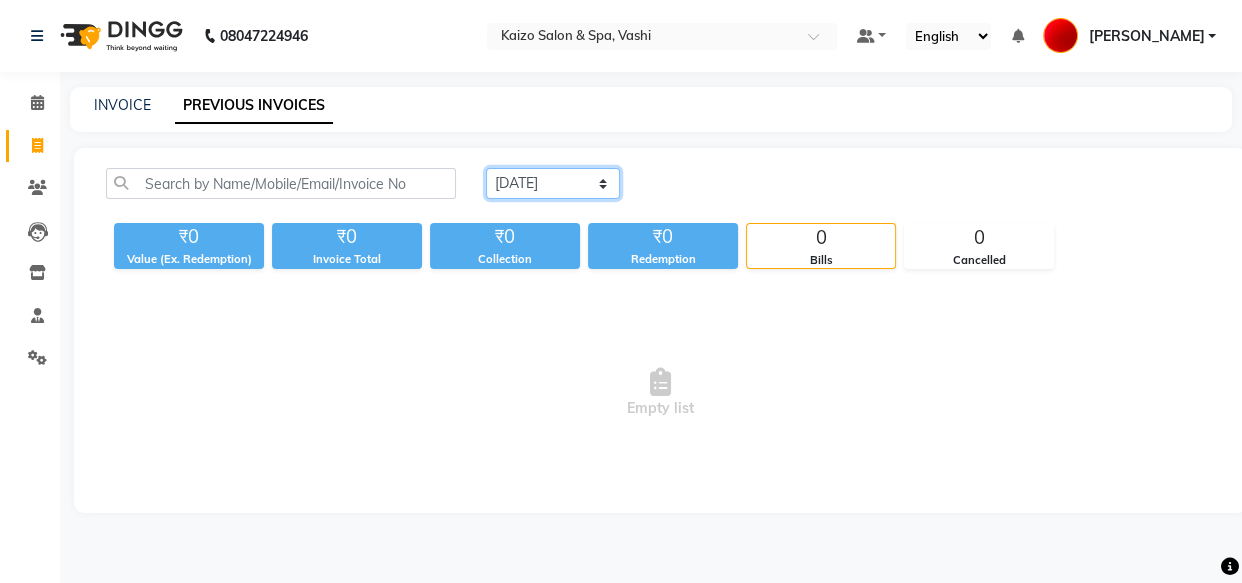 click on "[DATE] [DATE] Custom Range" 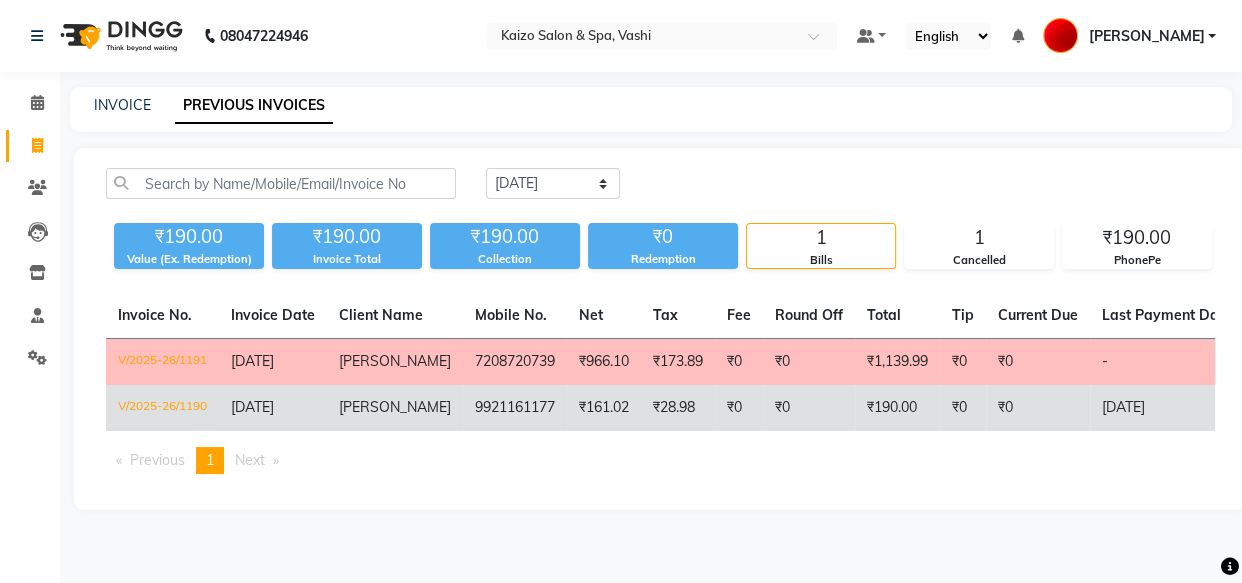 click on "₹161.02" 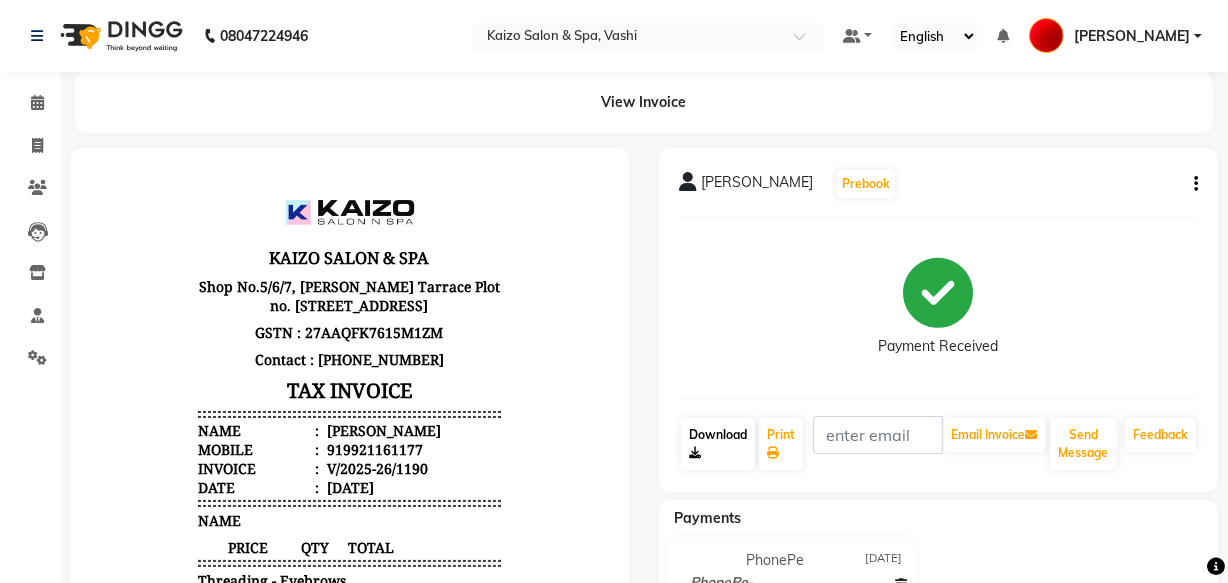 scroll, scrollTop: 0, scrollLeft: 0, axis: both 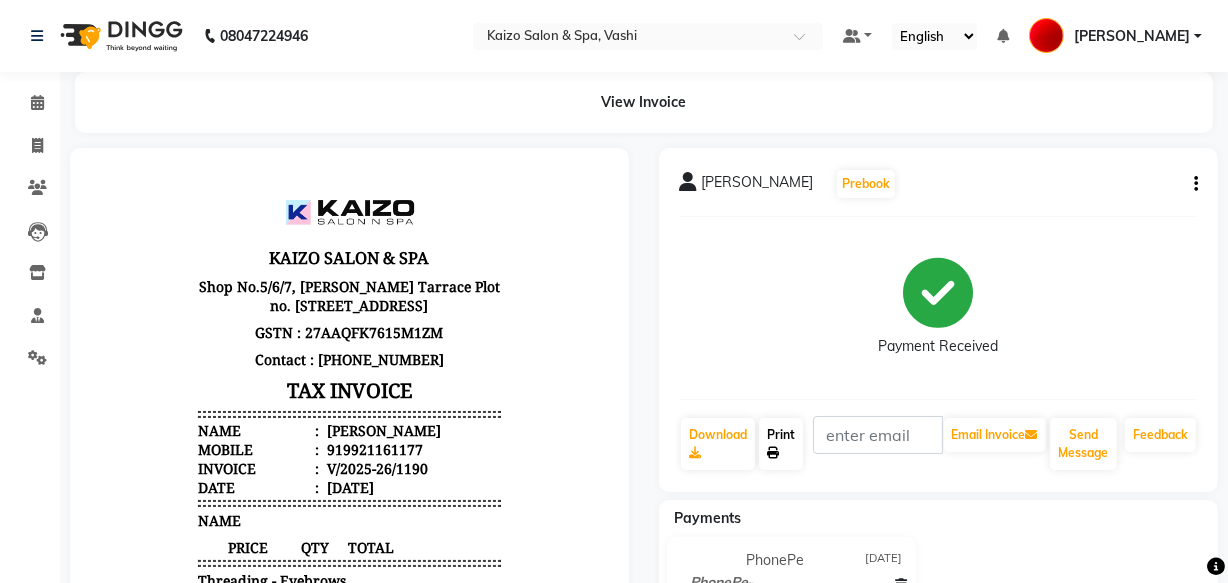 click 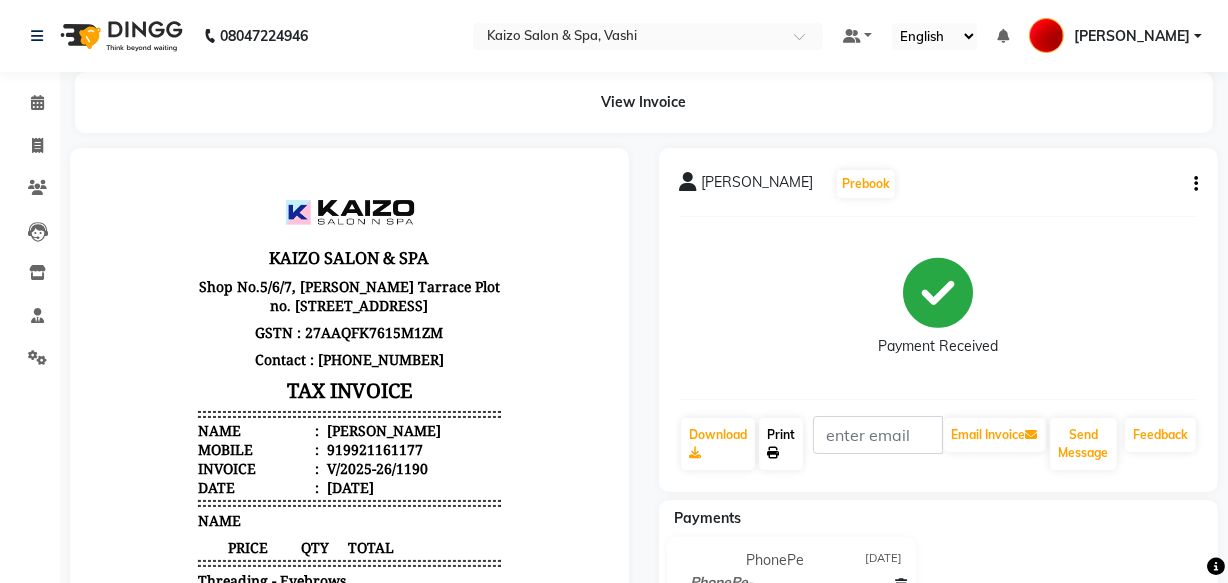 scroll, scrollTop: 0, scrollLeft: 0, axis: both 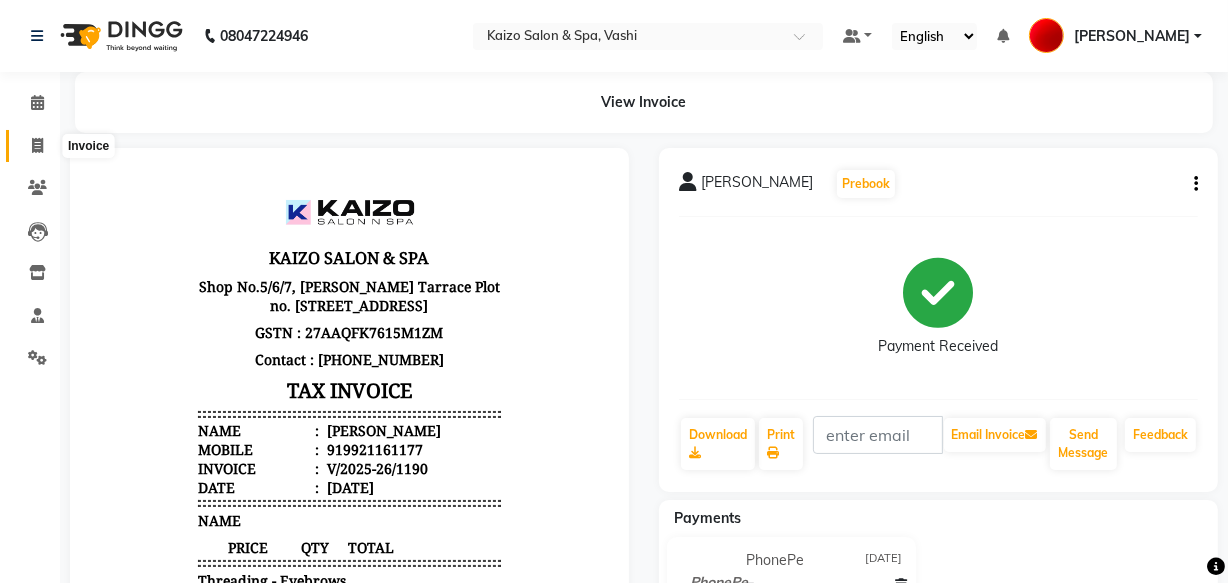 click 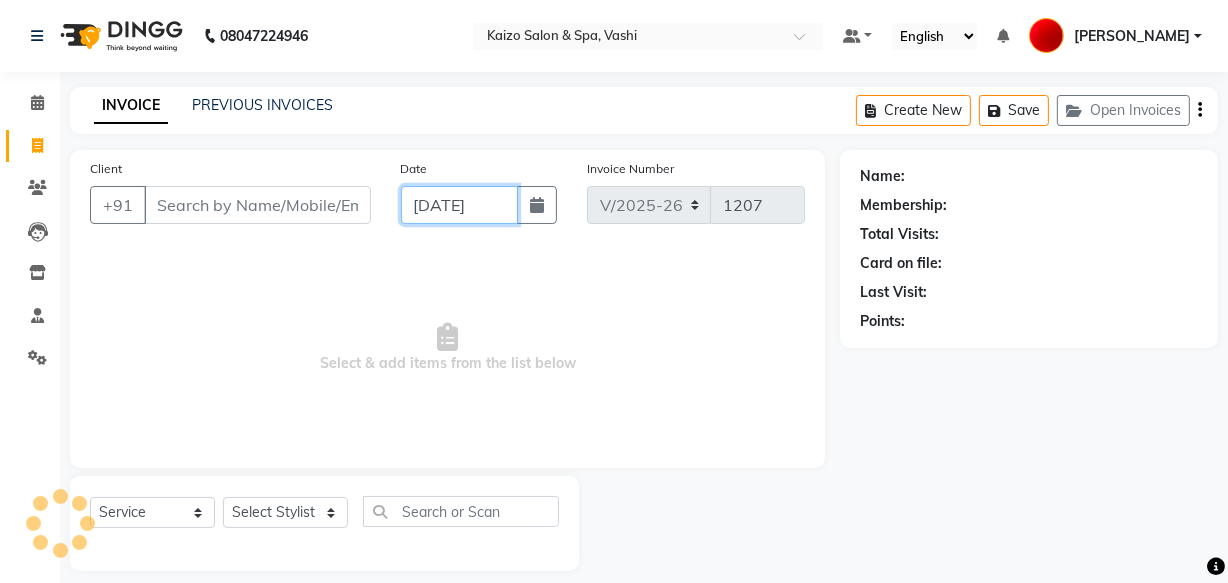 click on "[DATE]" 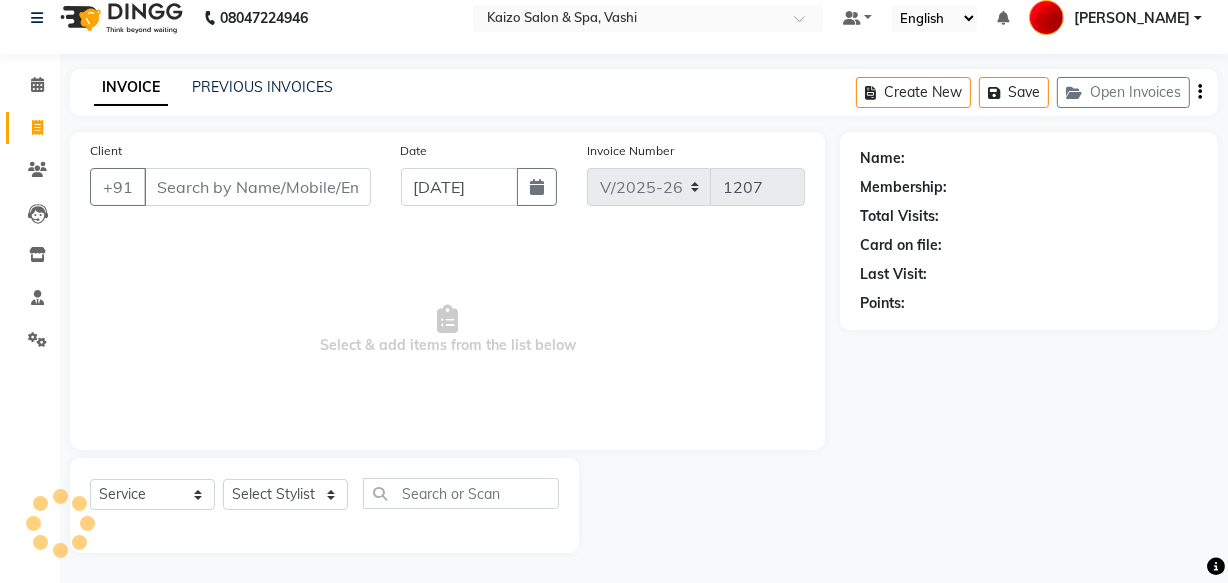 select on "7" 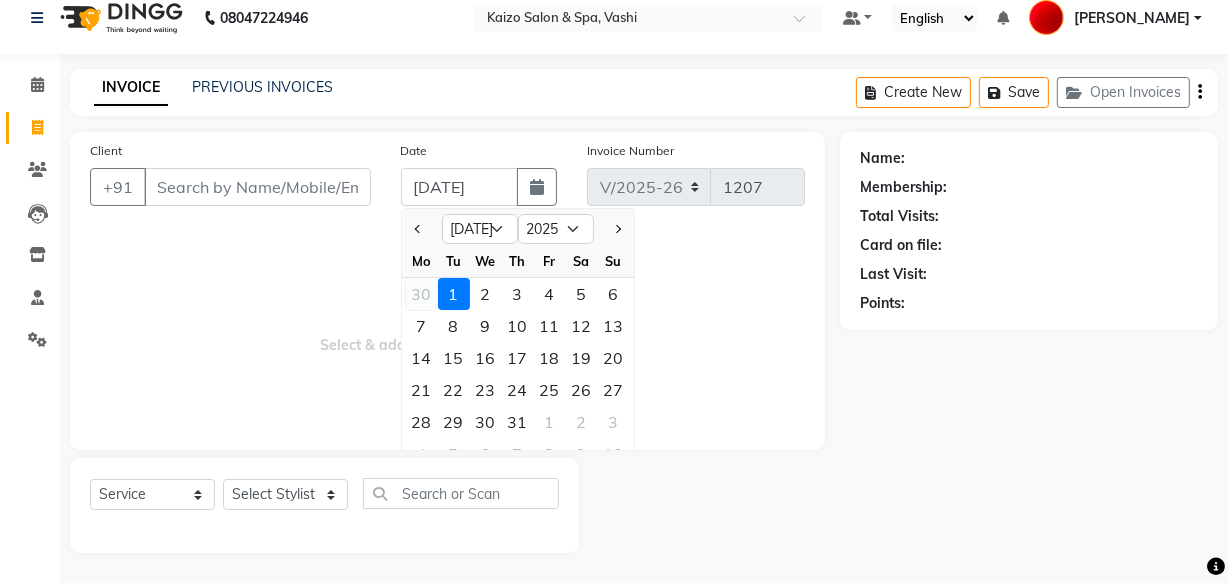 click on "30" 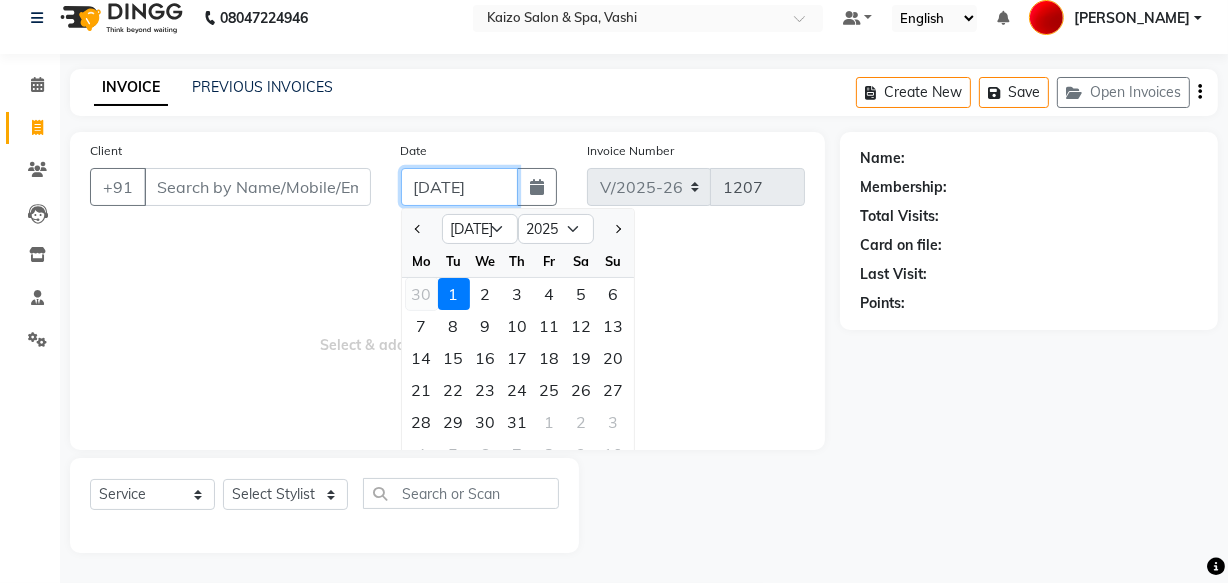 type on "[DATE]" 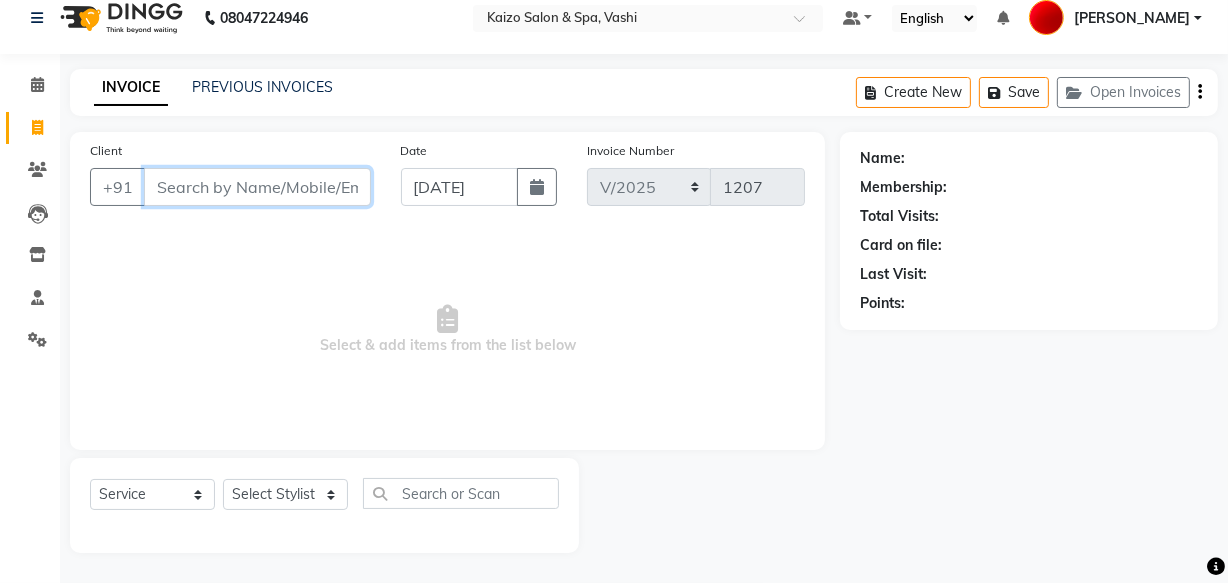 click on "Client" at bounding box center [257, 187] 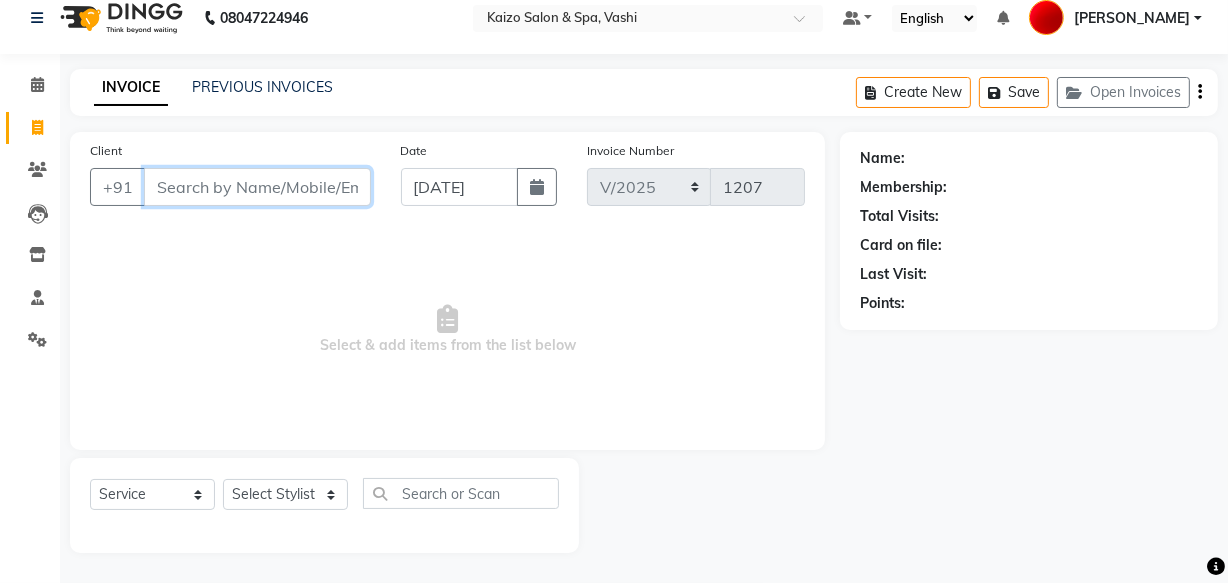 click on "Client" at bounding box center [257, 187] 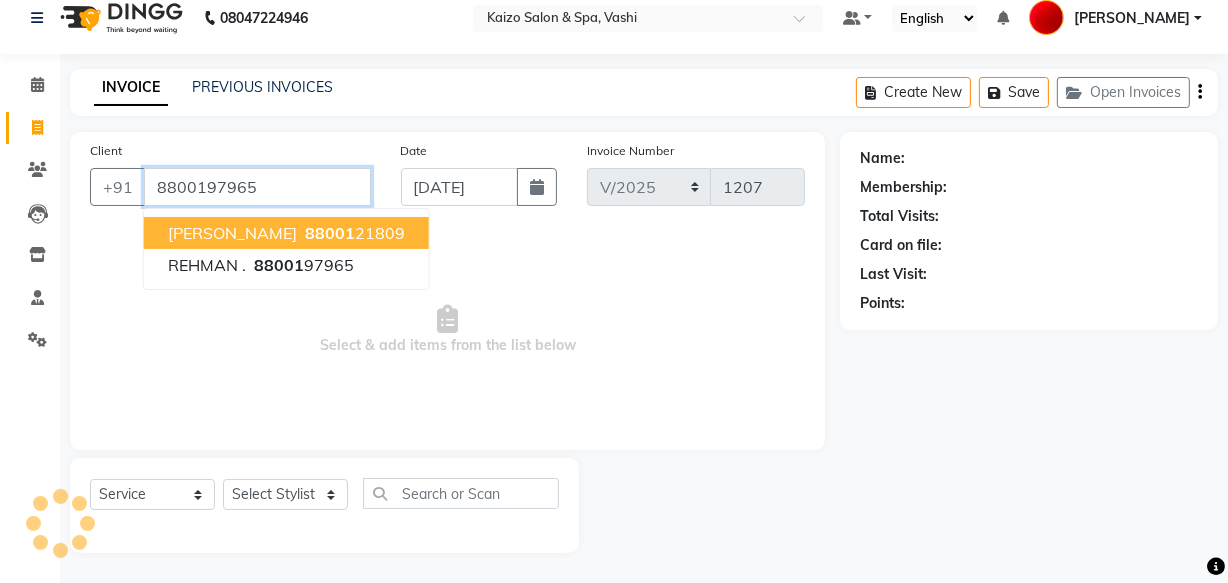type on "8800197965" 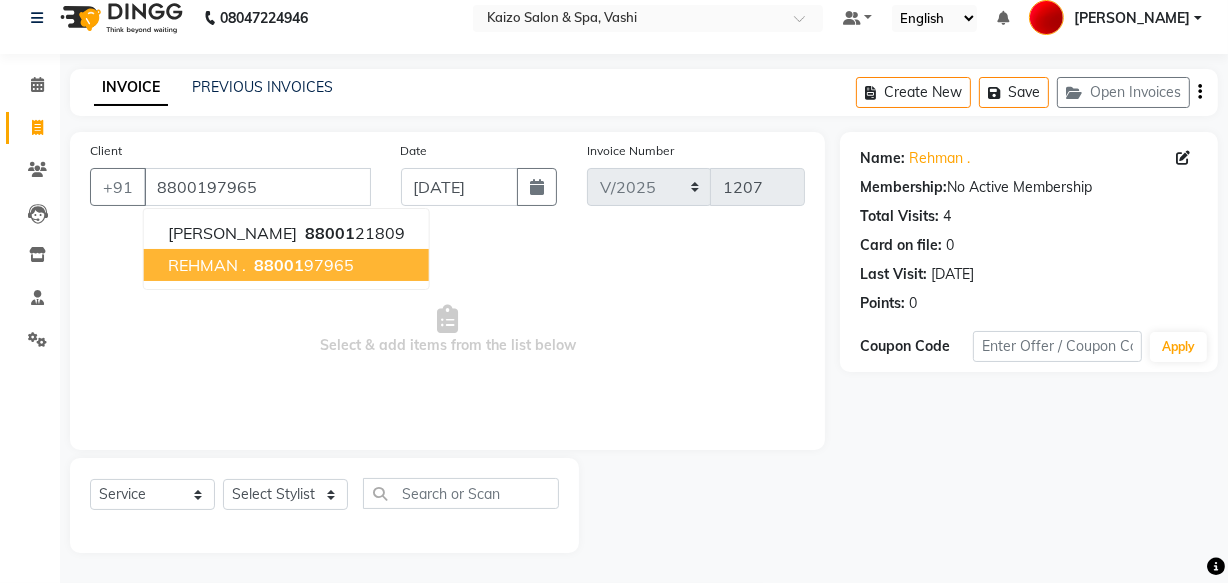 click on "REHMAN ." at bounding box center (207, 265) 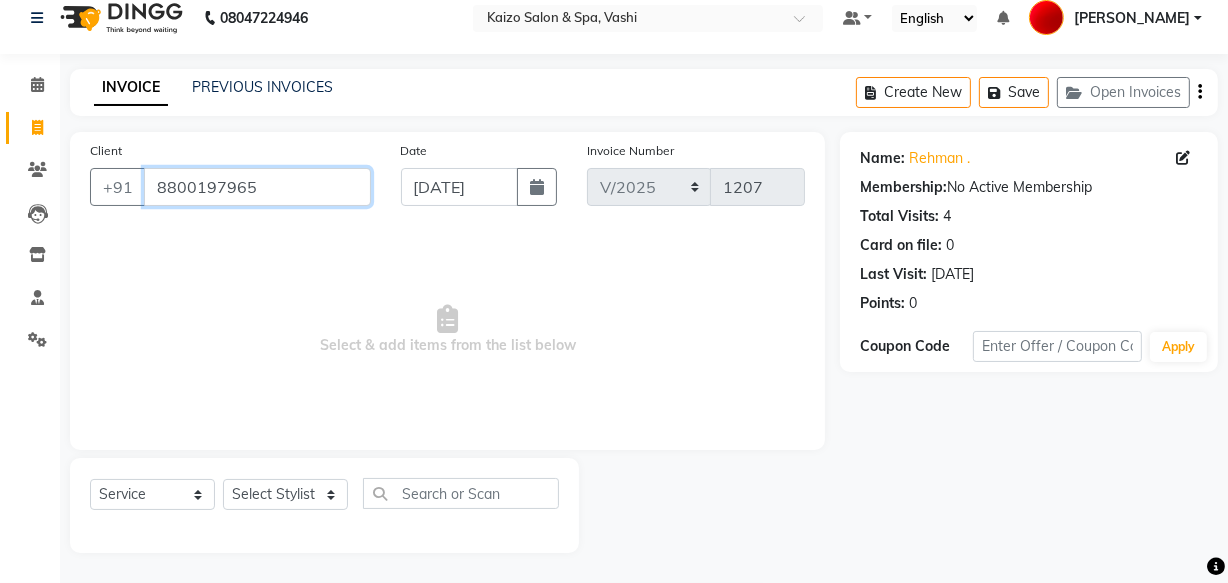 click on "8800197965" at bounding box center (257, 187) 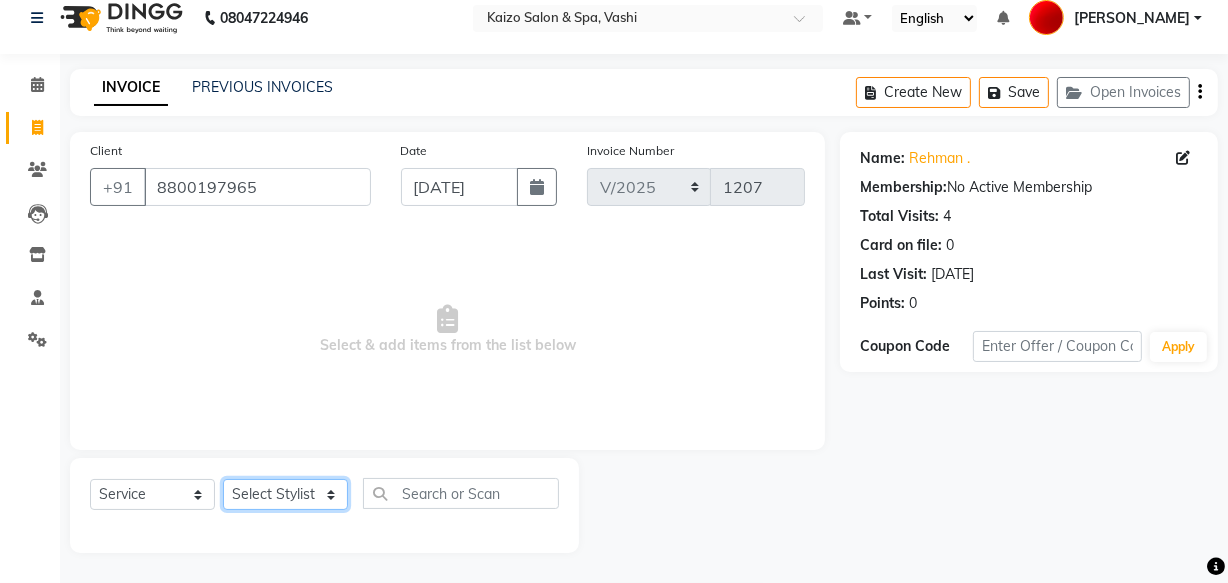 click on "Select Stylist AARTI [PERSON_NAME] IFTESHA KAIZO VASHI MAAM [PERSON_NAME] [PERSON_NAME]" 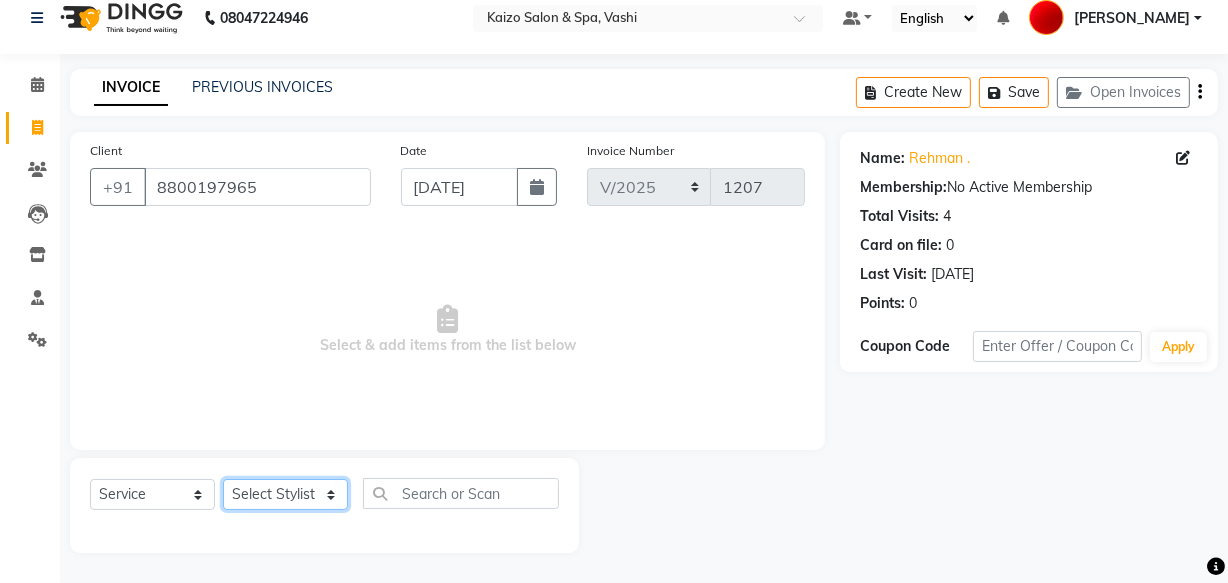 click on "Select Stylist AARTI [PERSON_NAME] IFTESHA KAIZO VASHI MAAM [PERSON_NAME] [PERSON_NAME]" 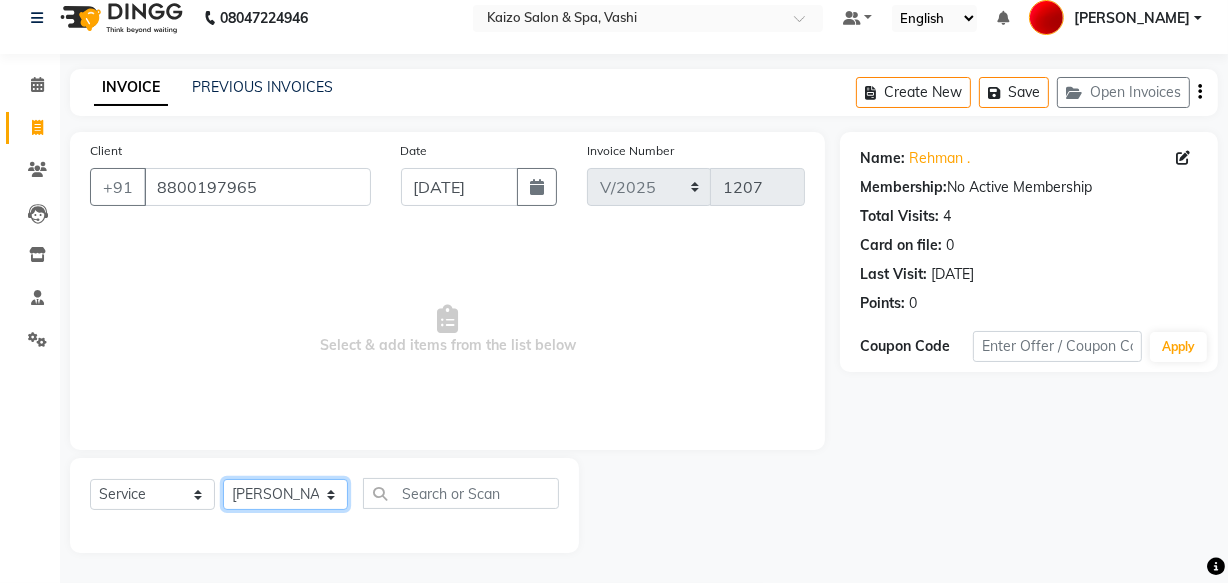 click on "Select Stylist AARTI [PERSON_NAME] IFTESHA KAIZO VASHI MAAM [PERSON_NAME] [PERSON_NAME]" 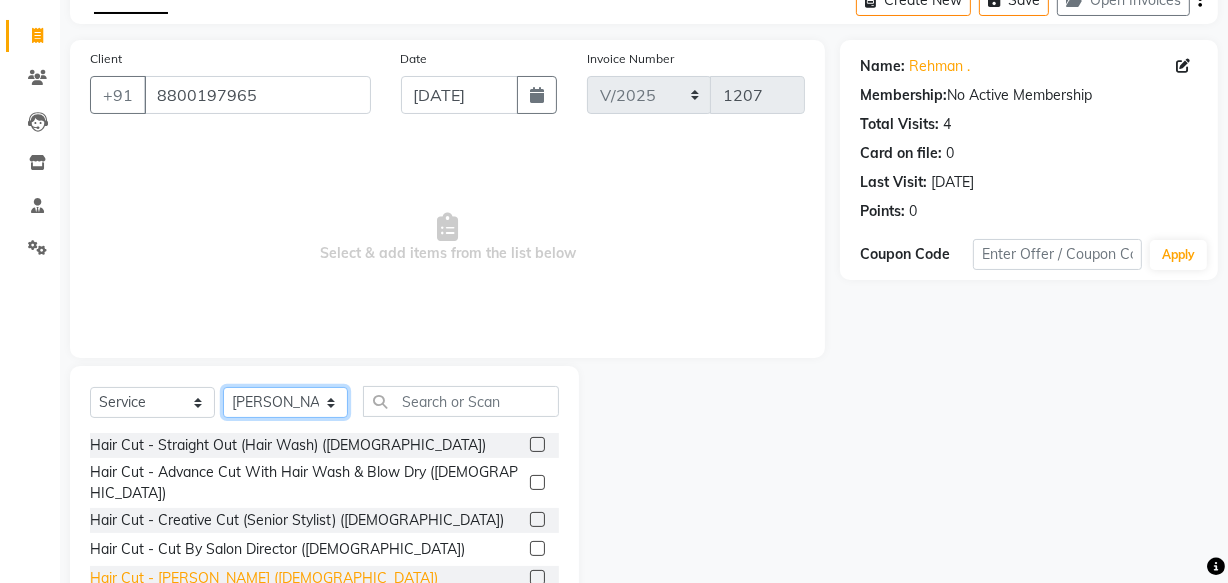 scroll, scrollTop: 200, scrollLeft: 0, axis: vertical 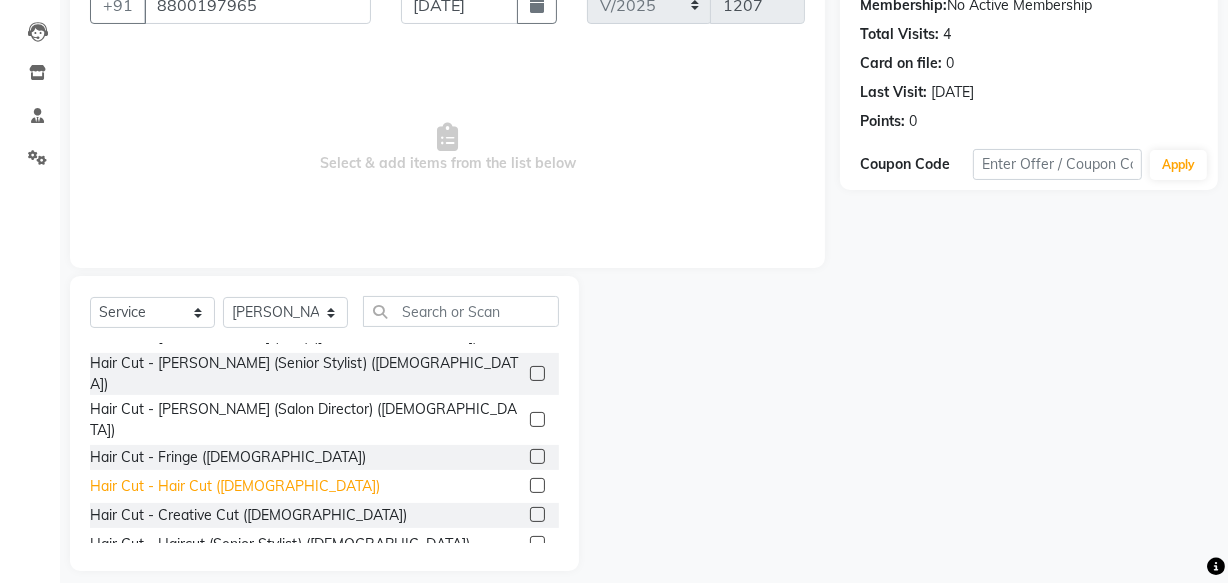 click on "Hair Cut - Hair Cut ([DEMOGRAPHIC_DATA])" 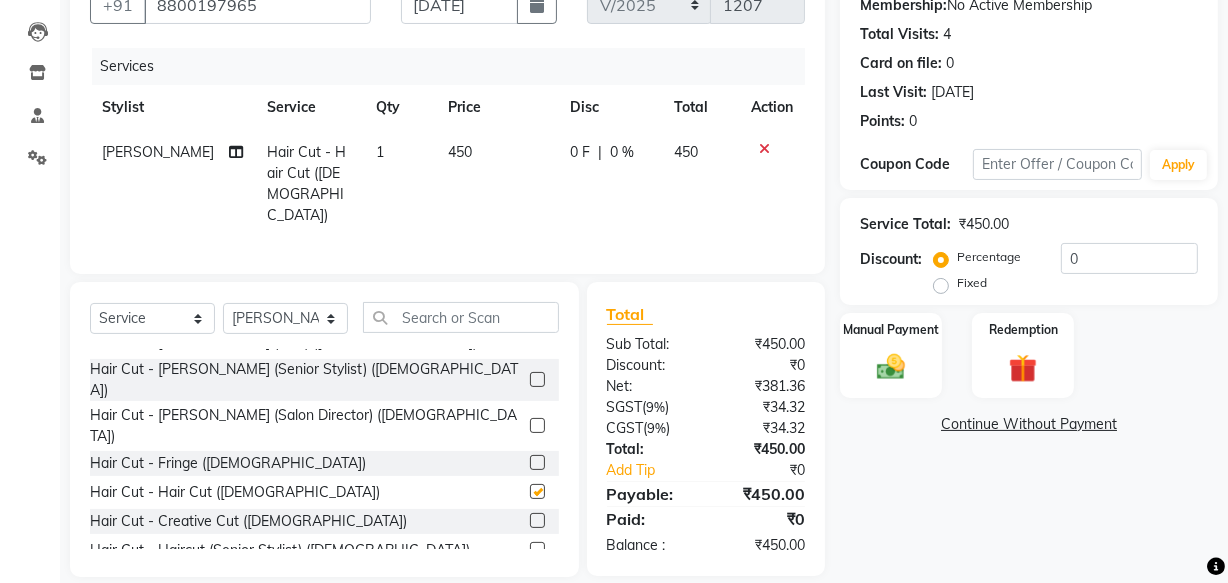 checkbox on "false" 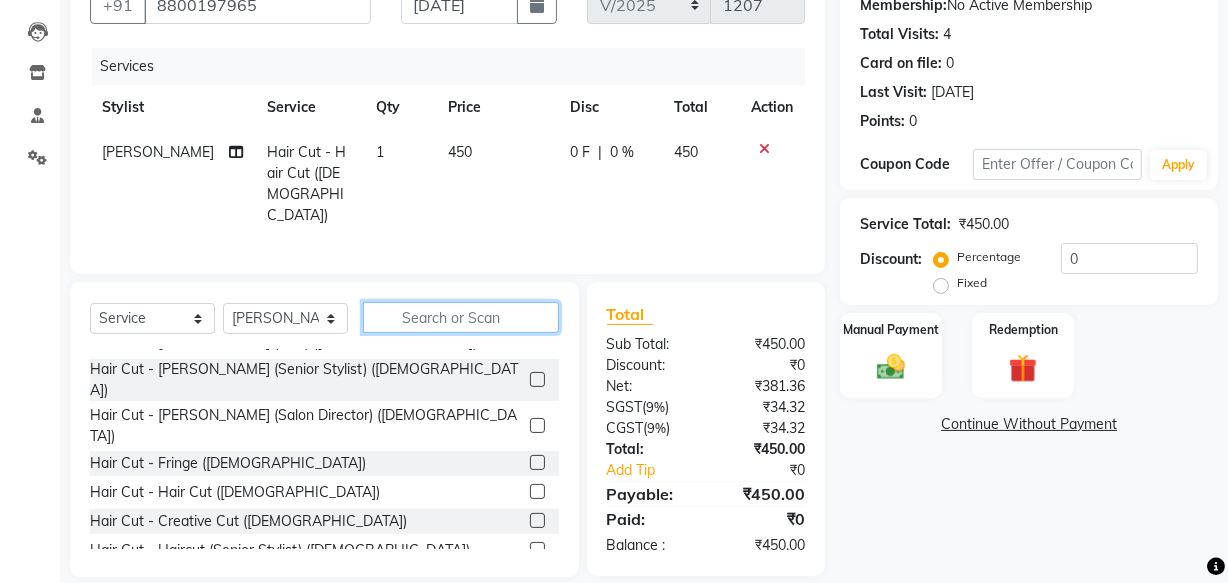 click 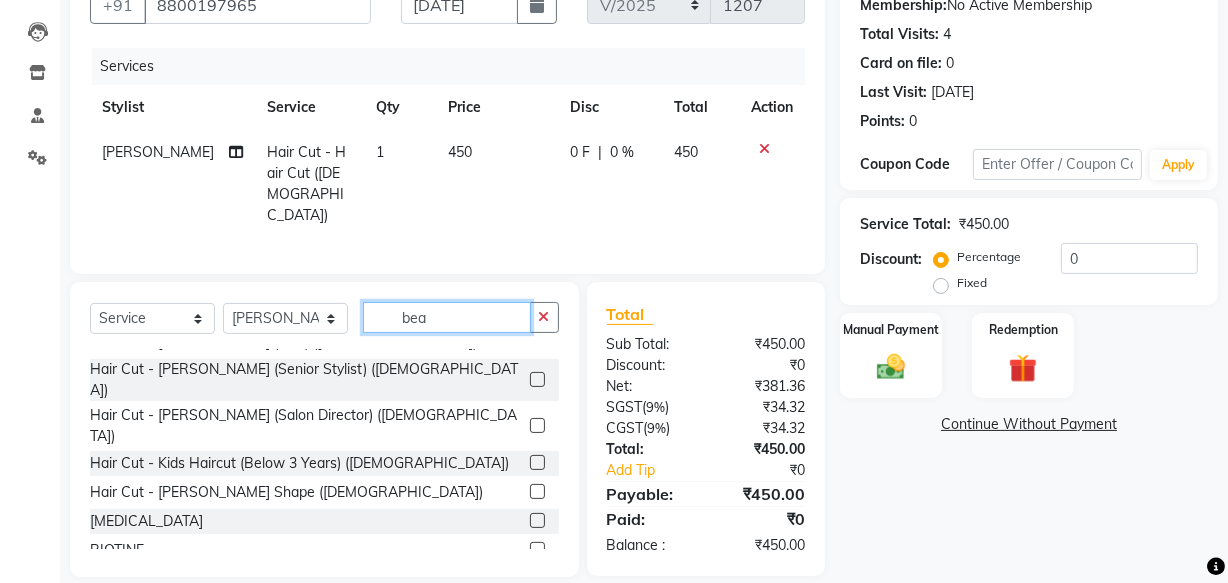 scroll, scrollTop: 0, scrollLeft: 0, axis: both 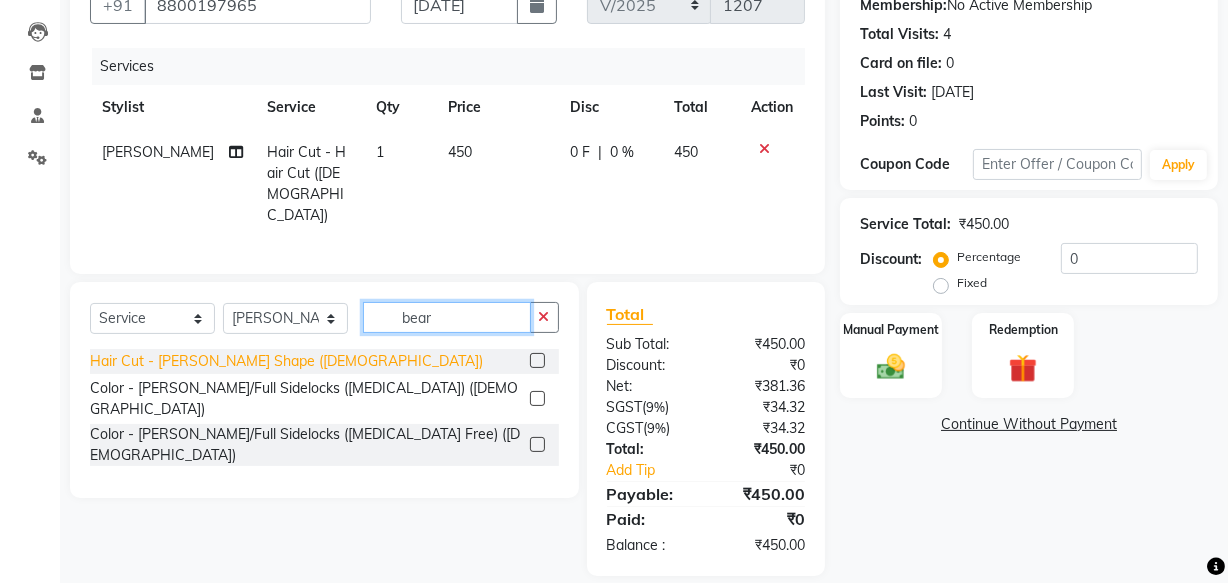 type on "bear" 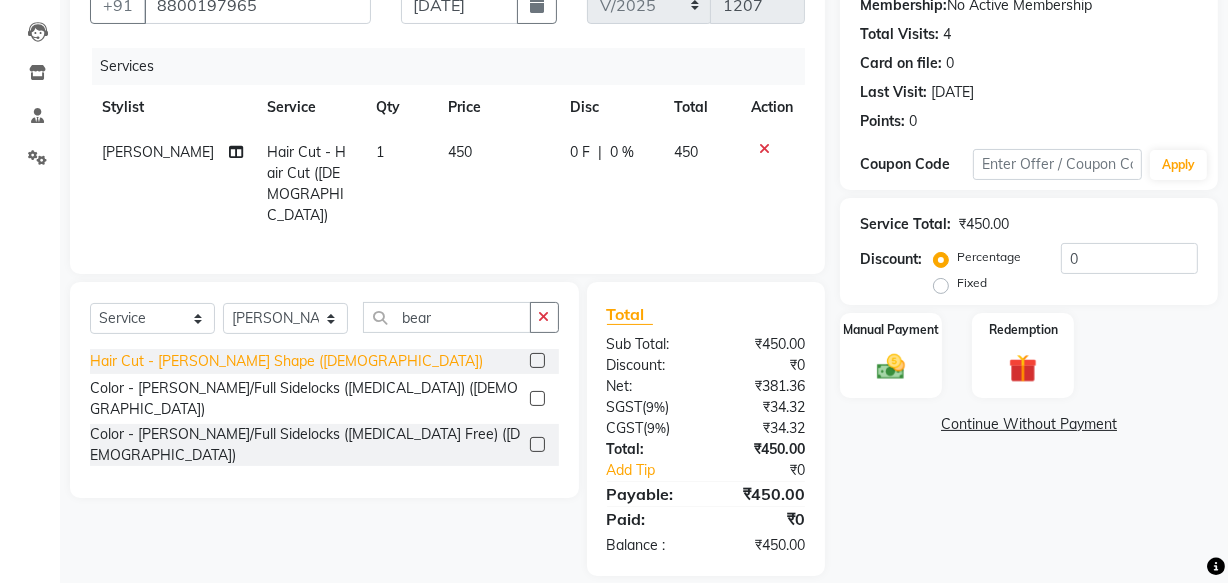click on "Hair Cut - [PERSON_NAME] Shape ([DEMOGRAPHIC_DATA])" 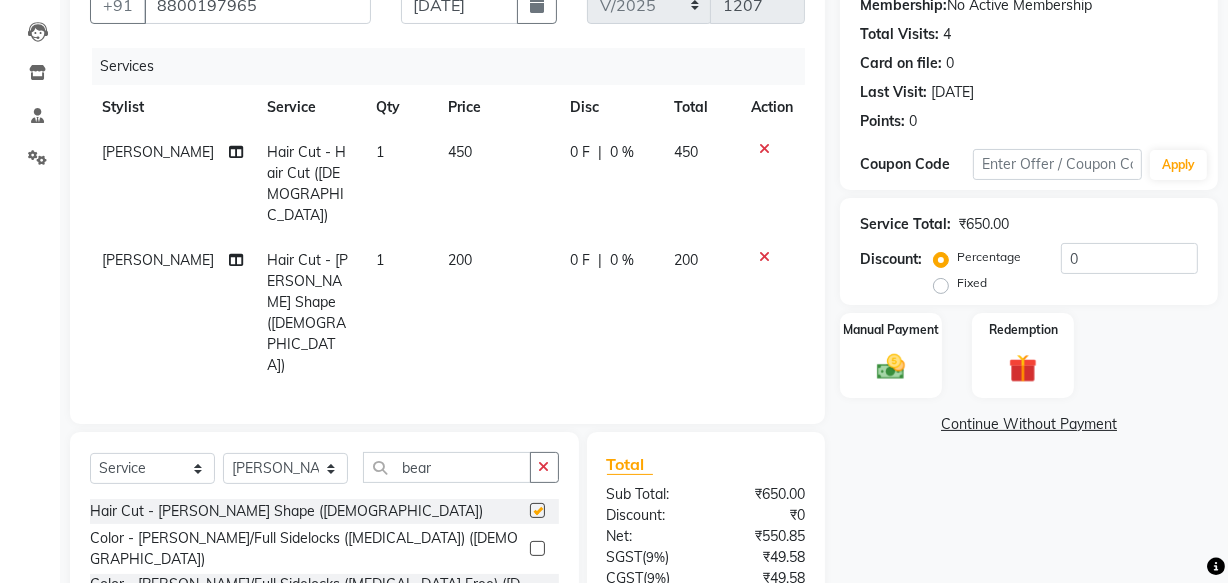 checkbox on "false" 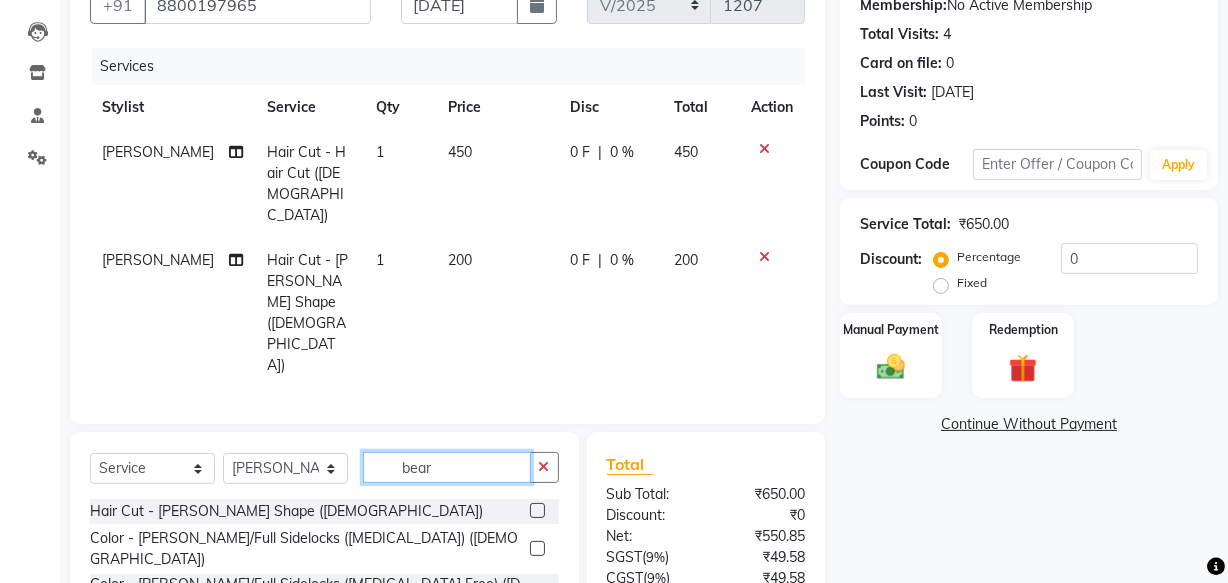 click on "bear" 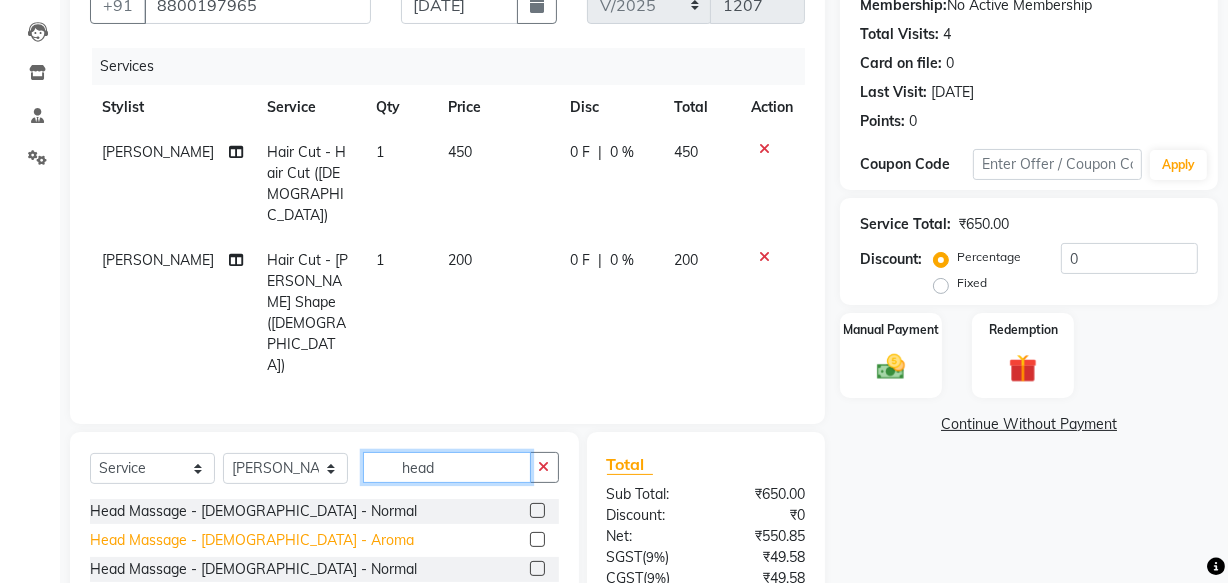 type on "head" 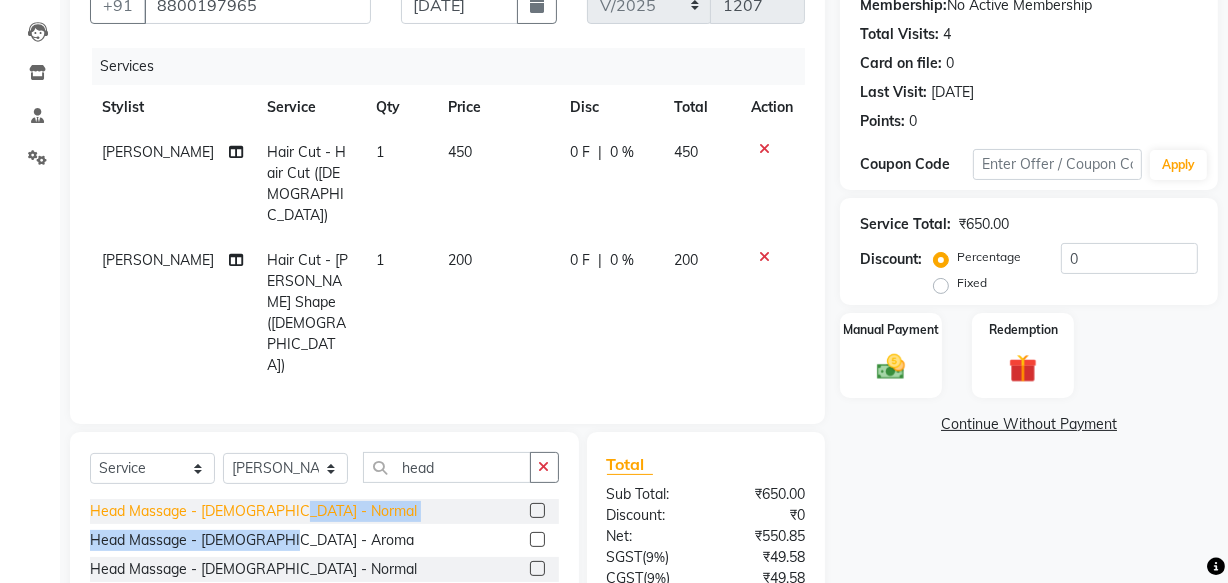 drag, startPoint x: 278, startPoint y: 450, endPoint x: 288, endPoint y: 420, distance: 31.622776 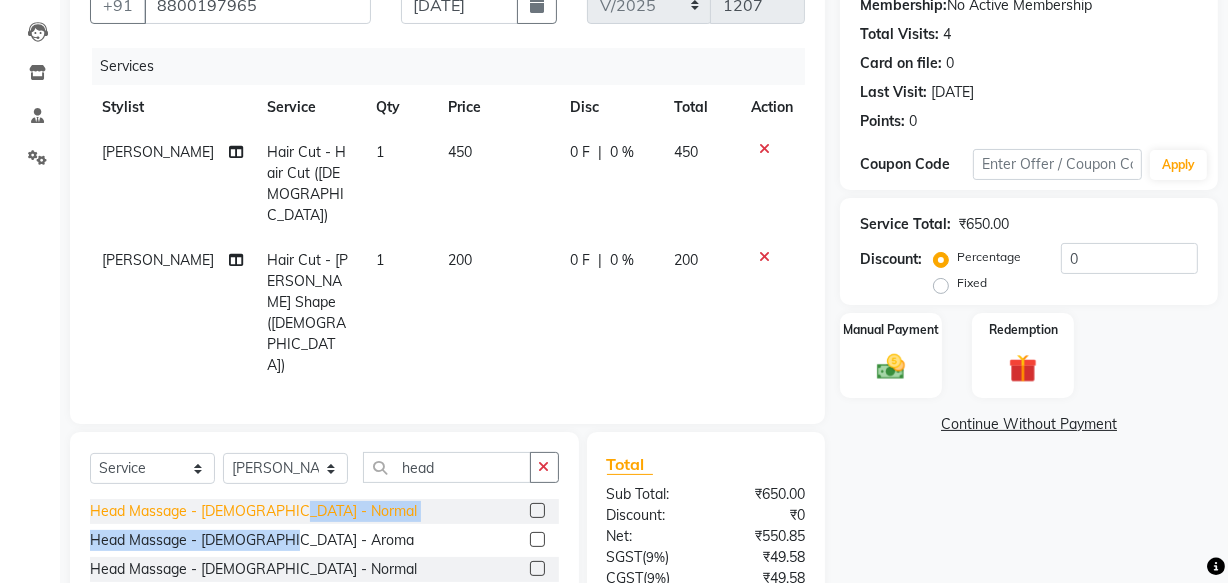 click on "Head Massage - [DEMOGRAPHIC_DATA] - Normal  Head Massage - [DEMOGRAPHIC_DATA] - Aroma  Head Massage - [DEMOGRAPHIC_DATA] - Normal  Head Massage - [DEMOGRAPHIC_DATA] - Aroma  Threading - Forehead  Normal Wax - Upper Lip/[GEOGRAPHIC_DATA]/Forehead  Chocolate Wax - Upper Lip/Chin/Forehead  Brazilian Wax - Upper Lip/[GEOGRAPHIC_DATA]/Forehead  Rica Wax - Upper Lip/[GEOGRAPHIC_DATA]/Forehead" 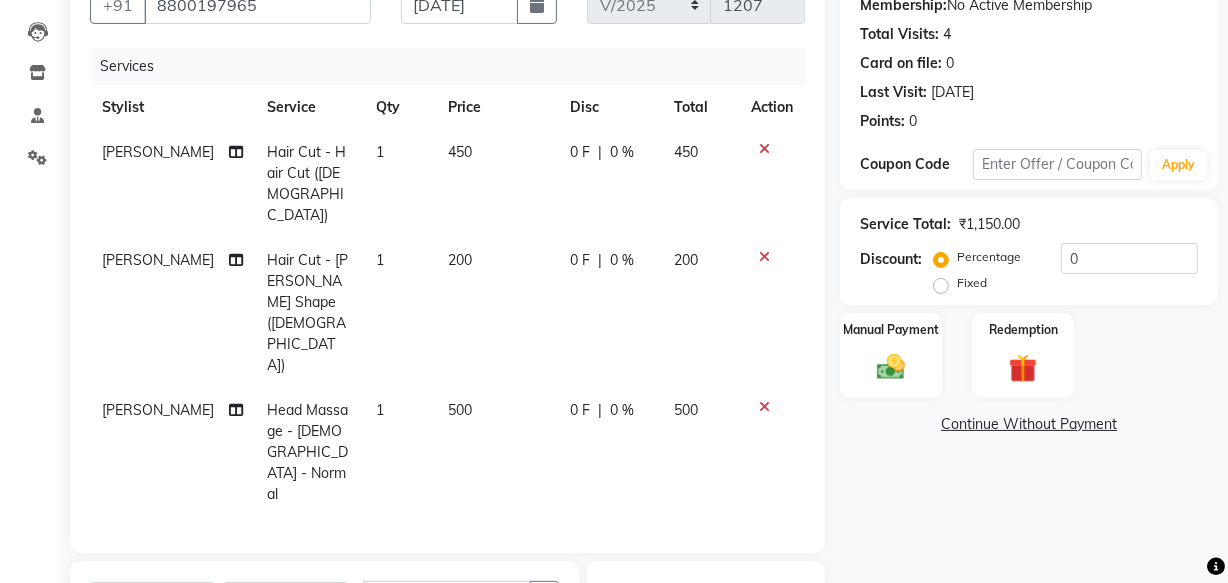 checkbox on "false" 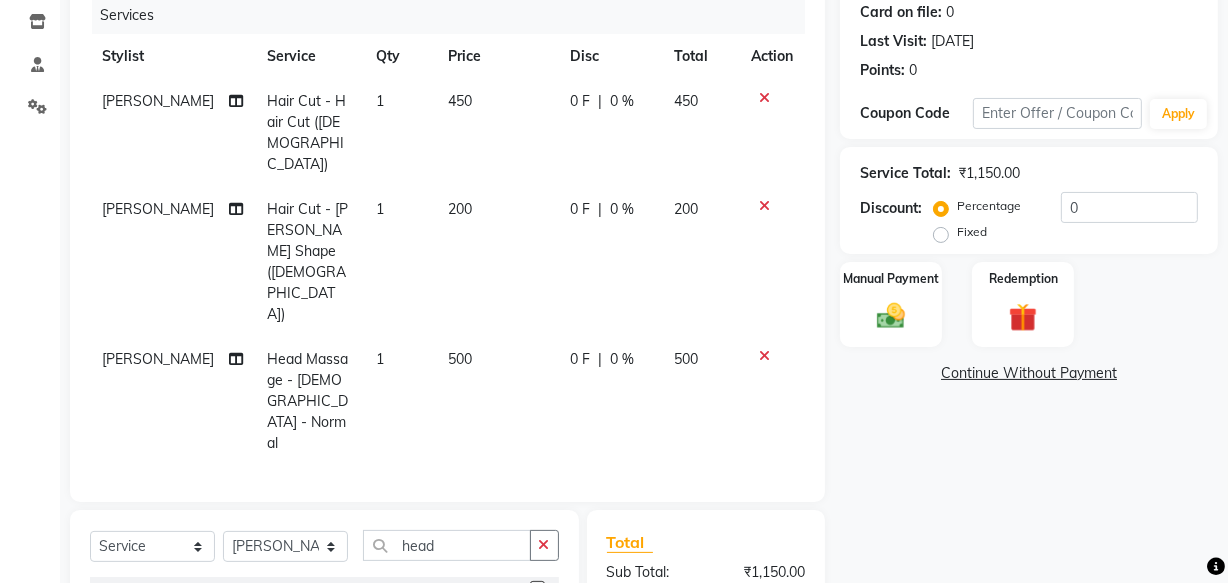 scroll, scrollTop: 291, scrollLeft: 0, axis: vertical 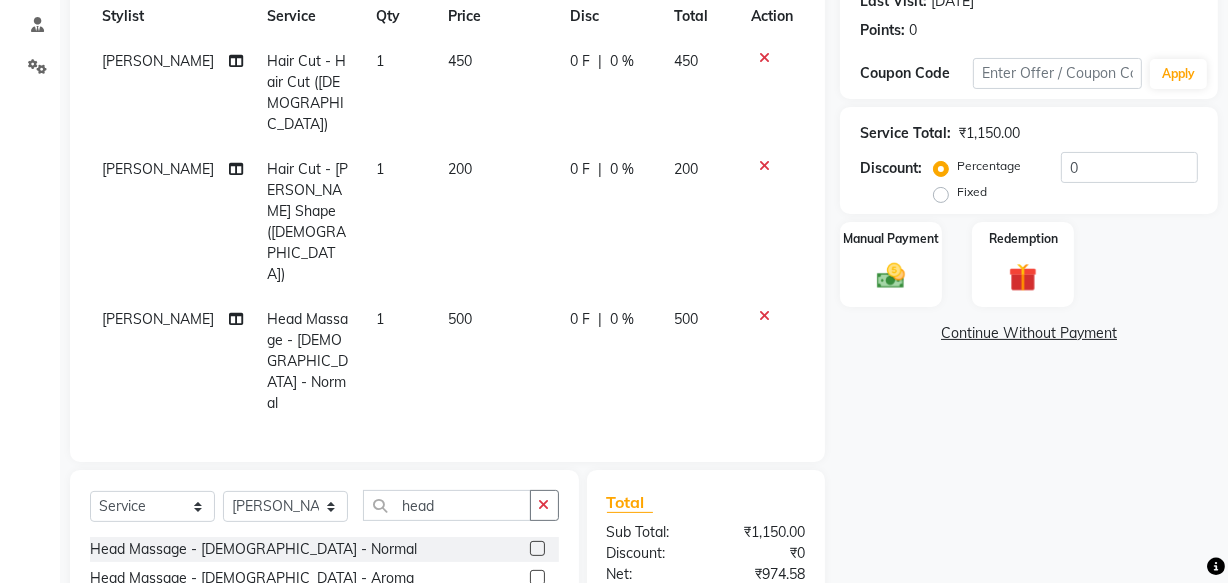 click on "500" 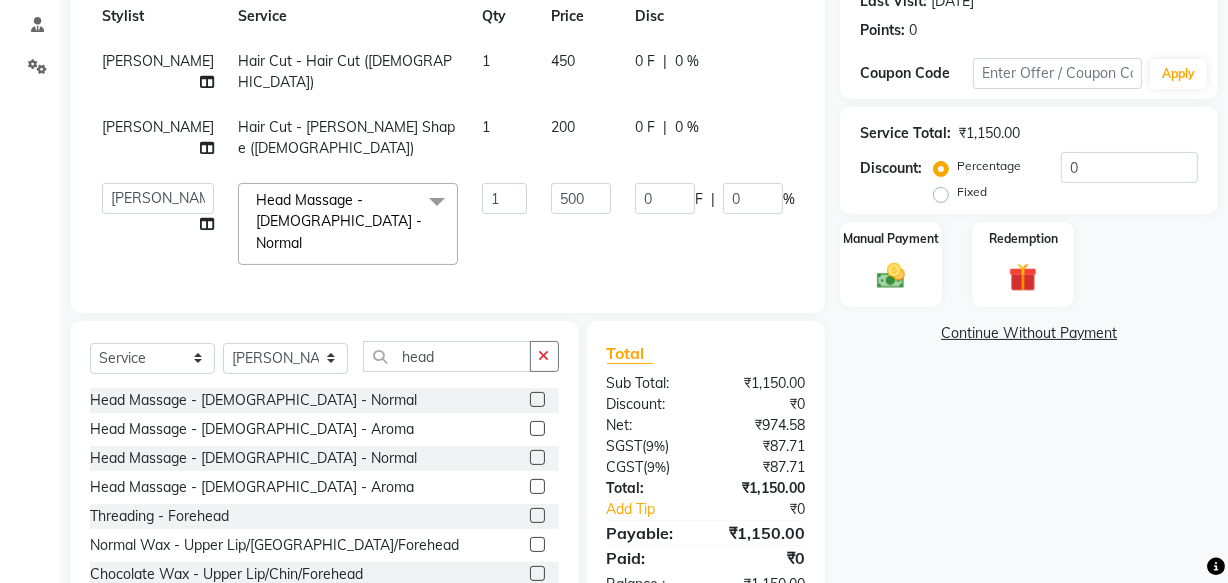 click on "500" 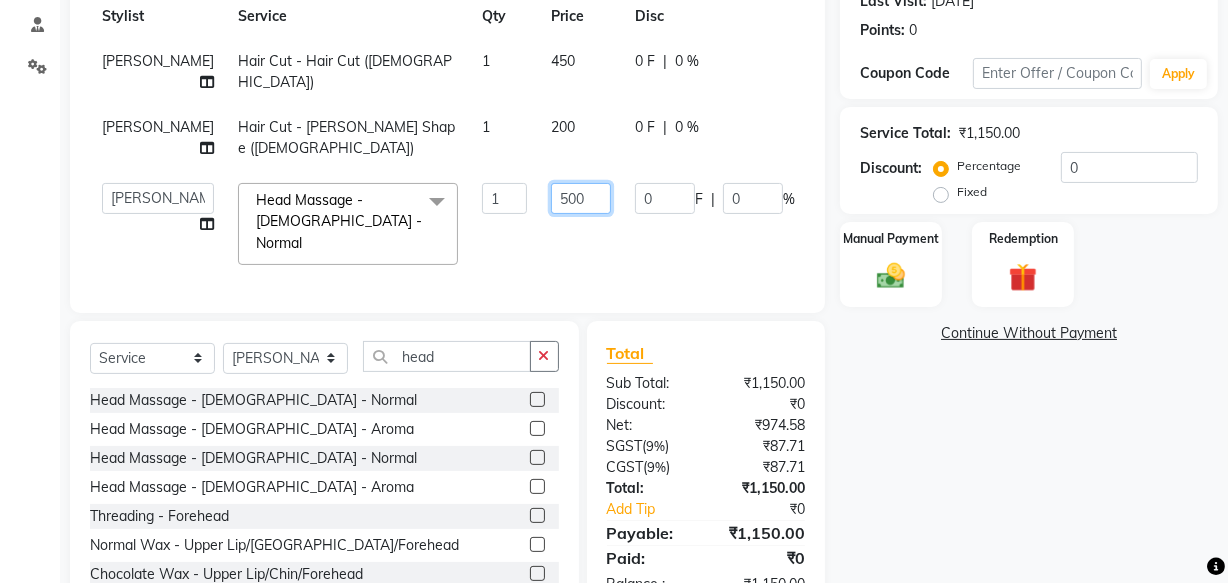 click on "500" 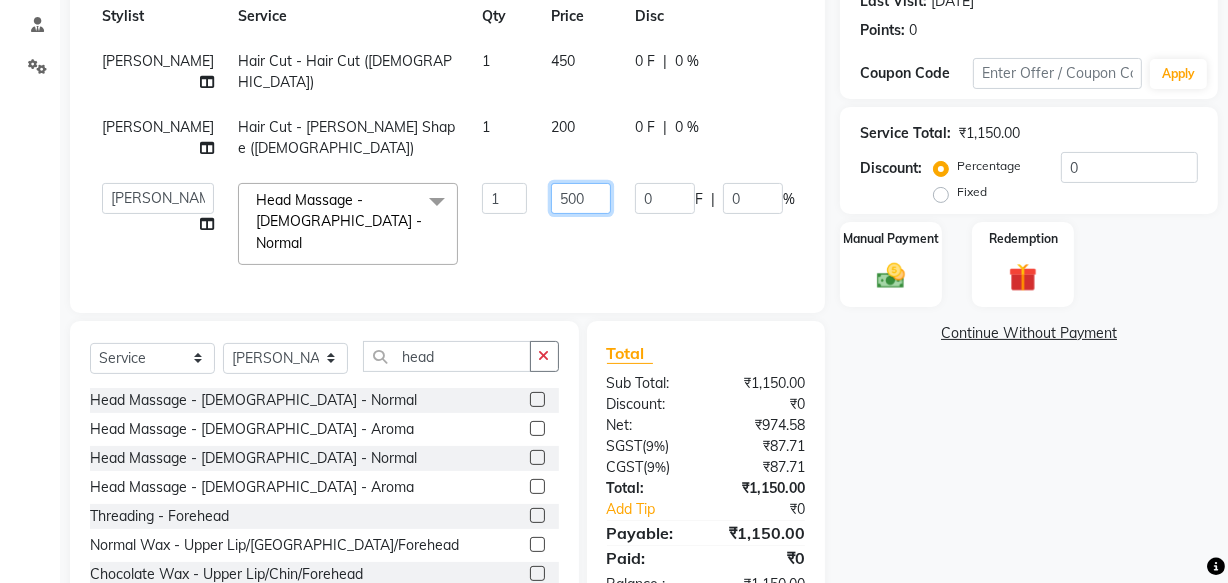 click on "500" 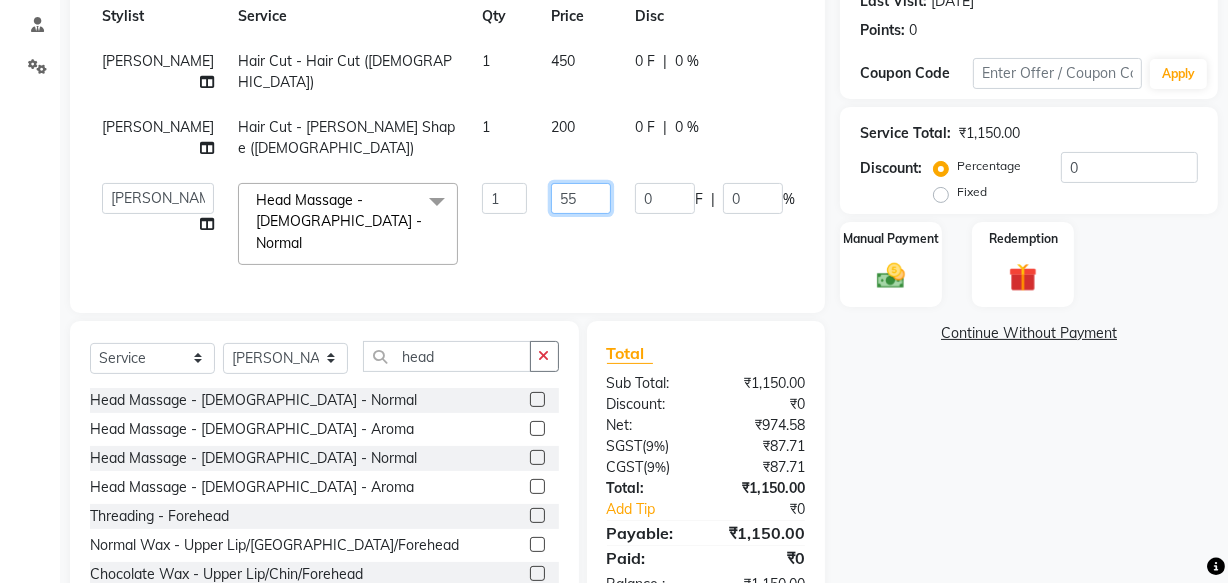 type on "550" 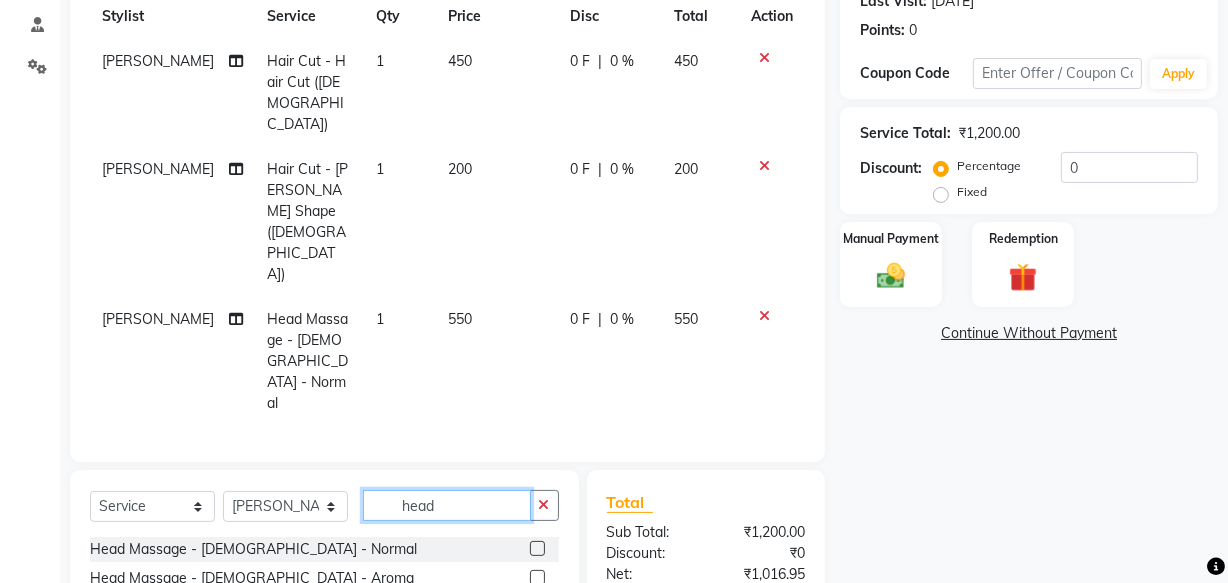 click on "Select  Service  Product  Membership  Package Voucher Prepaid Gift Card  Select Stylist AARTI [PERSON_NAME] IFTESHA KAIZO VASHI MAAM [PERSON_NAME] [PERSON_NAME] head Head Massage - [DEMOGRAPHIC_DATA] - Normal  Head Massage - [DEMOGRAPHIC_DATA] - Aroma  Head Massage - [DEMOGRAPHIC_DATA] - Normal  Head Massage - [DEMOGRAPHIC_DATA] - Aroma  Threading - Forehead  Normal Wax - Upper Lip/Chin/Forehead  Chocolate Wax - Upper Lip/Chin/Forehead  Brazilian Wax - Upper Lip/[GEOGRAPHIC_DATA]/Forehead  Rica Wax - Upper Lip/[GEOGRAPHIC_DATA]/Forehead" 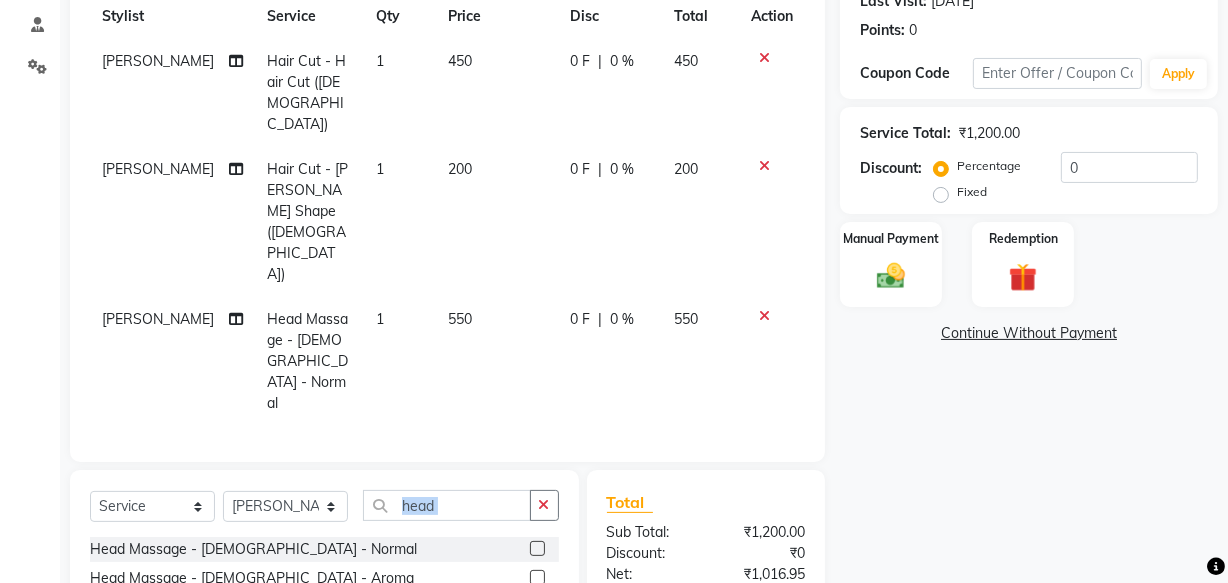 click on "Select  Service  Product  Membership  Package Voucher Prepaid Gift Card  Select Stylist AARTI [PERSON_NAME] IFTESHA KAIZO VASHI MAAM [PERSON_NAME] [PERSON_NAME] head Head Massage - [DEMOGRAPHIC_DATA] - Normal  Head Massage - [DEMOGRAPHIC_DATA] - Aroma  Head Massage - [DEMOGRAPHIC_DATA] - Normal  Head Massage - [DEMOGRAPHIC_DATA] - Aroma  Threading - Forehead  Normal Wax - Upper Lip/Chin/Forehead  Chocolate Wax - Upper Lip/Chin/Forehead  Brazilian Wax - Upper Lip/[GEOGRAPHIC_DATA]/Forehead  Rica Wax - Upper Lip/[GEOGRAPHIC_DATA]/Forehead" 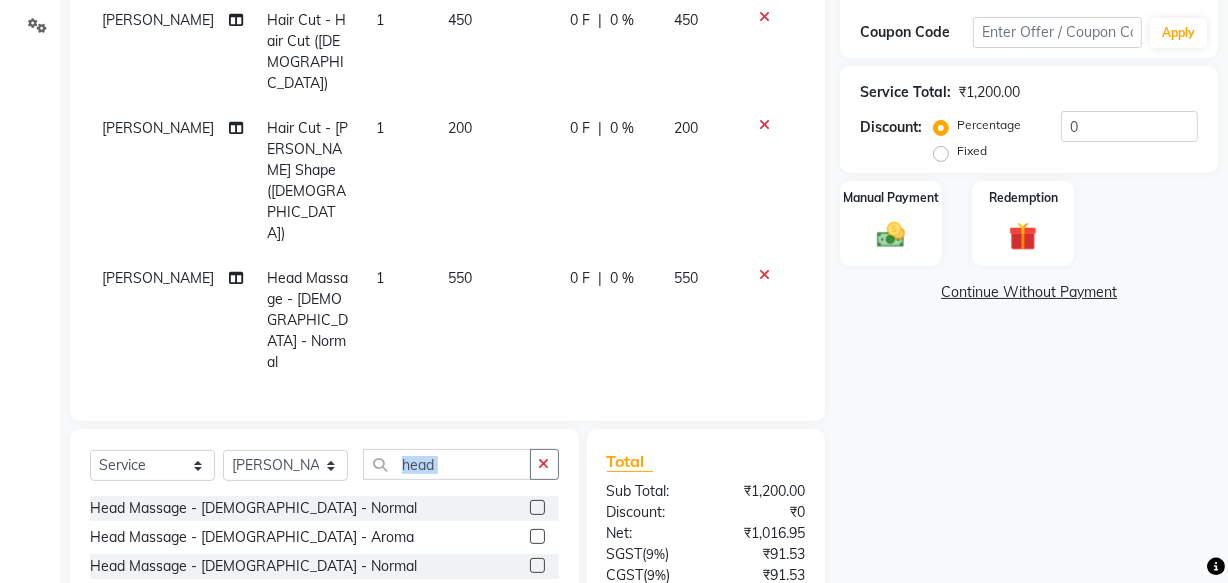 scroll, scrollTop: 370, scrollLeft: 0, axis: vertical 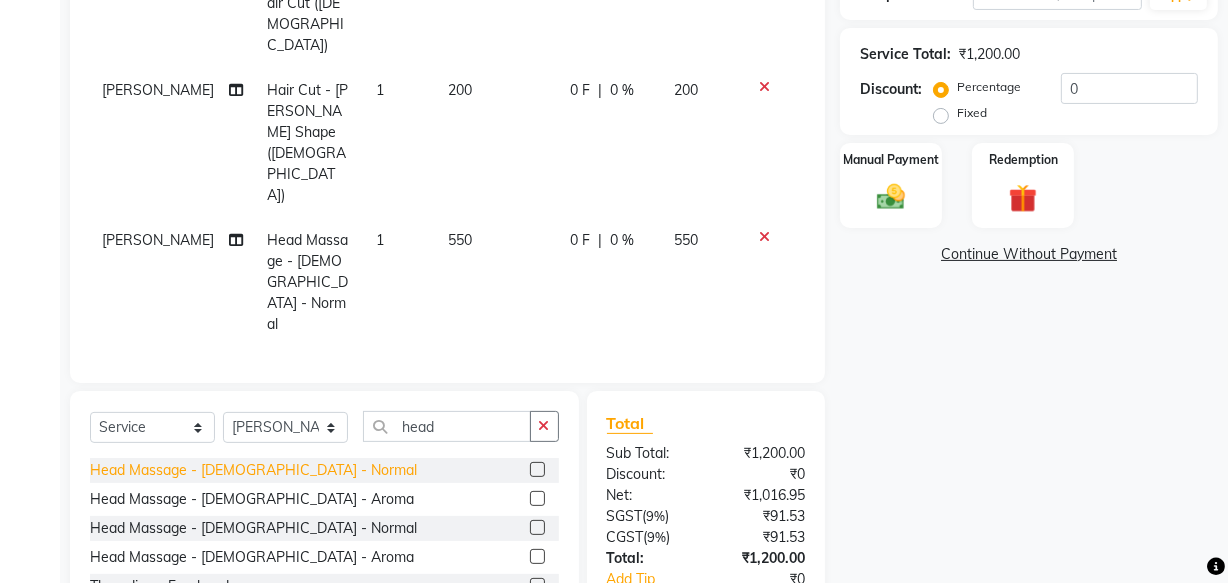 click on "Head Massage - [DEMOGRAPHIC_DATA] - Normal" 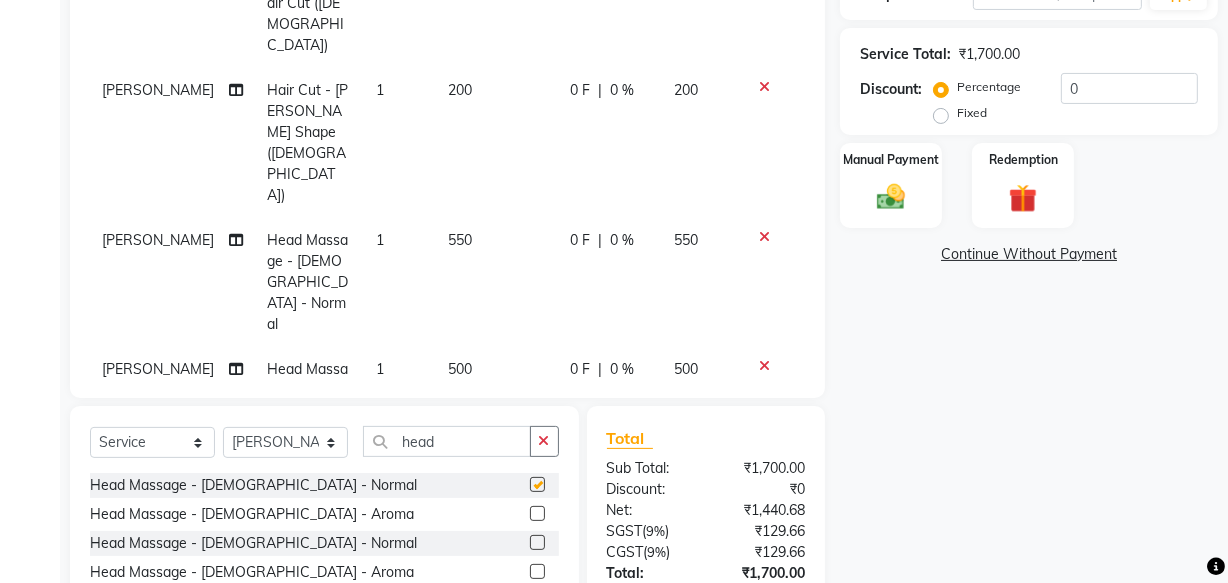 checkbox on "false" 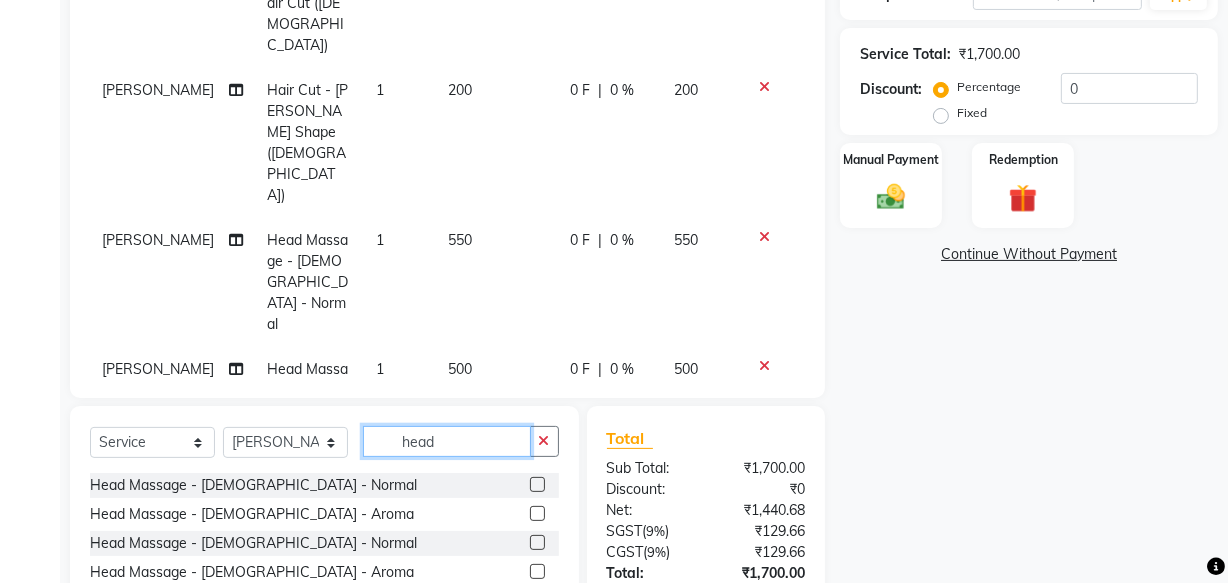 click on "head" 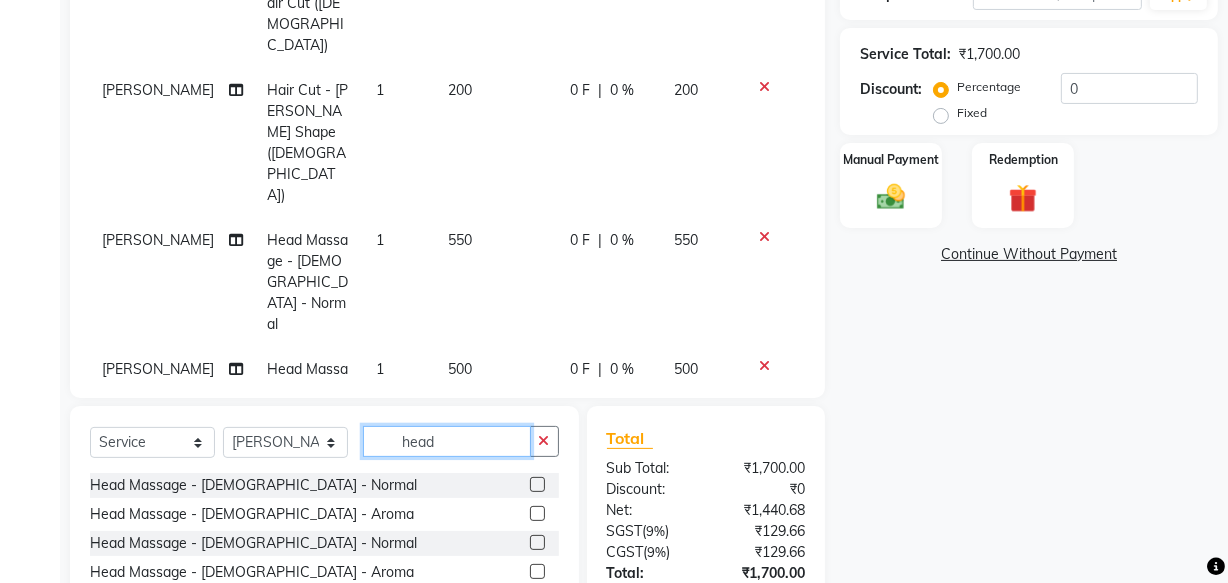 click on "head" 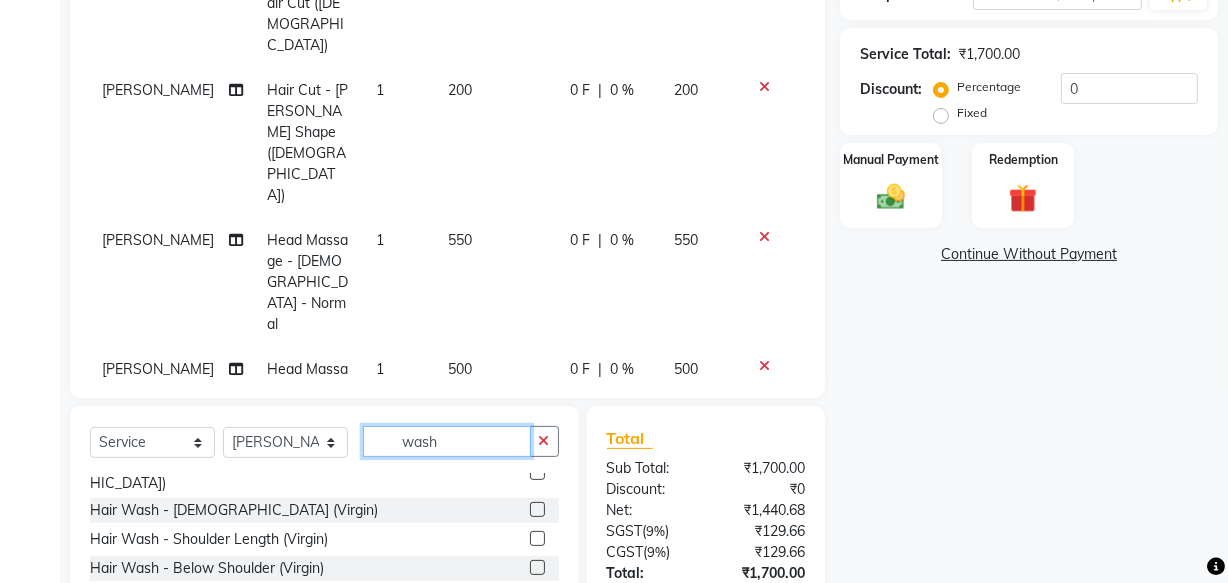 scroll, scrollTop: 90, scrollLeft: 0, axis: vertical 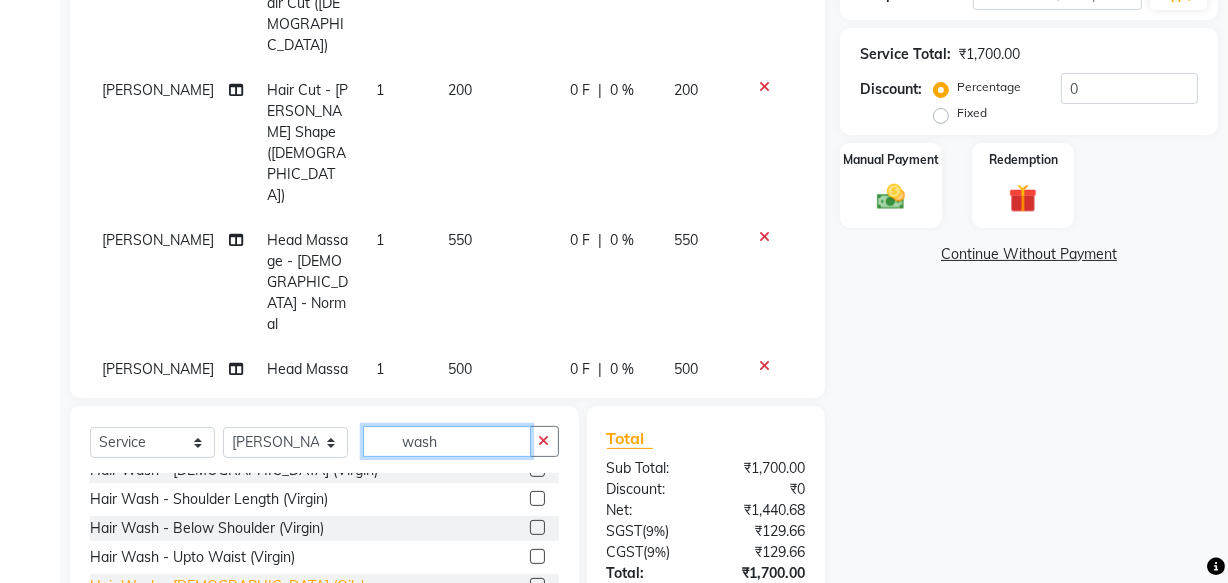 type on "wash" 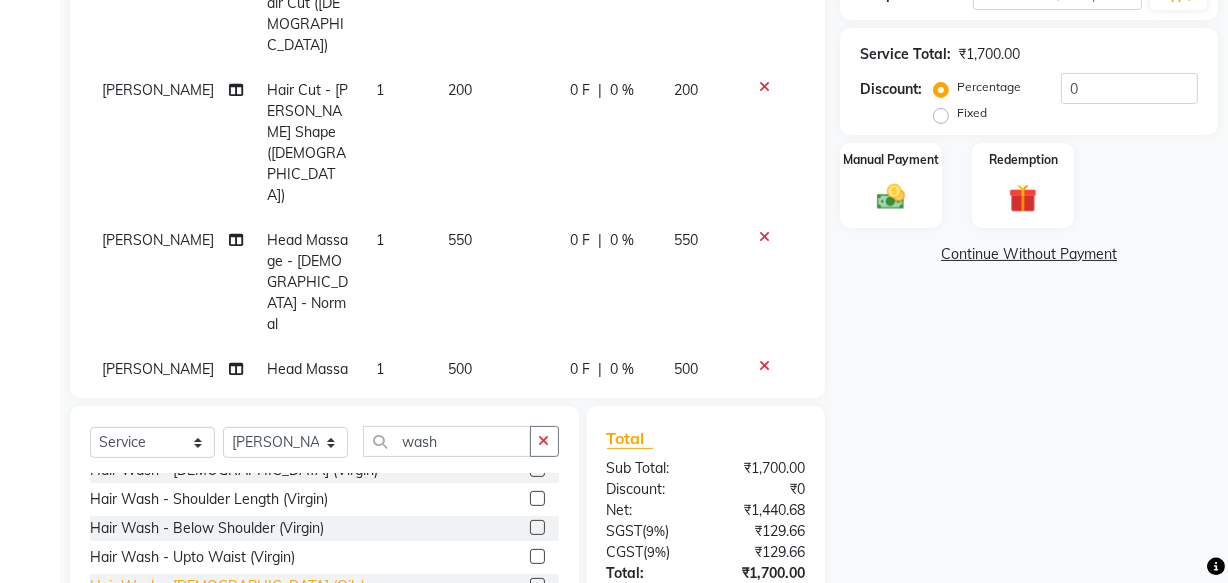 click on "Hair Wash - [DEMOGRAPHIC_DATA] (Oily)" 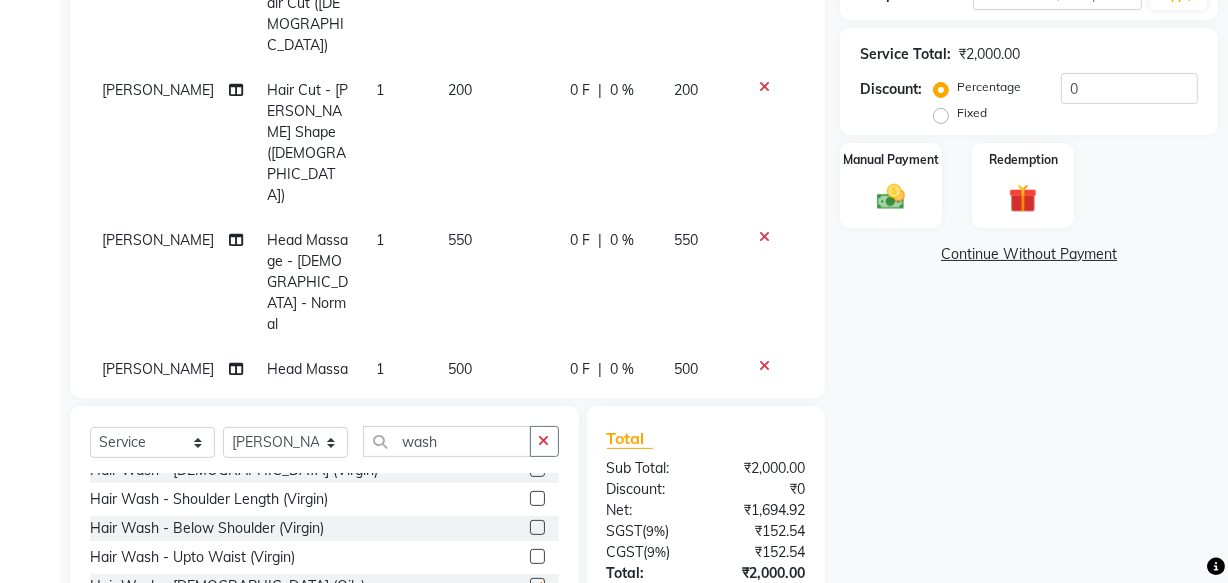 checkbox on "false" 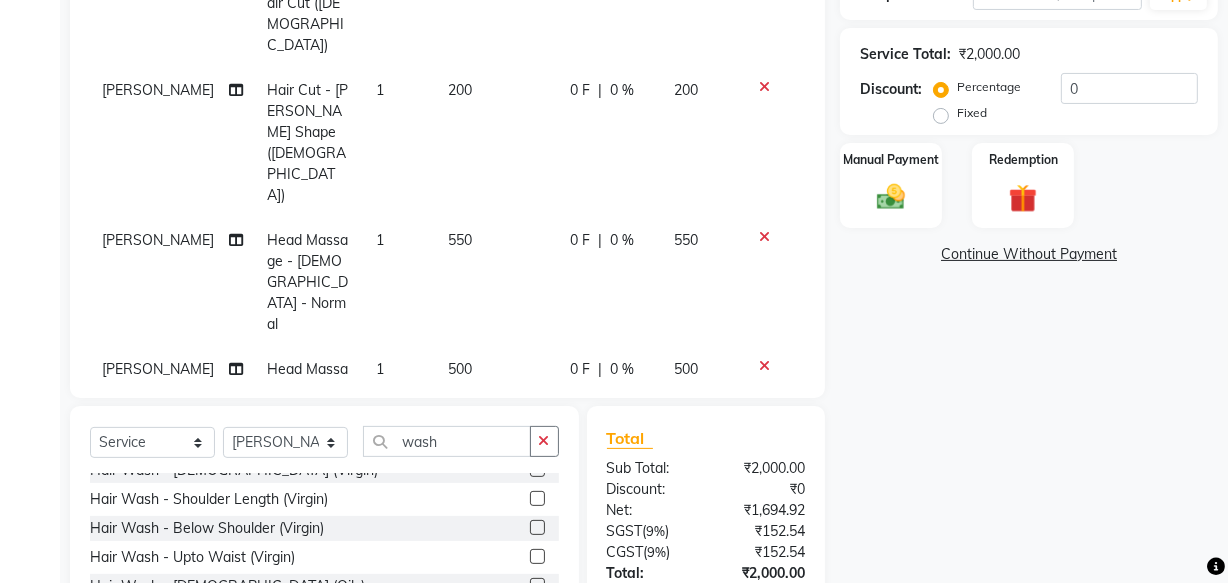 click 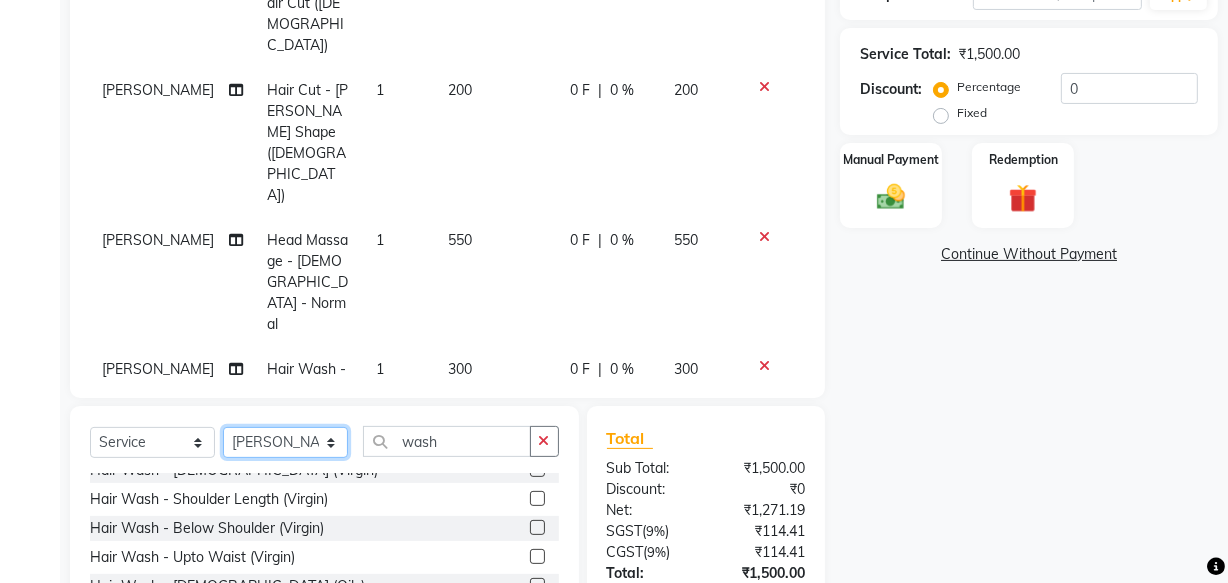click on "Select Stylist AARTI [PERSON_NAME] IFTESHA KAIZO VASHI MAAM [PERSON_NAME] [PERSON_NAME]" 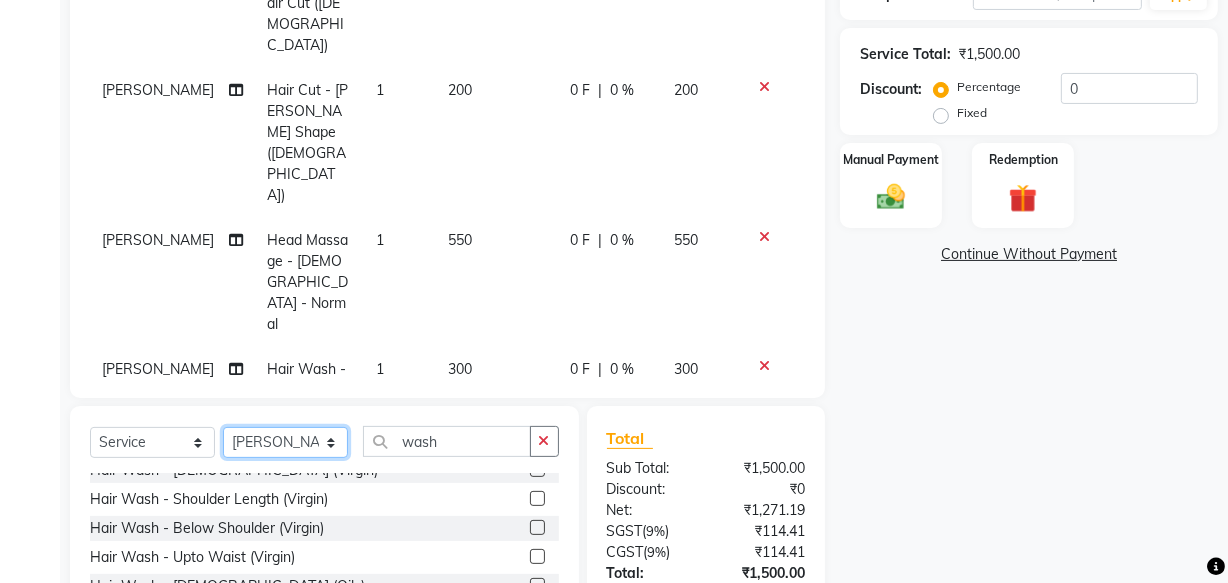 select on "34295" 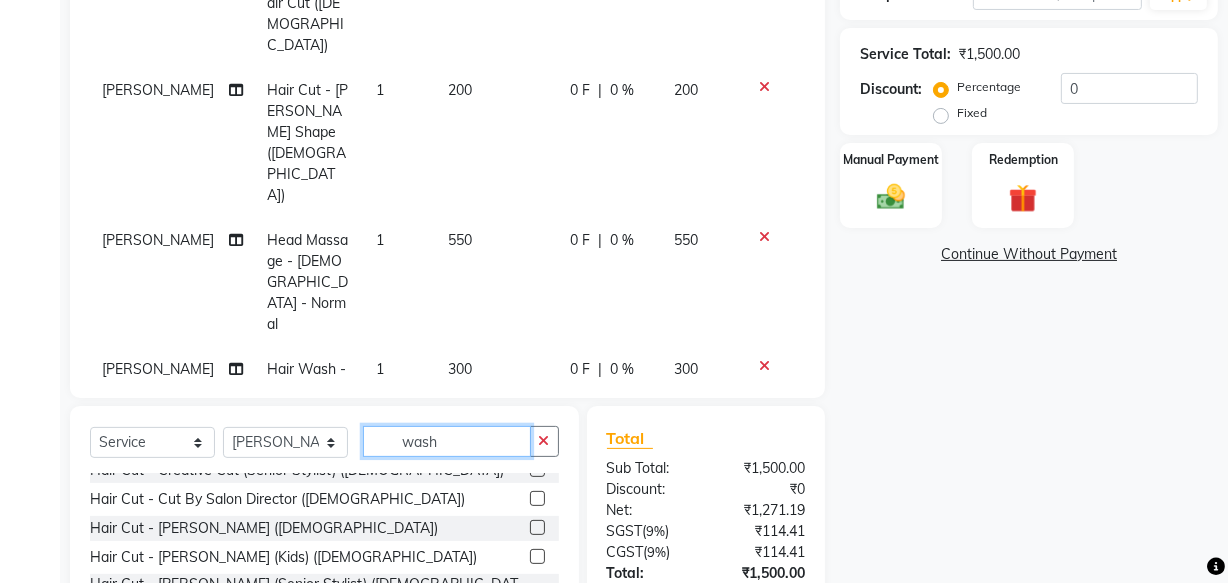 click on "wash" 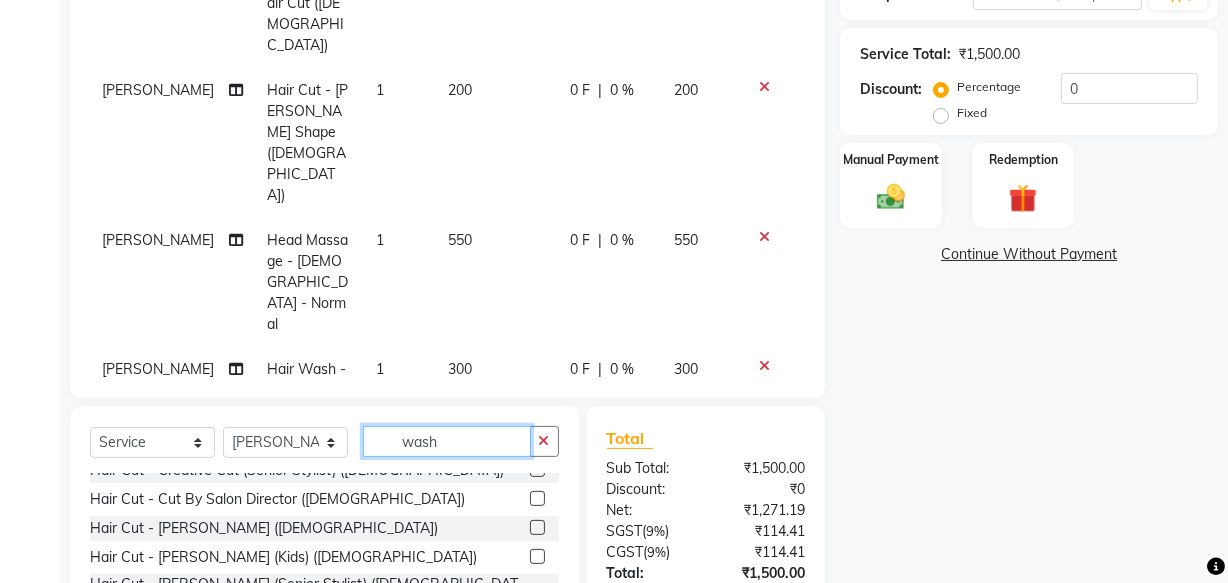 click on "wash" 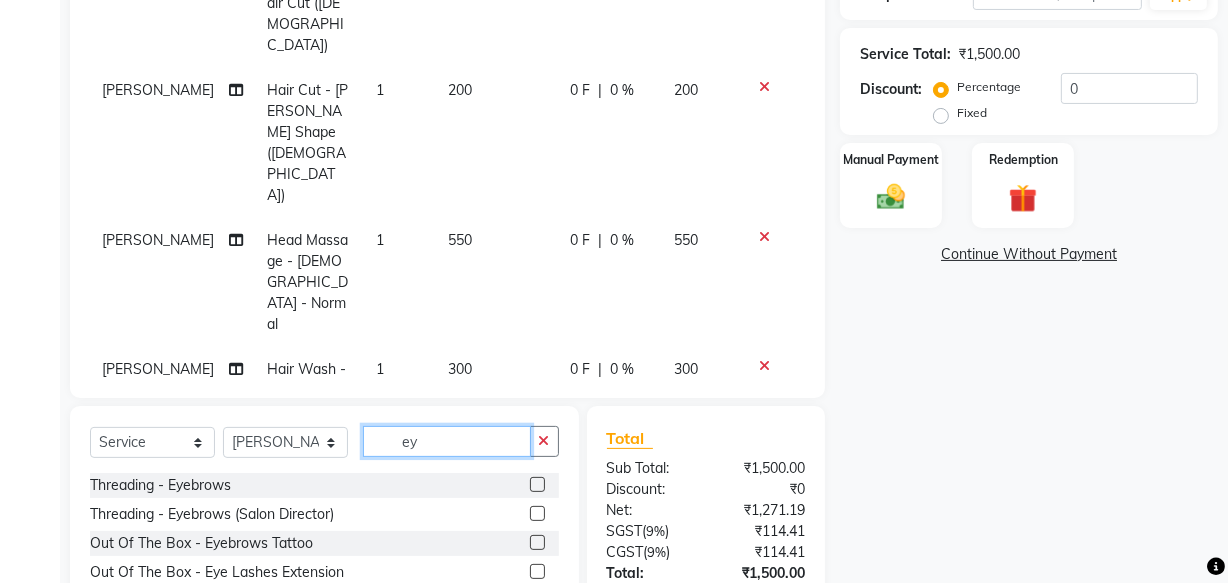 scroll, scrollTop: 0, scrollLeft: 0, axis: both 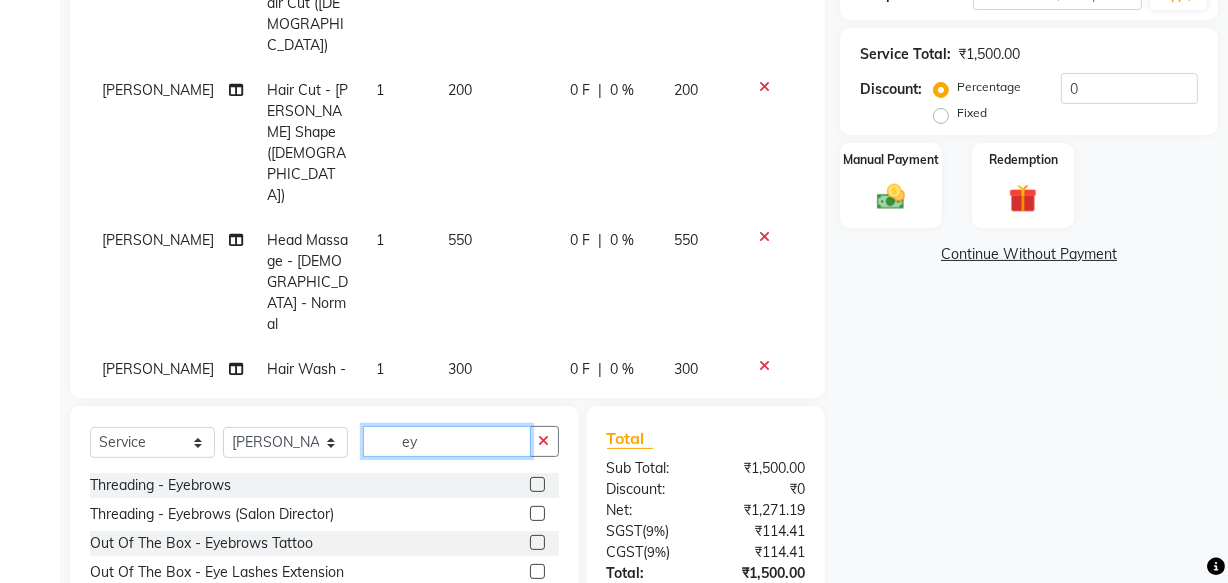 type on "ey" 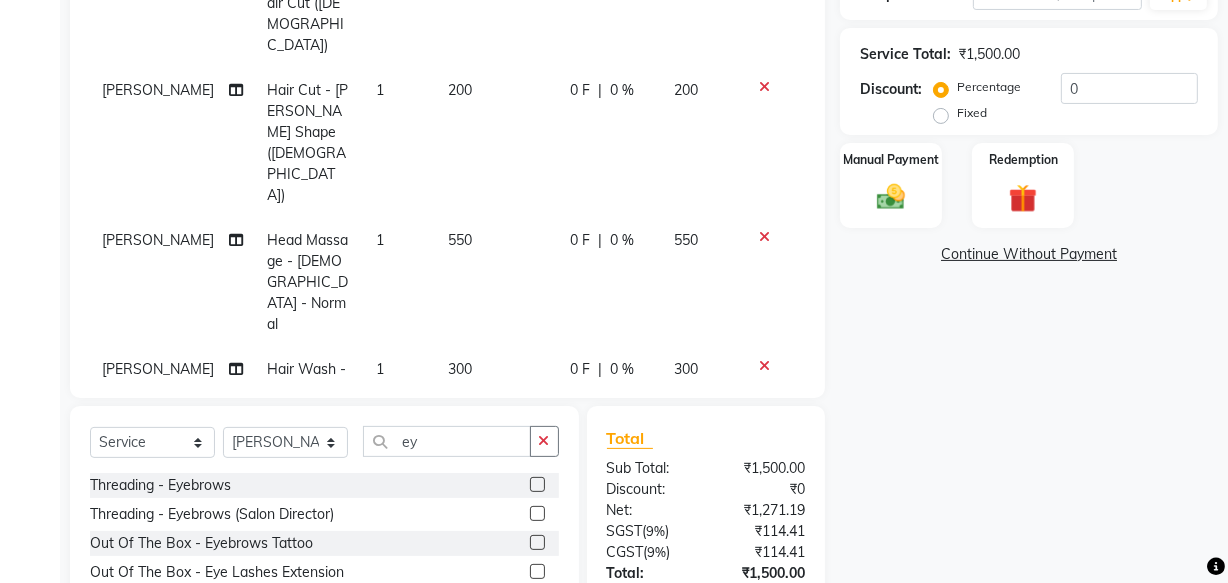 click on "Threading - Eyebrows" 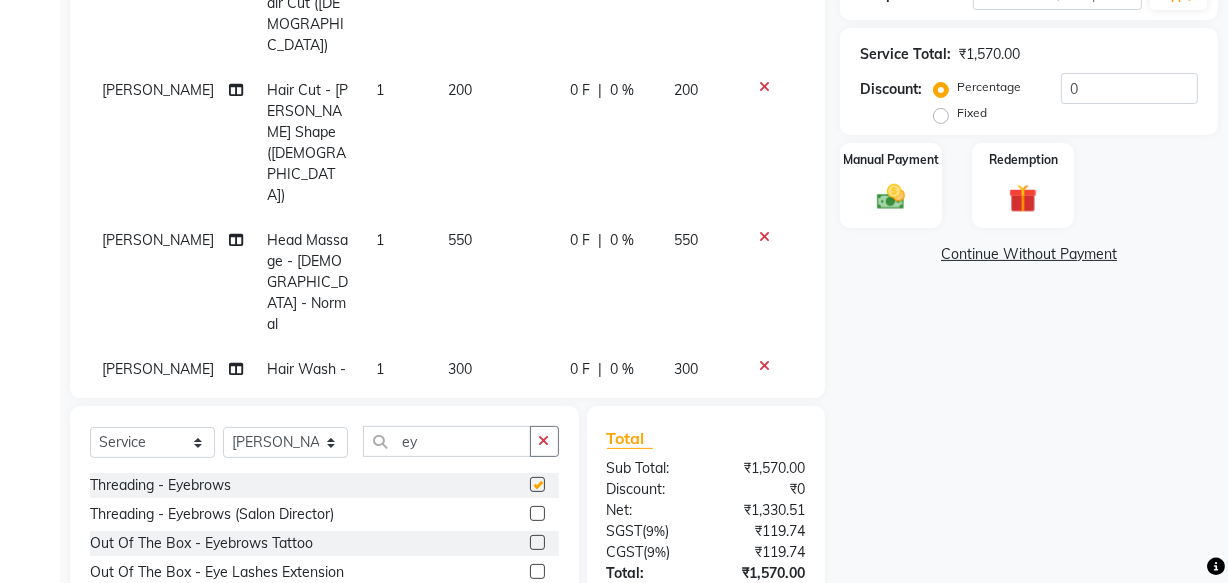 checkbox on "false" 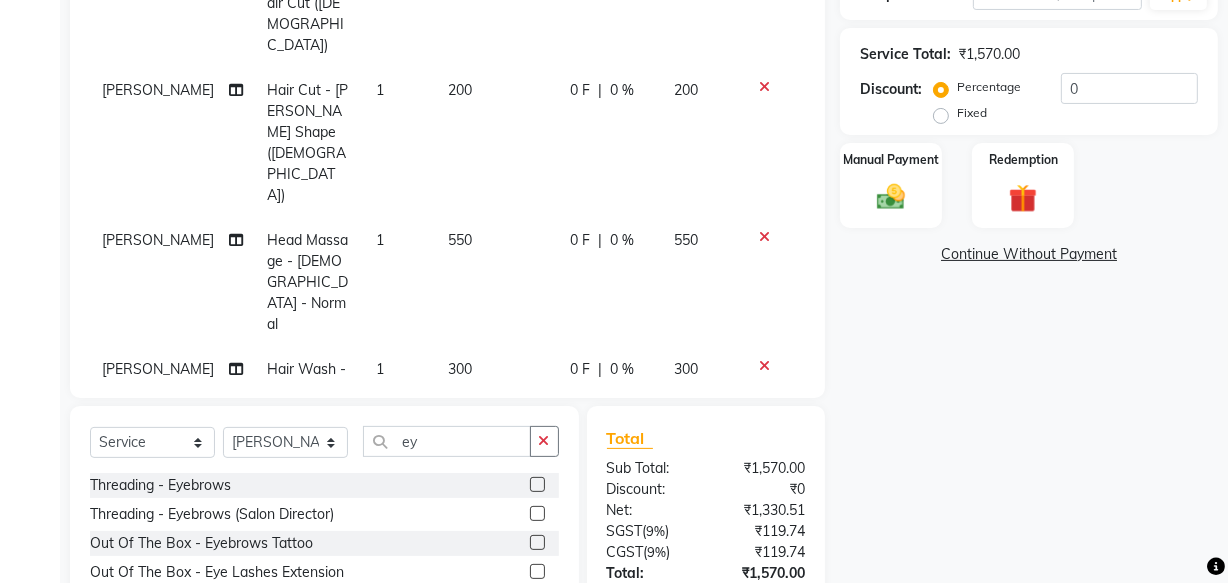 click on "70" 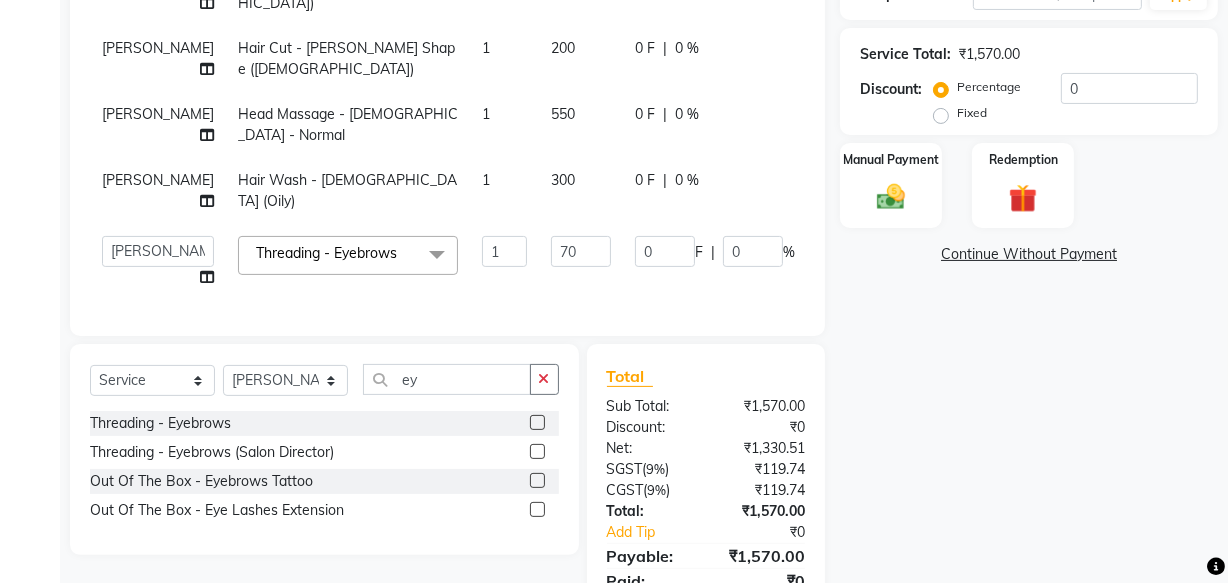 click on "Services Stylist Service Qty Price Disc Total Action [PERSON_NAME] Hair Cut - Hair Cut ([DEMOGRAPHIC_DATA]) 1 450 0 F | 0 % 450 [PERSON_NAME] Hair Cut - [PERSON_NAME] Shape ([DEMOGRAPHIC_DATA]) 1 200 0 F | 0 % 200 [PERSON_NAME] Head Massage - [DEMOGRAPHIC_DATA] - Normal 1 550 0 F | 0 % 550 [PERSON_NAME] Hair Wash - [DEMOGRAPHIC_DATA] (Oily) 1 300 0 F | 0 % 300  AARTI   [PERSON_NAME]   IFTESHA   KAIZO VASHI   MAAM   [PERSON_NAME]   [PERSON_NAME]  Threading - Eyebrows  x Hair Cut - Straight Out (Hair Wash) ([DEMOGRAPHIC_DATA]) Hair Cut - Advance Cut With Hair Wash & Blow Dry ([DEMOGRAPHIC_DATA]) Hair Cut - Creative Cut (Senior Stylist) ([DEMOGRAPHIC_DATA]) Hair Cut - Cut By Salon Director ([DEMOGRAPHIC_DATA]) Hair Cut - [PERSON_NAME] Cut ([DEMOGRAPHIC_DATA]) Hair Cut - [PERSON_NAME] Cut (Kids) ([DEMOGRAPHIC_DATA]) Hair Cut - [PERSON_NAME] (Senior Stylist) ([DEMOGRAPHIC_DATA]) Hair Cut - [PERSON_NAME] (Salon Director) ([DEMOGRAPHIC_DATA]) Hair Cut - Fringe ([DEMOGRAPHIC_DATA]) Hair Cut - Hair Cut ([DEMOGRAPHIC_DATA]) Hair Cut - Creative Cut ([DEMOGRAPHIC_DATA]) Hair Cut - Haircut (Senior Stylist) ([DEMOGRAPHIC_DATA]) Hair Cut - Hair Tattoo ([DEMOGRAPHIC_DATA]) Hair Cut - Kids Haircut (Below 3 Years) ([DEMOGRAPHIC_DATA]) Hair Cut - Hair Style ([DEMOGRAPHIC_DATA]) Hair Cut - Clean Shave ([DEMOGRAPHIC_DATA]) COLOR AMPOULES  [MEDICAL_DATA] 1 0" 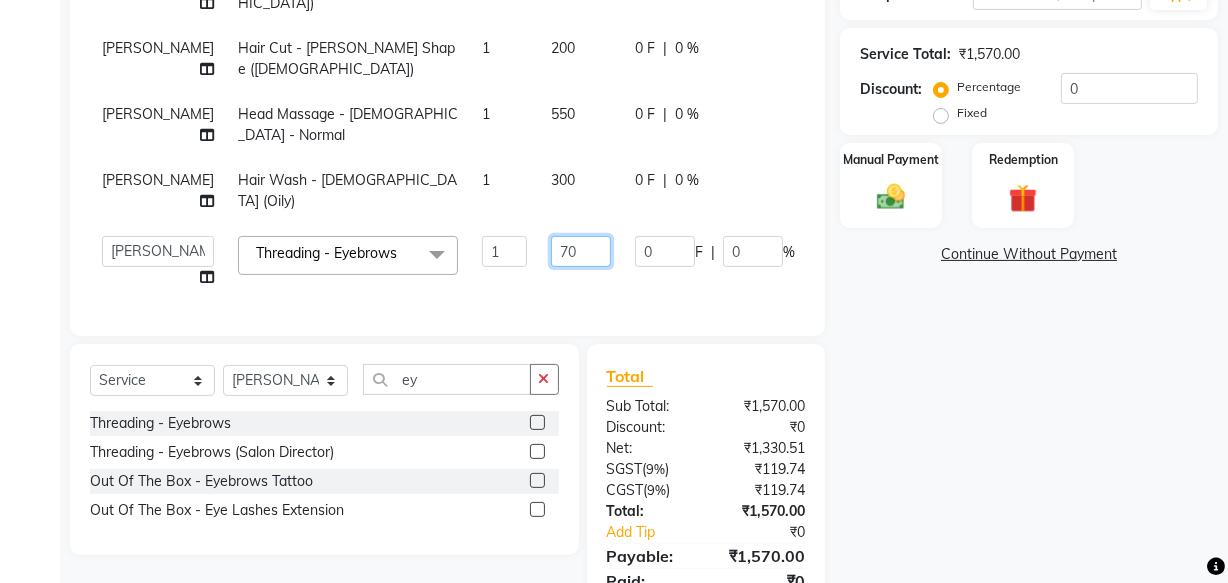 click on "70" 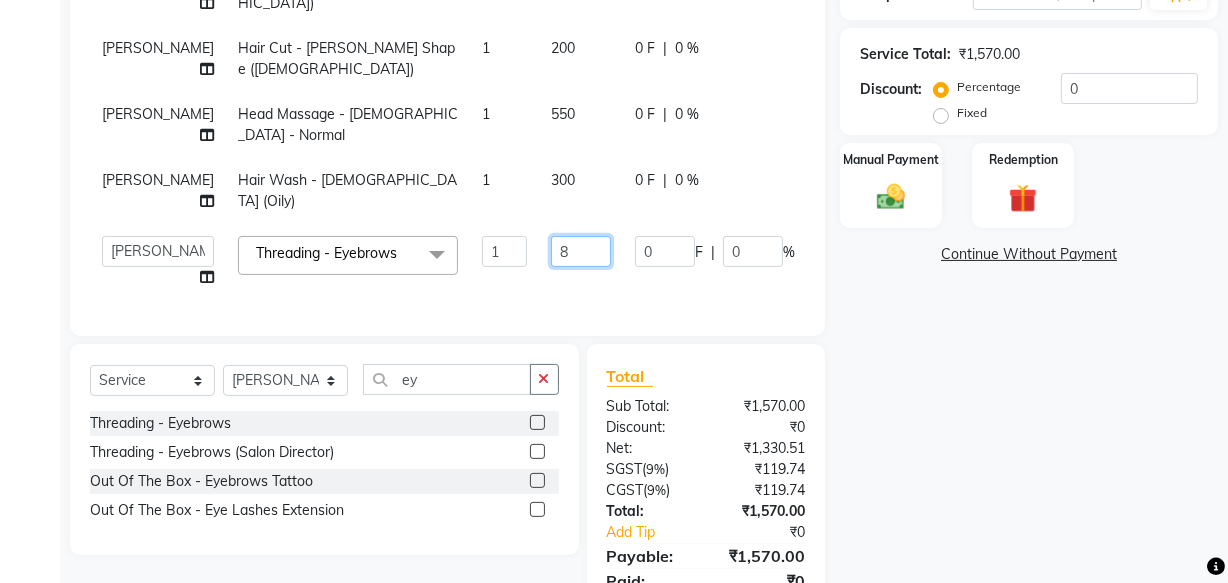 type on "80" 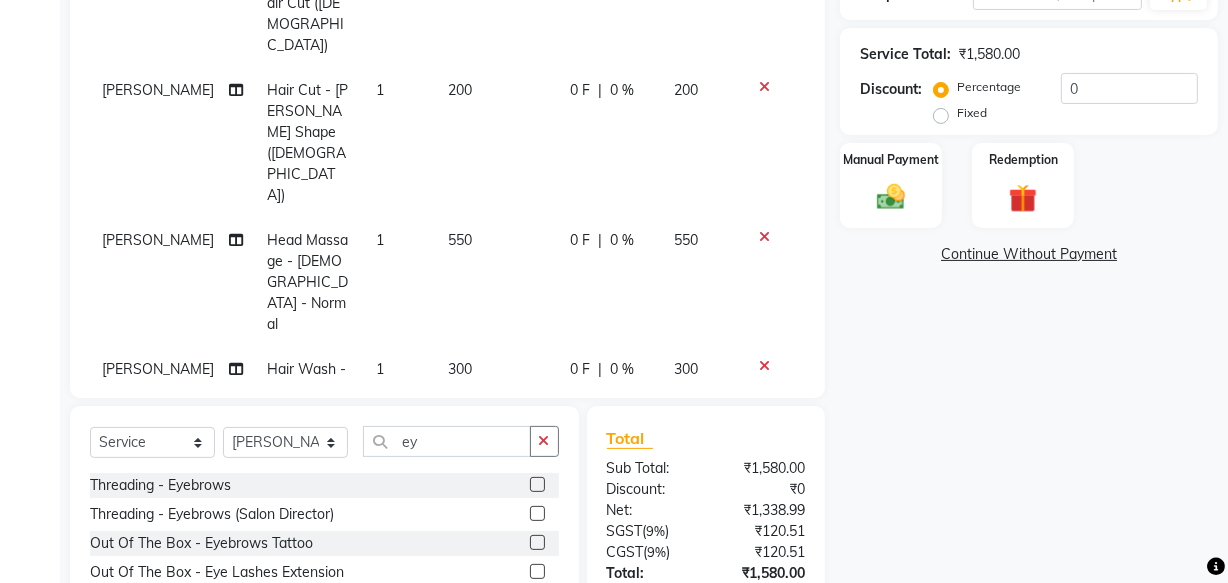 click on "Services Stylist Service Qty Price Disc Total Action [PERSON_NAME] Hair Cut - Hair Cut ([DEMOGRAPHIC_DATA]) 1 450 0 F | 0 % 450 [PERSON_NAME] Hair Cut - [PERSON_NAME] Shape ([DEMOGRAPHIC_DATA]) 1 200 0 F | 0 % 200 [PERSON_NAME] Head Massage - [DEMOGRAPHIC_DATA] - Normal 1 550 0 F | 0 % 550 [PERSON_NAME] Hair Wash - [DEMOGRAPHIC_DATA] (Oily) 1 300 0 F | 0 % 300 [PERSON_NAME] Threading - Eyebrows 1 80 0 F | 0 % 80" 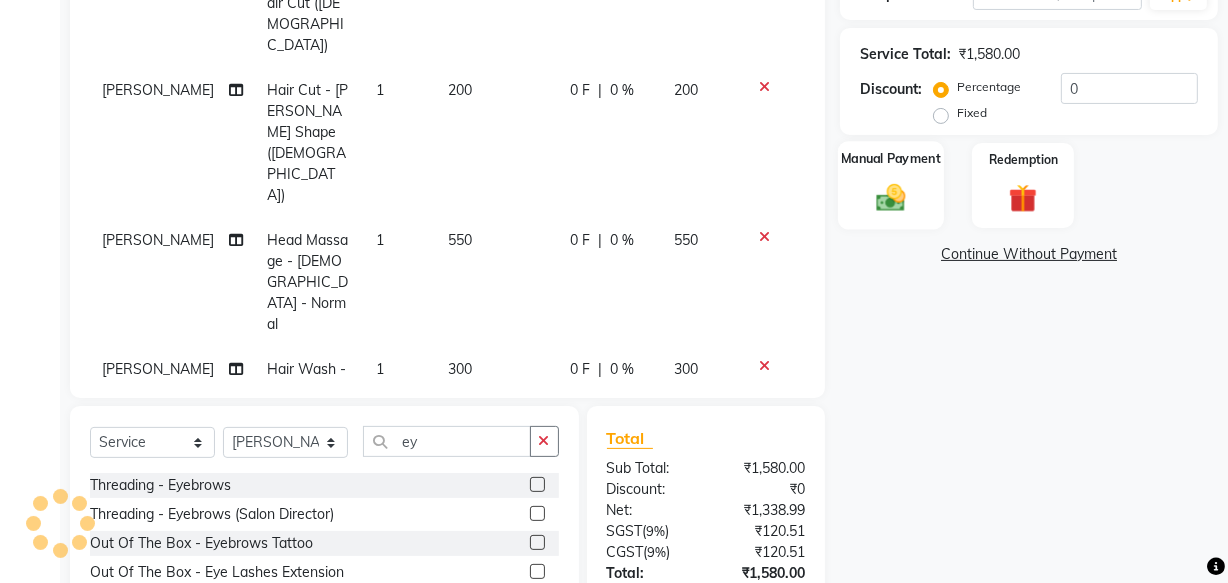 click on "Manual Payment" 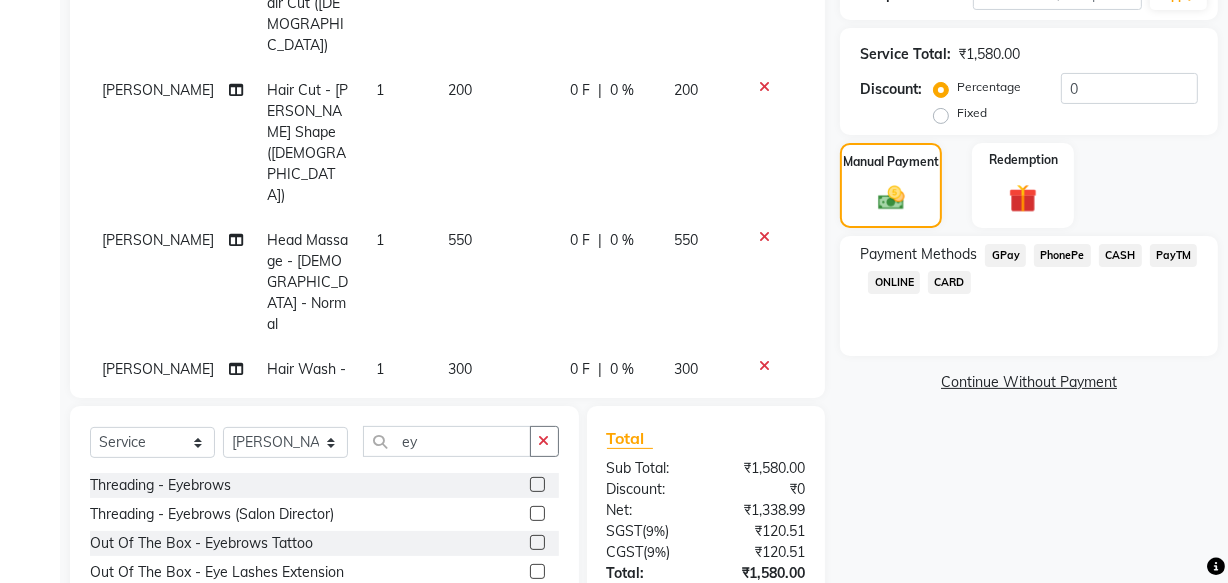 click on "CASH" 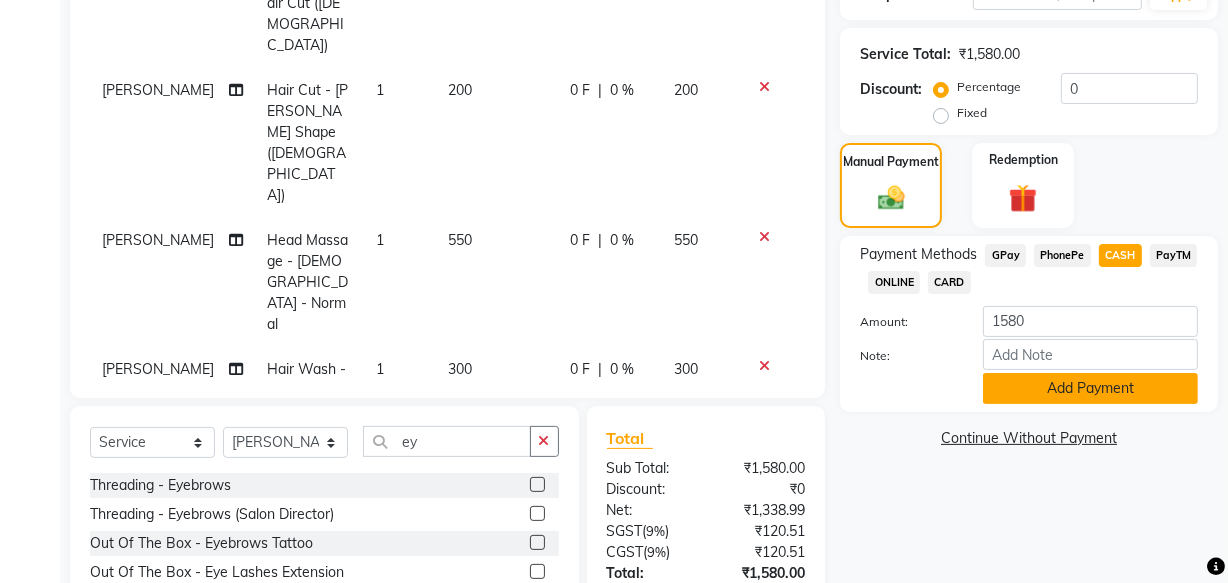 click on "Add Payment" 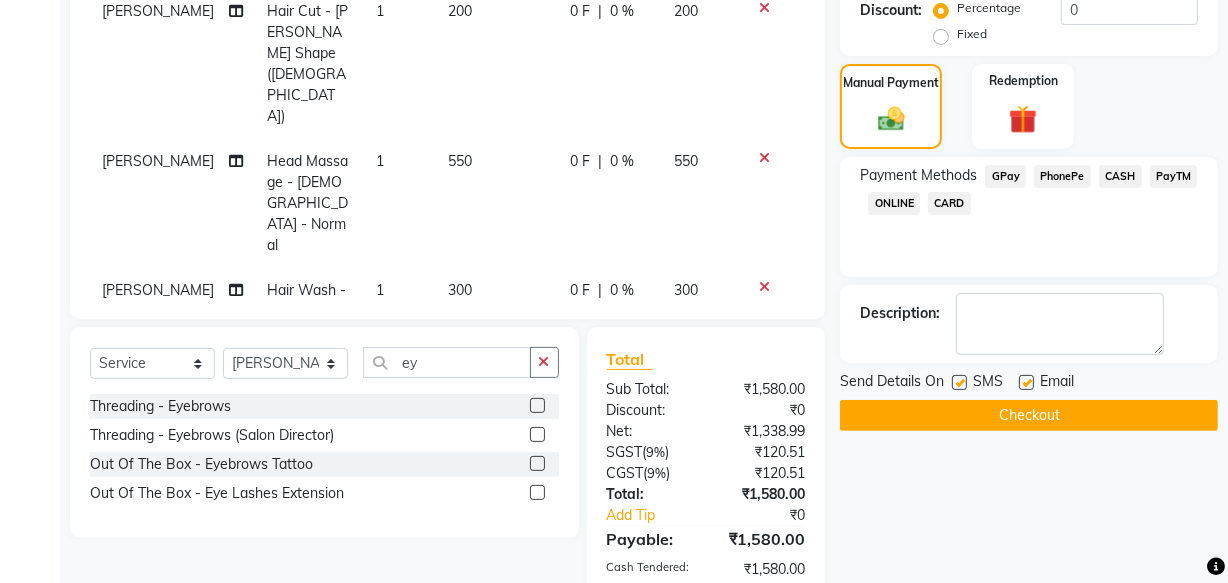 scroll, scrollTop: 551, scrollLeft: 0, axis: vertical 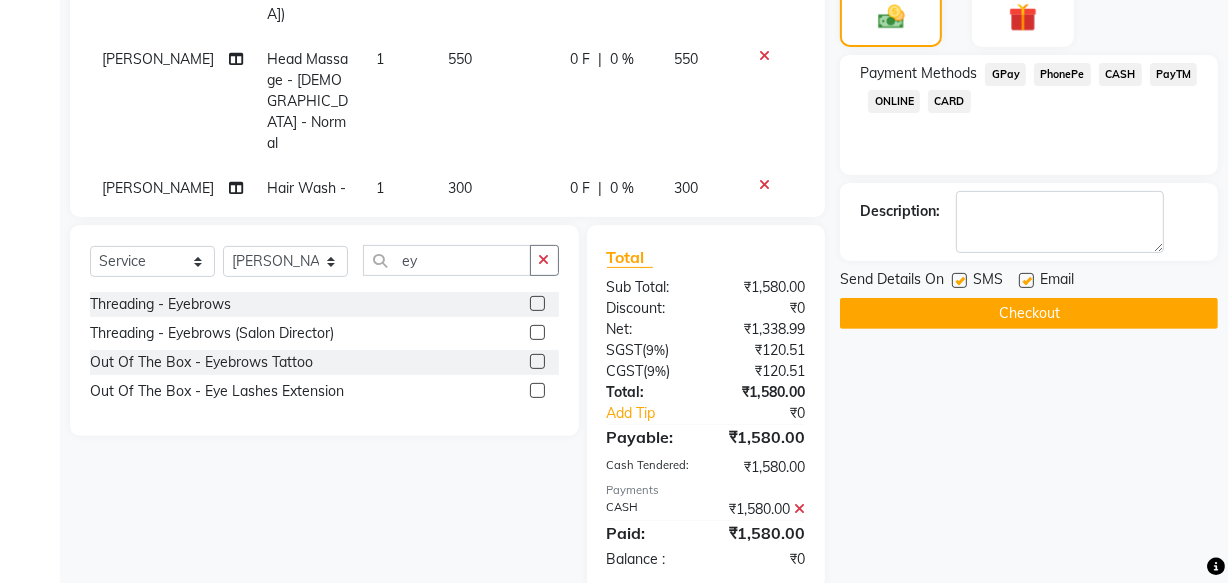 click 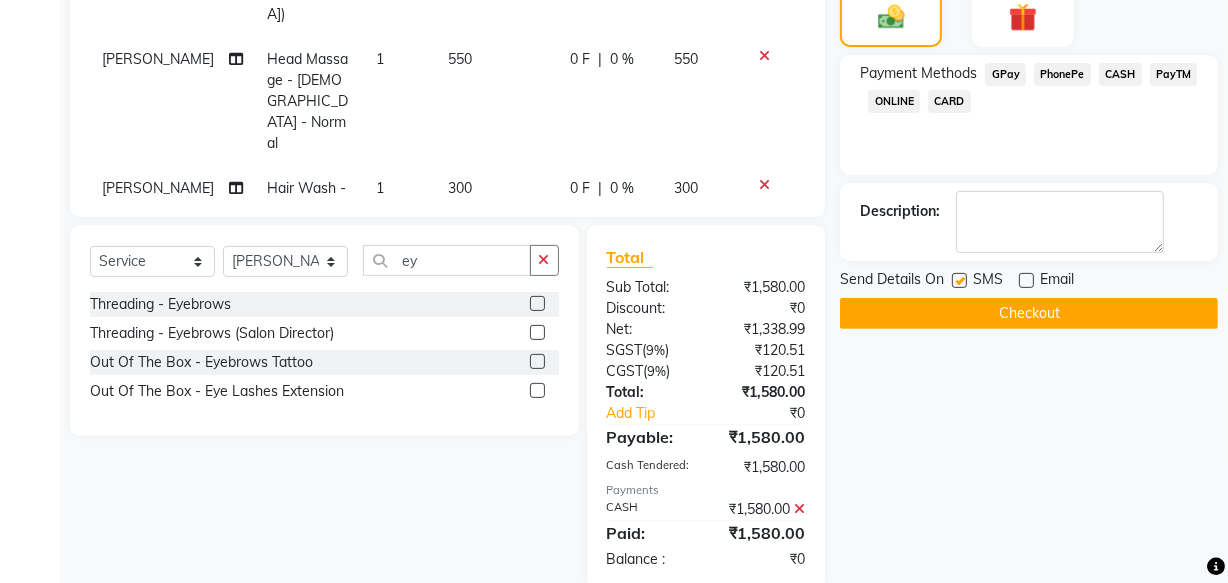 click on "SMS" 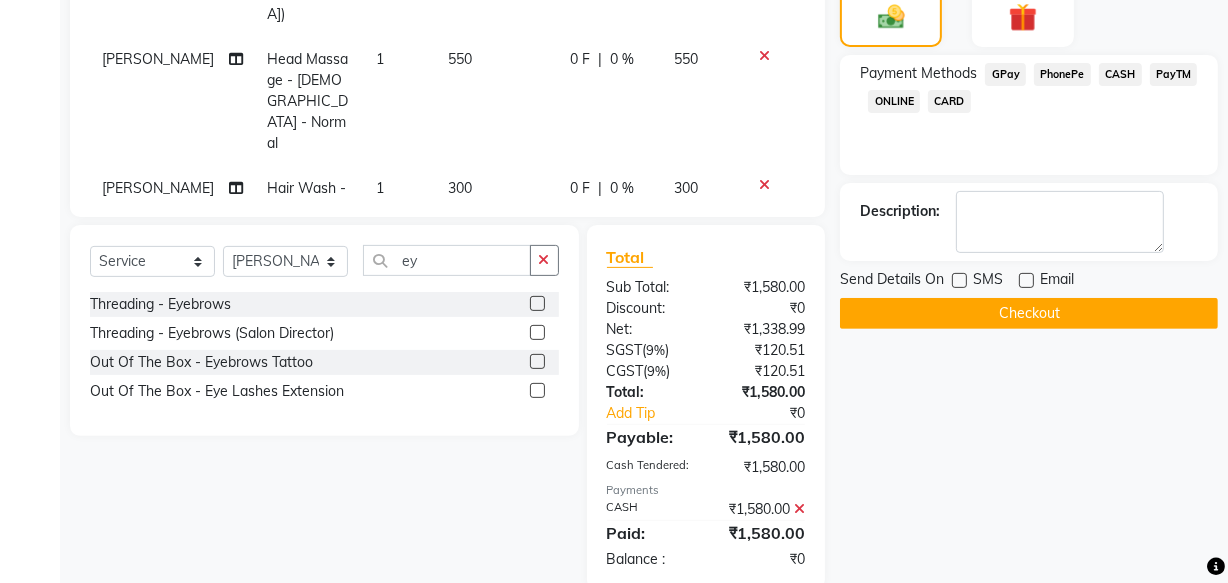 click on "Checkout" 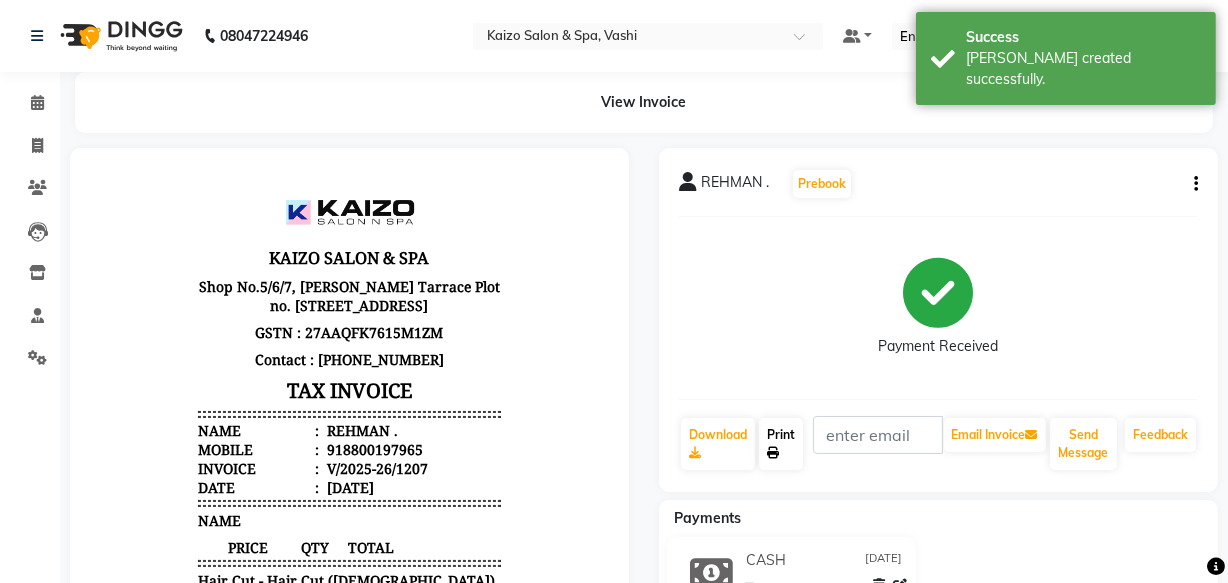 scroll, scrollTop: 0, scrollLeft: 0, axis: both 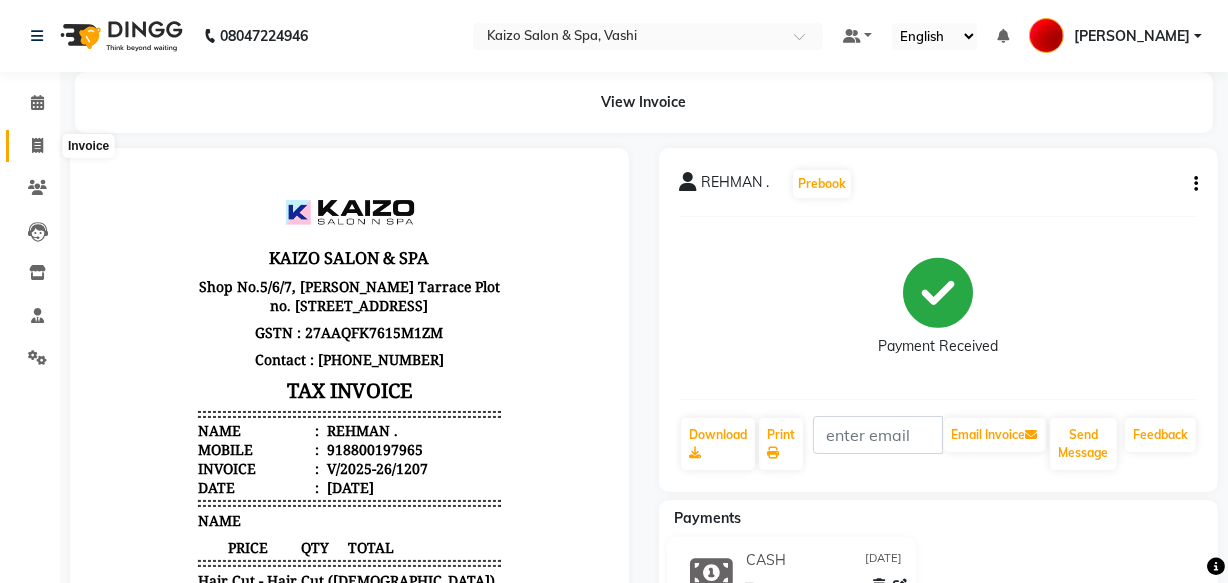 click 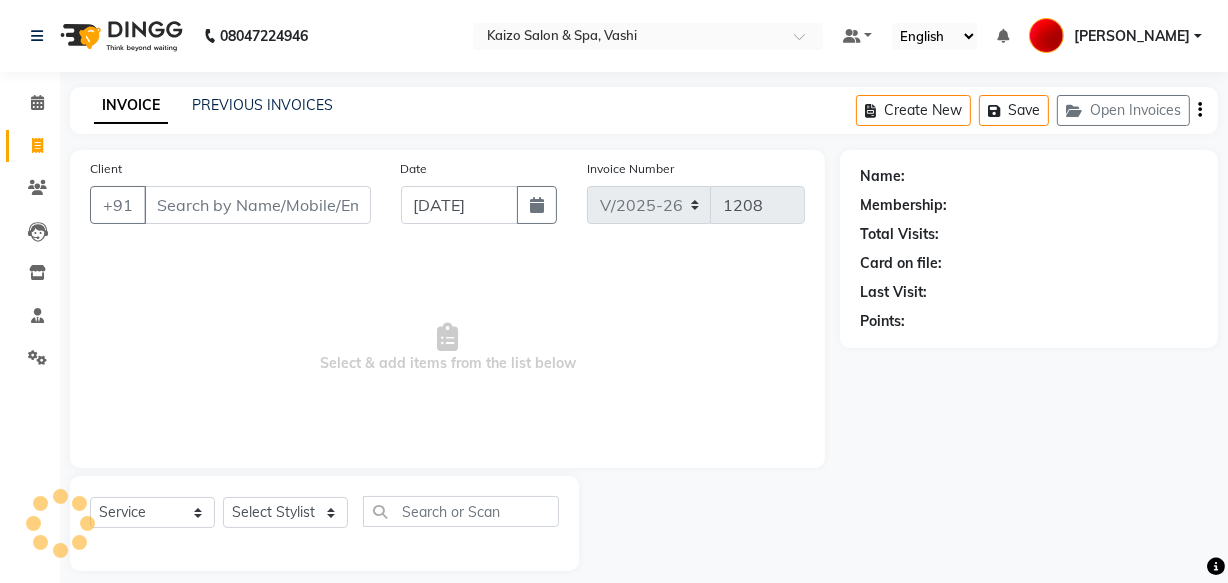 scroll, scrollTop: 19, scrollLeft: 0, axis: vertical 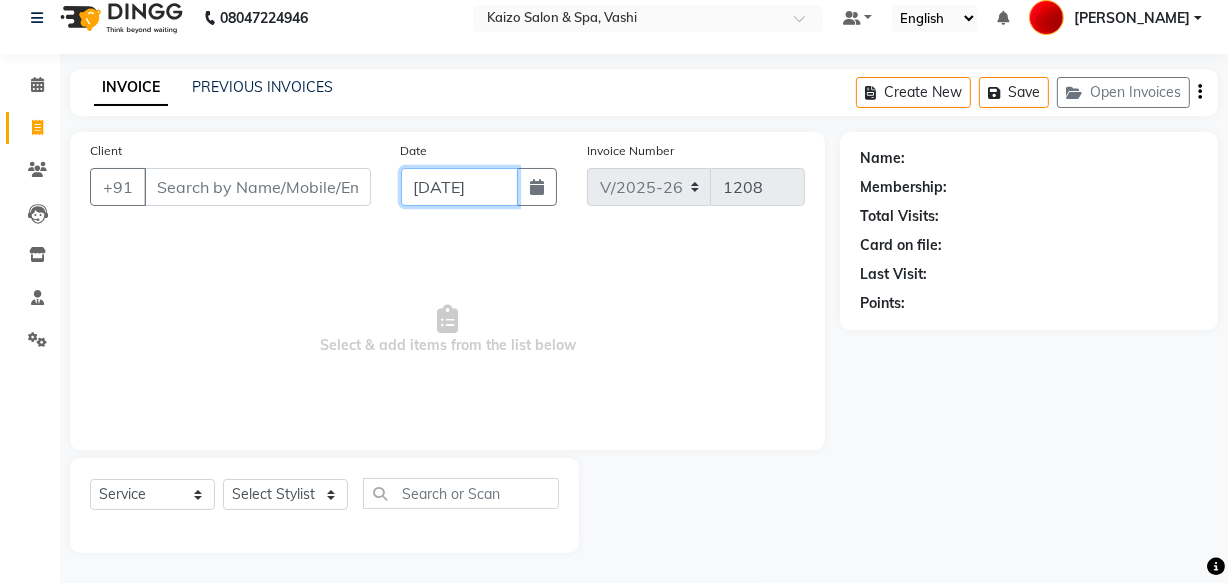 click on "[DATE]" 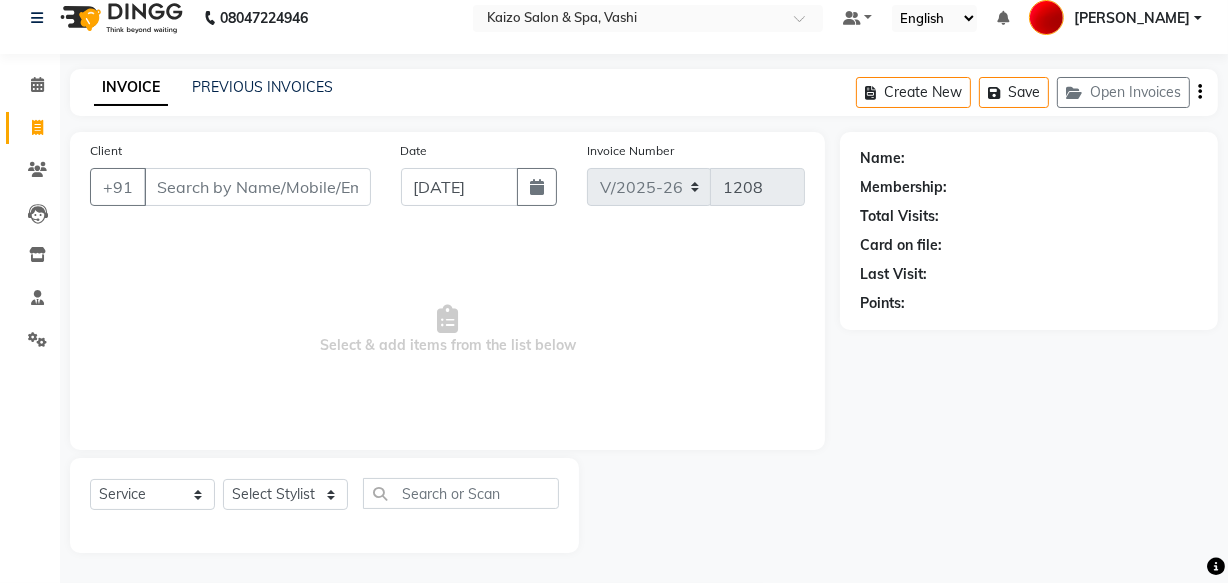 select on "7" 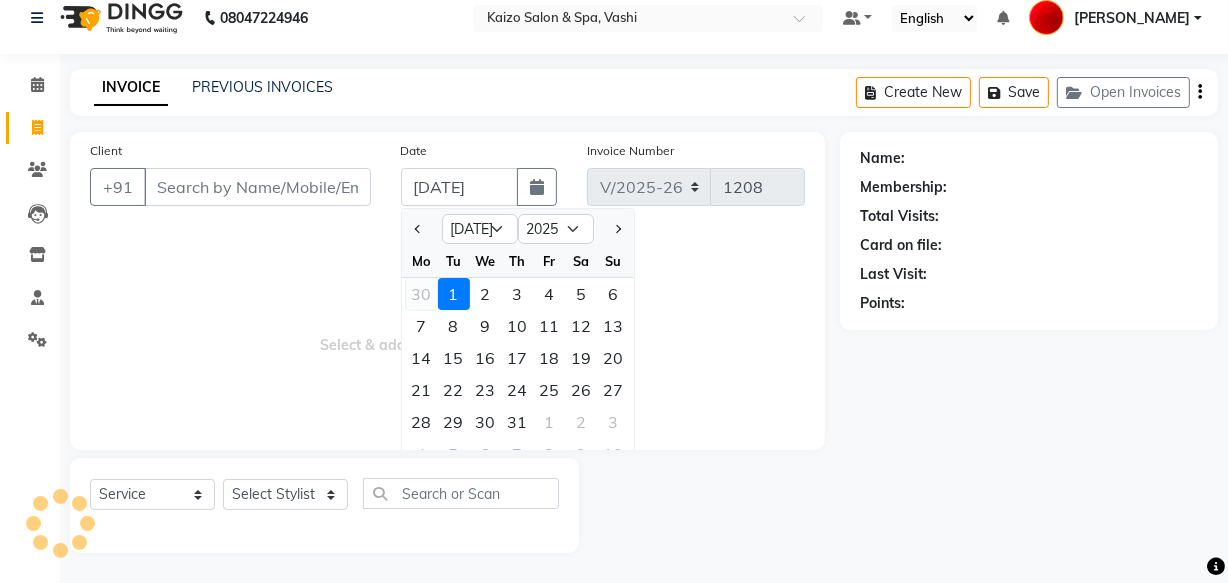 click on "30" 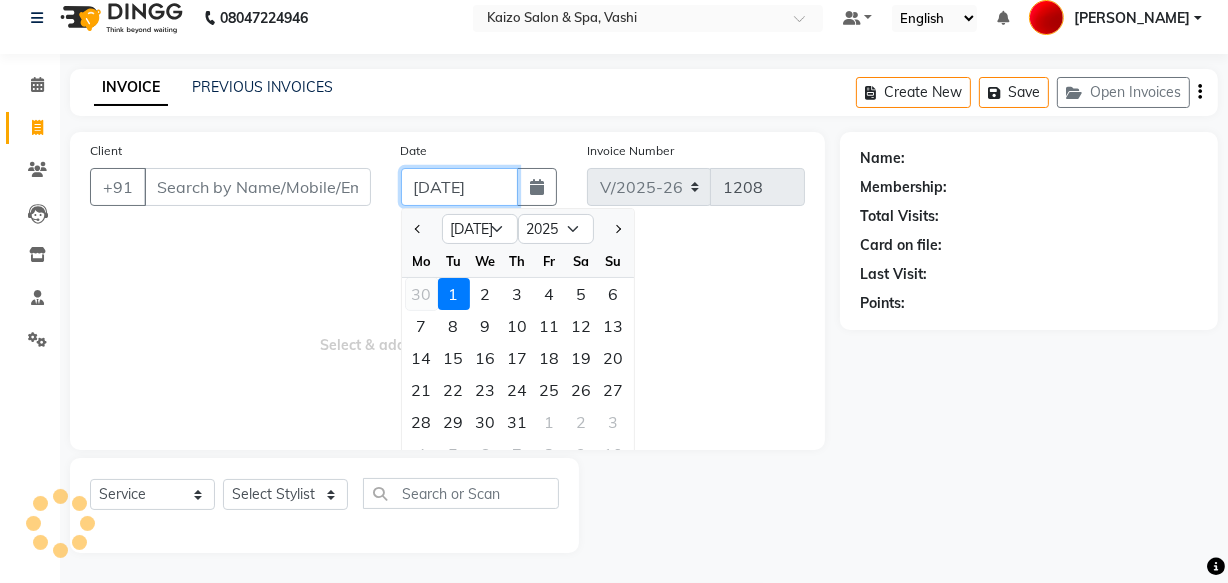 type on "[DATE]" 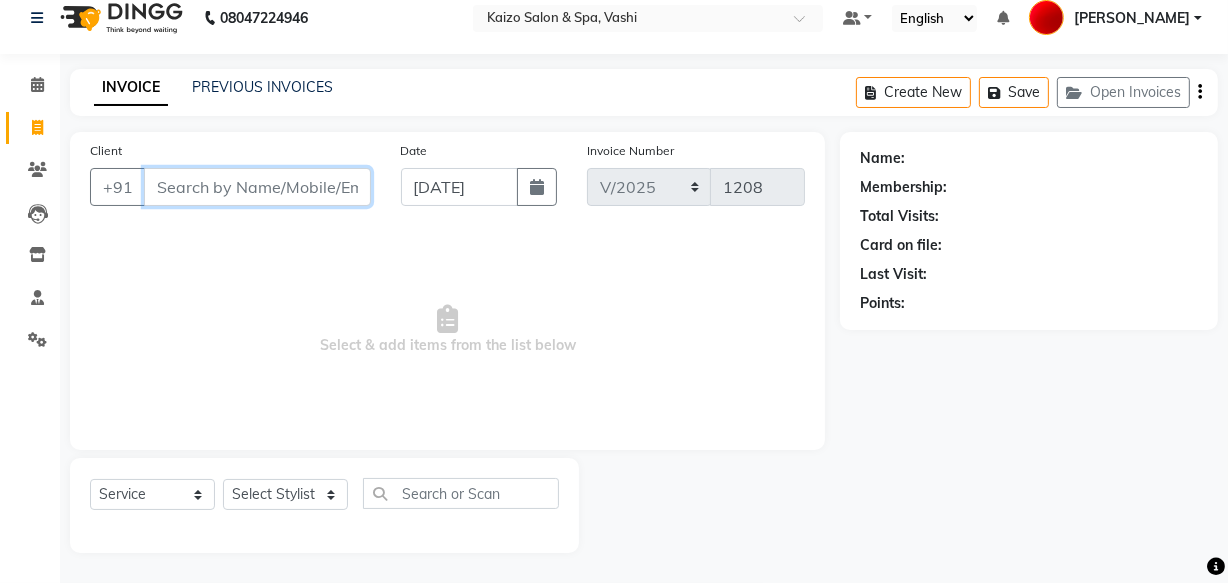 click on "Client" at bounding box center [257, 187] 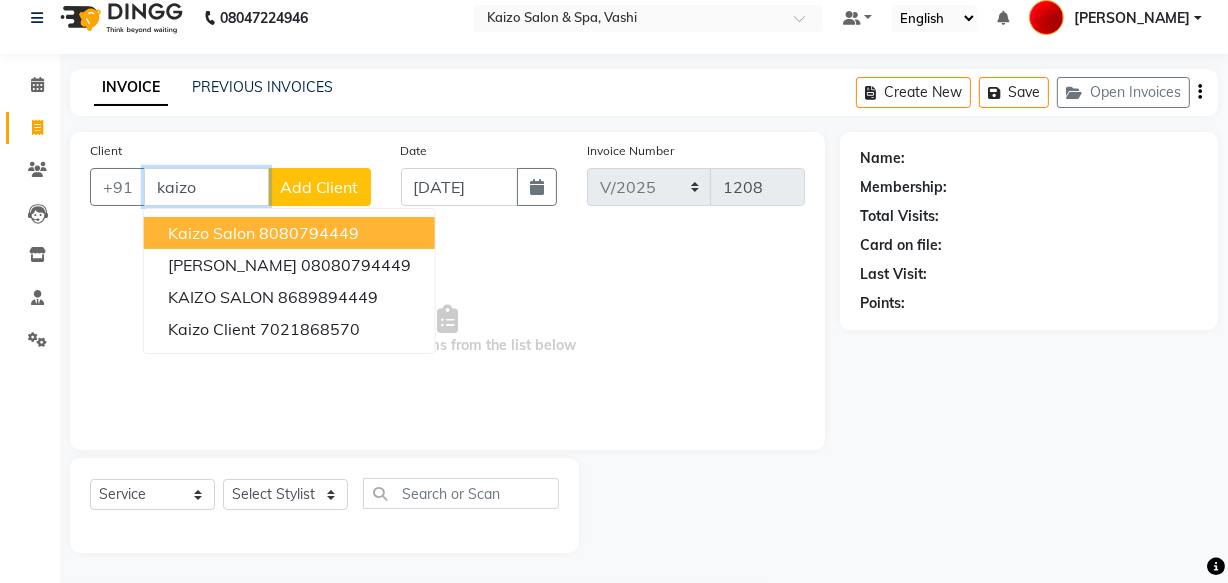 click on "kaizo salon" at bounding box center [211, 233] 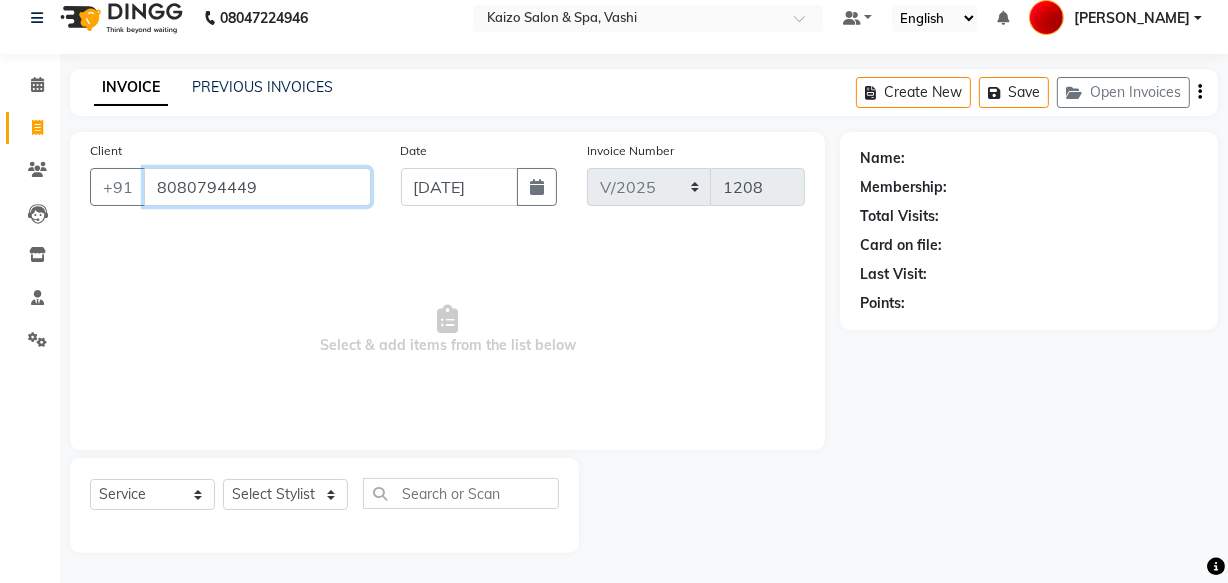 type on "8080794449" 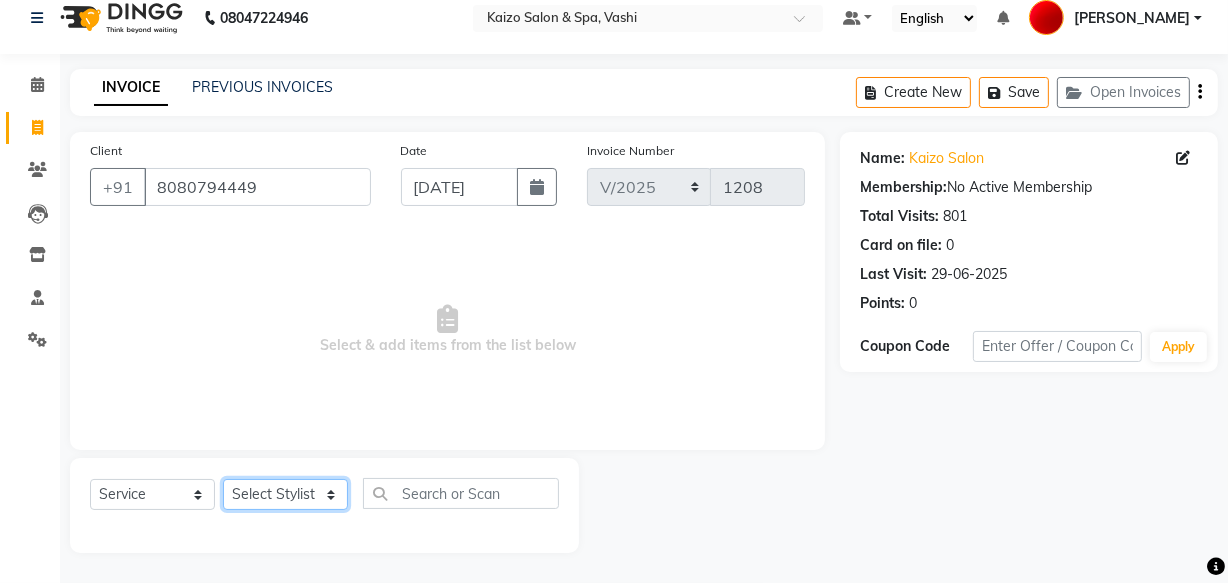 click on "Select Stylist AARTI [PERSON_NAME] IFTESHA KAIZO VASHI MAAM [PERSON_NAME] [PERSON_NAME]" 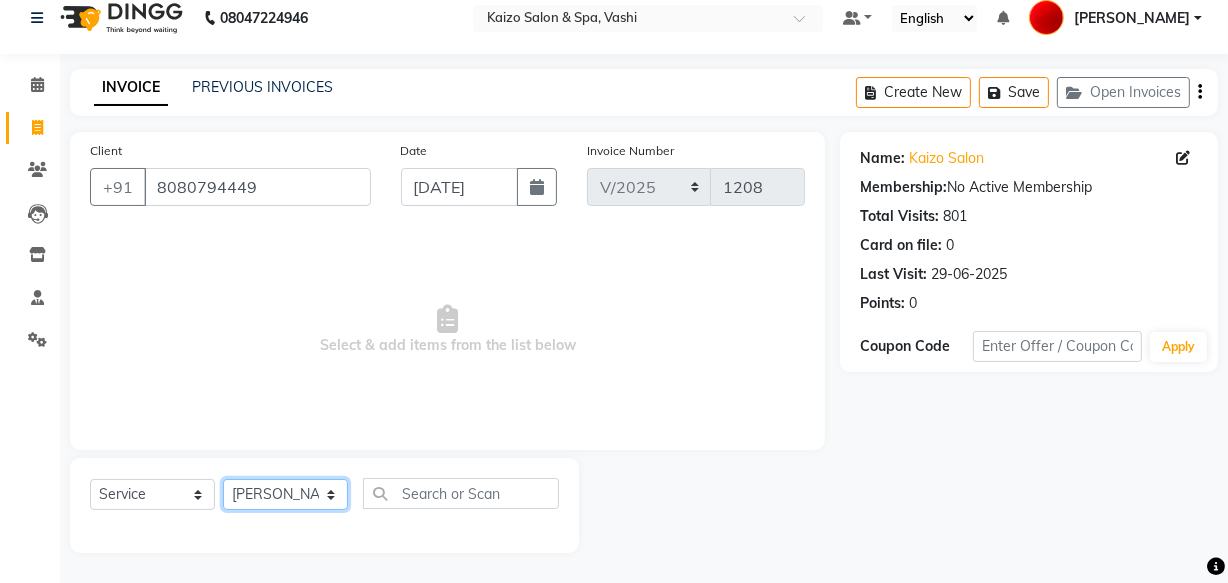 click on "Select Stylist AARTI [PERSON_NAME] IFTESHA KAIZO VASHI MAAM [PERSON_NAME] [PERSON_NAME]" 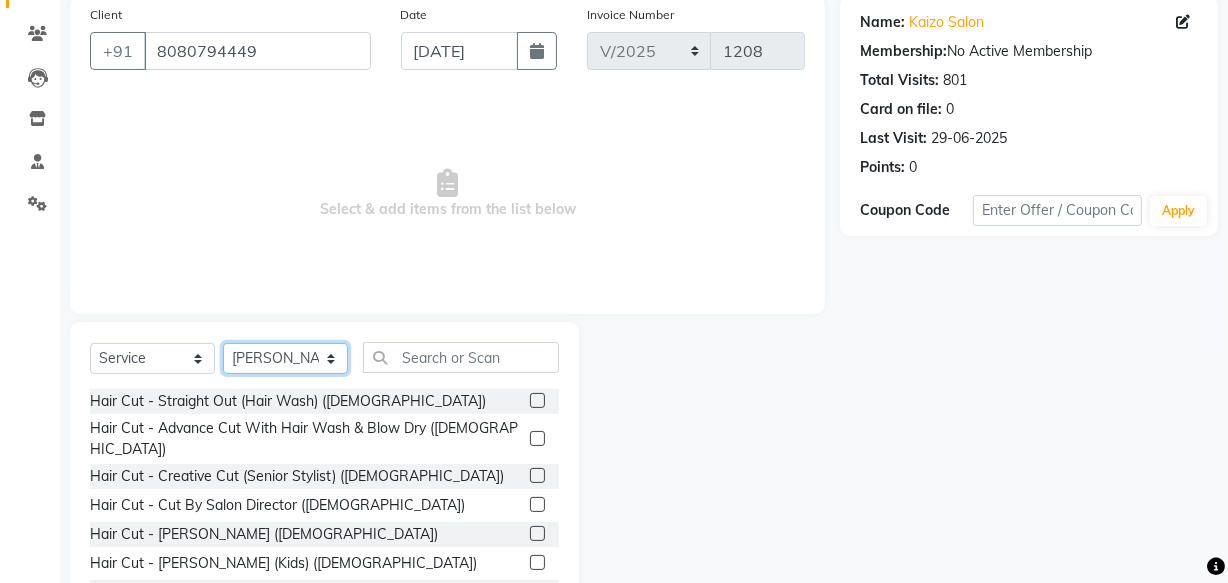 scroll, scrollTop: 219, scrollLeft: 0, axis: vertical 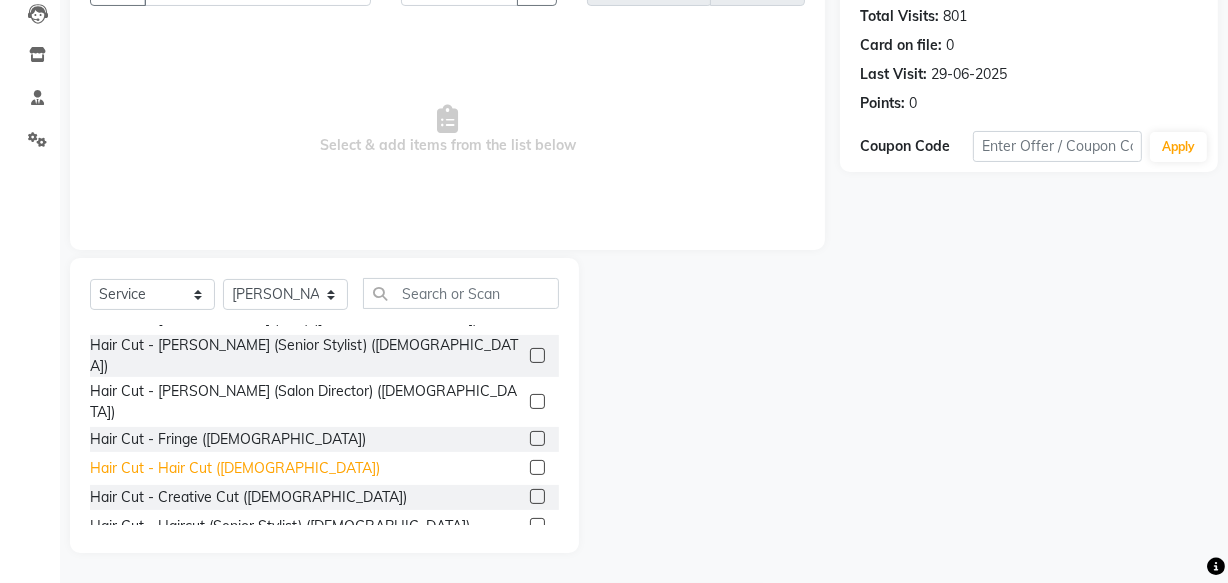 click on "Hair Cut - Hair Cut ([DEMOGRAPHIC_DATA])" 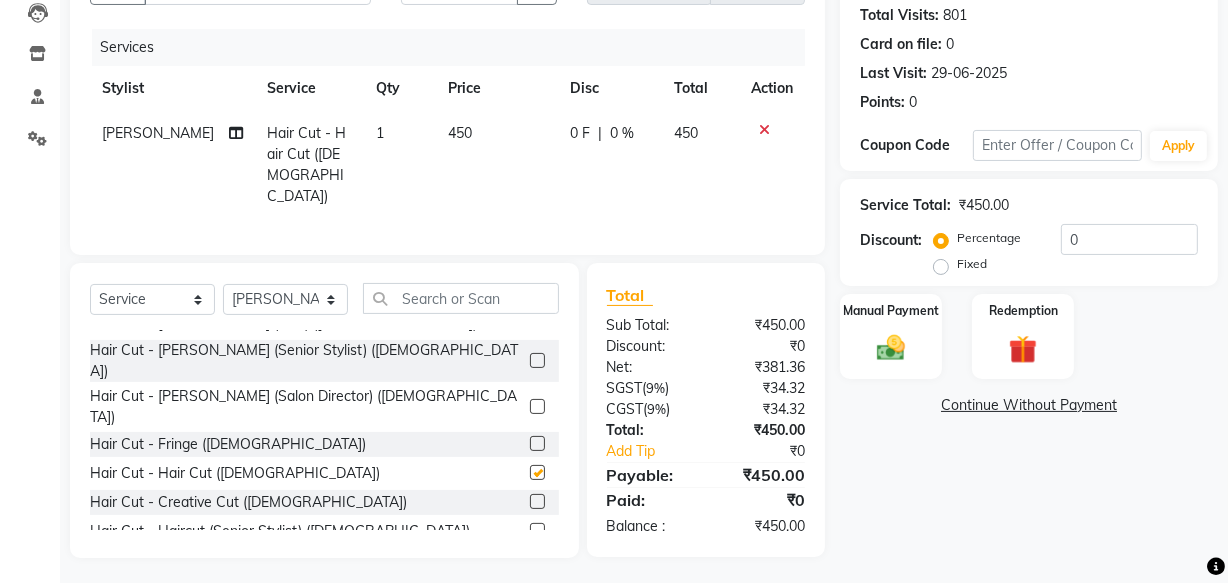 checkbox on "false" 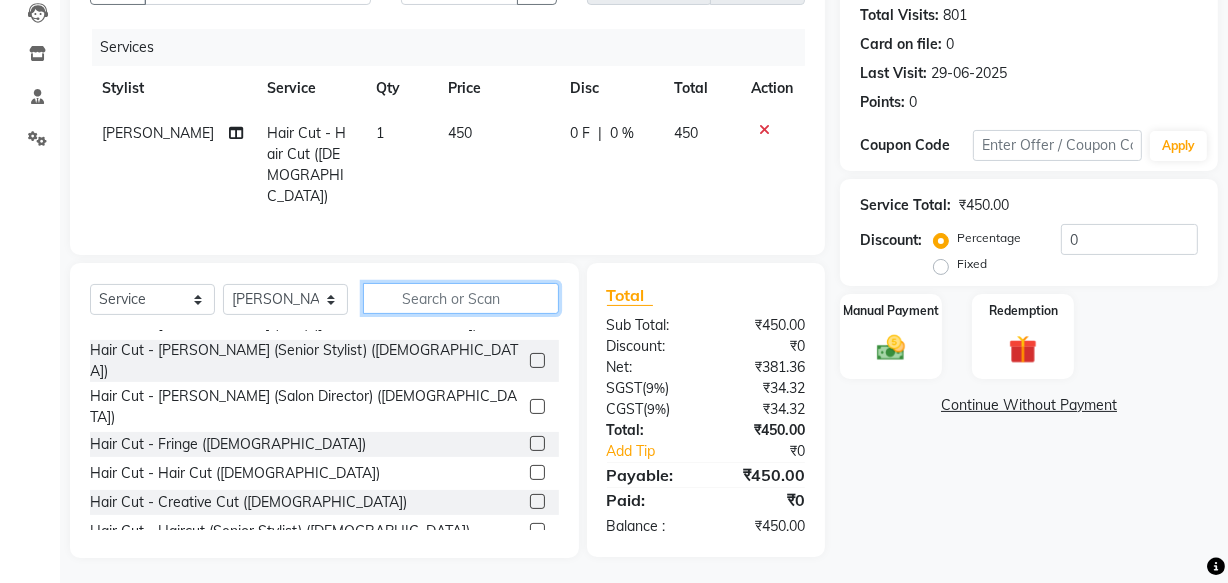 click 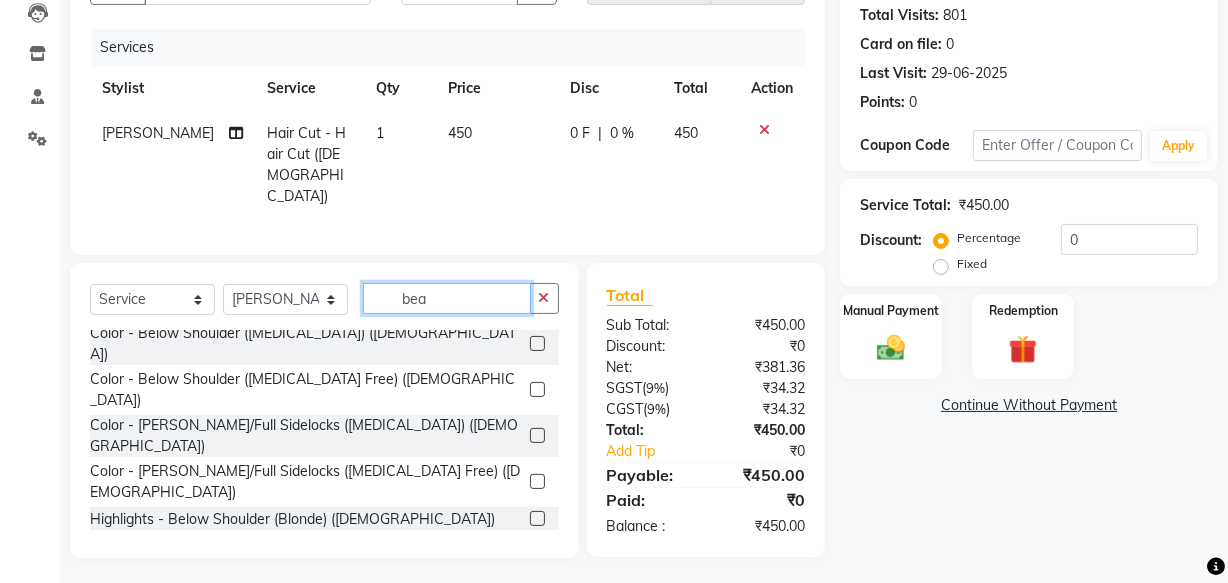 scroll, scrollTop: 0, scrollLeft: 0, axis: both 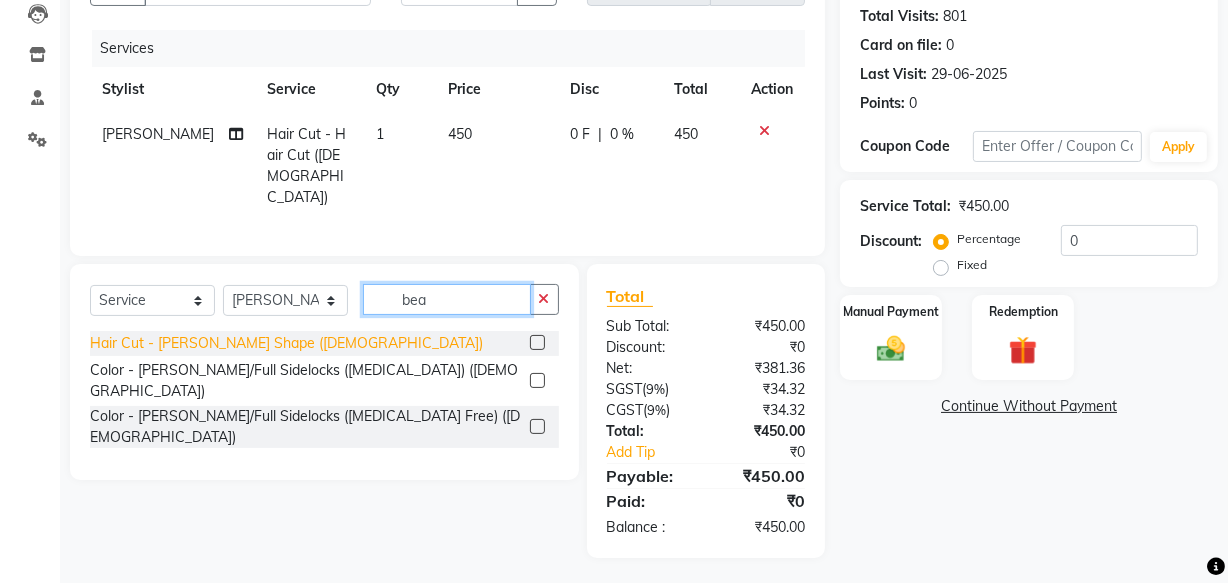 type on "bea" 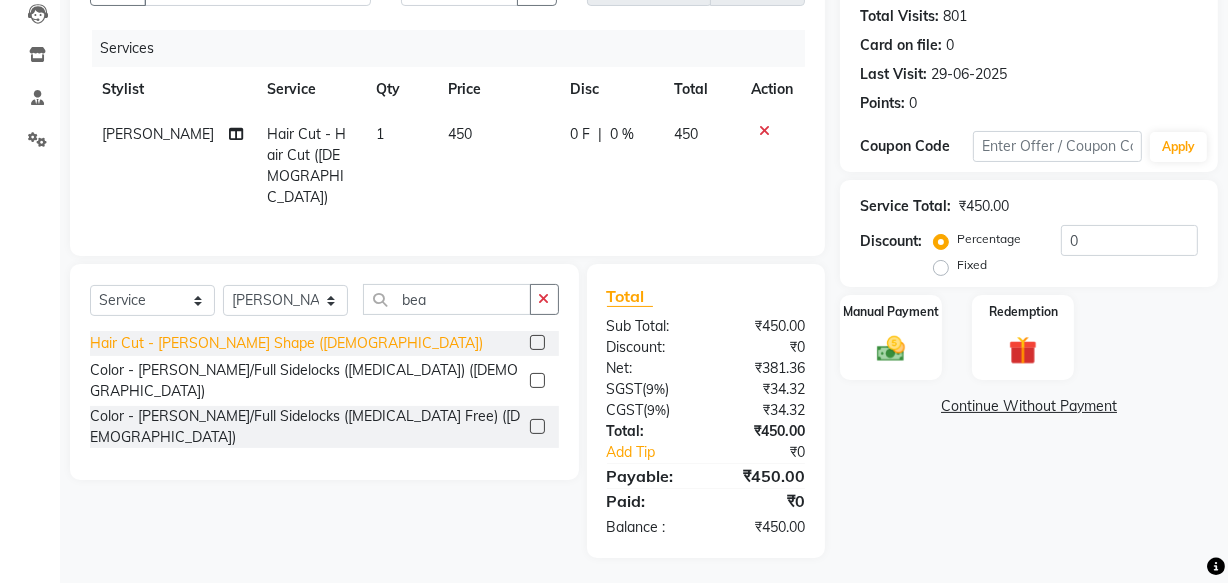 click on "Hair Cut - [PERSON_NAME] Shape ([DEMOGRAPHIC_DATA])" 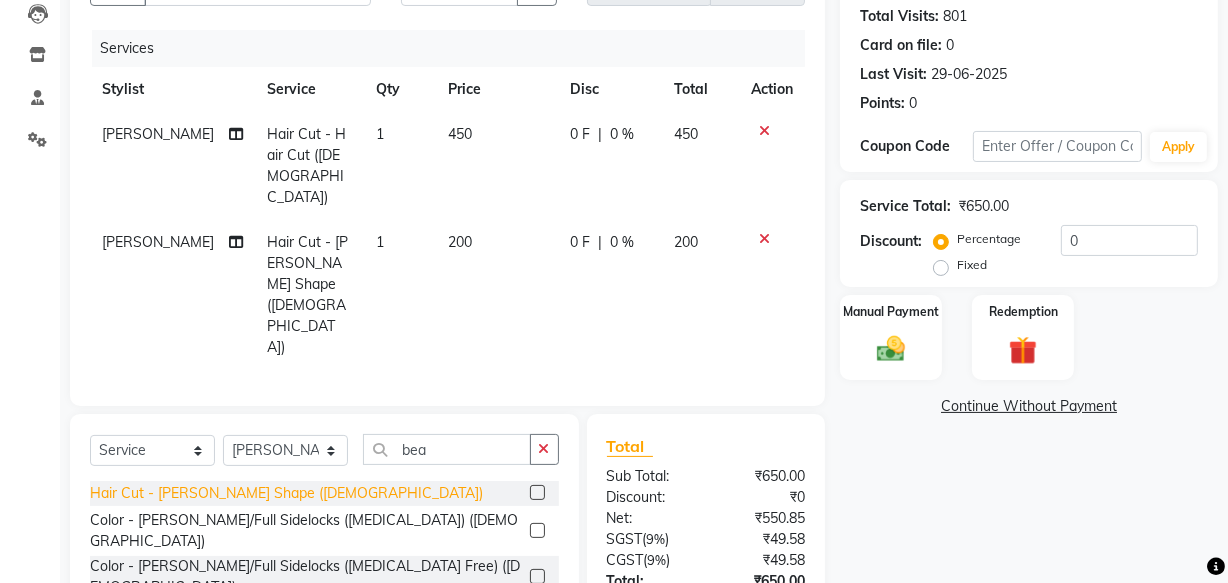 drag, startPoint x: 186, startPoint y: 394, endPoint x: 353, endPoint y: 479, distance: 187.3873 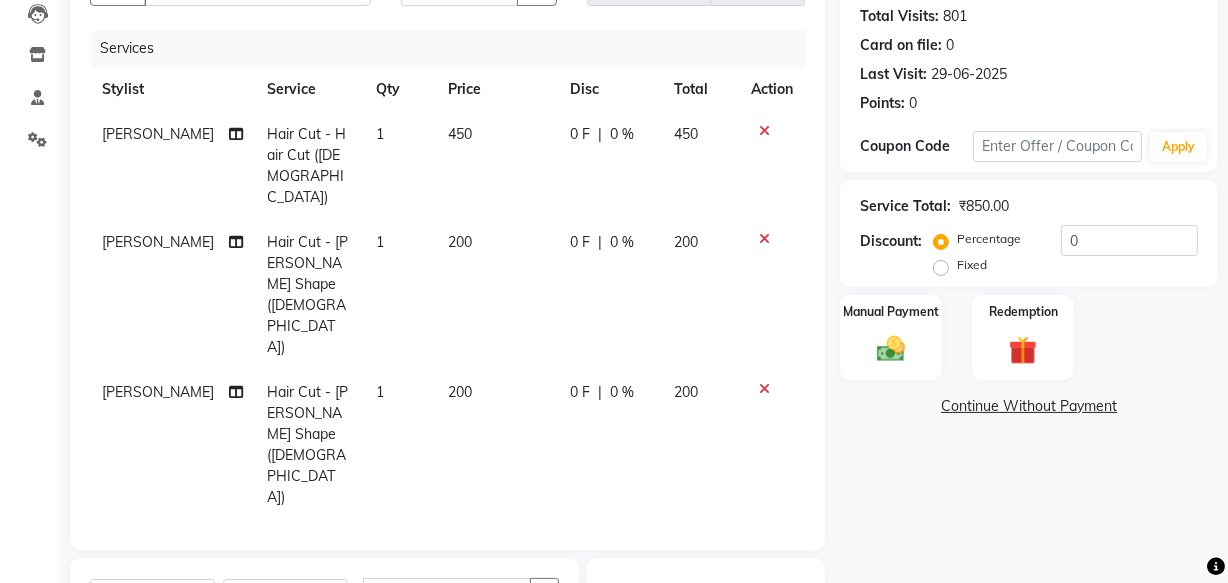 checkbox on "false" 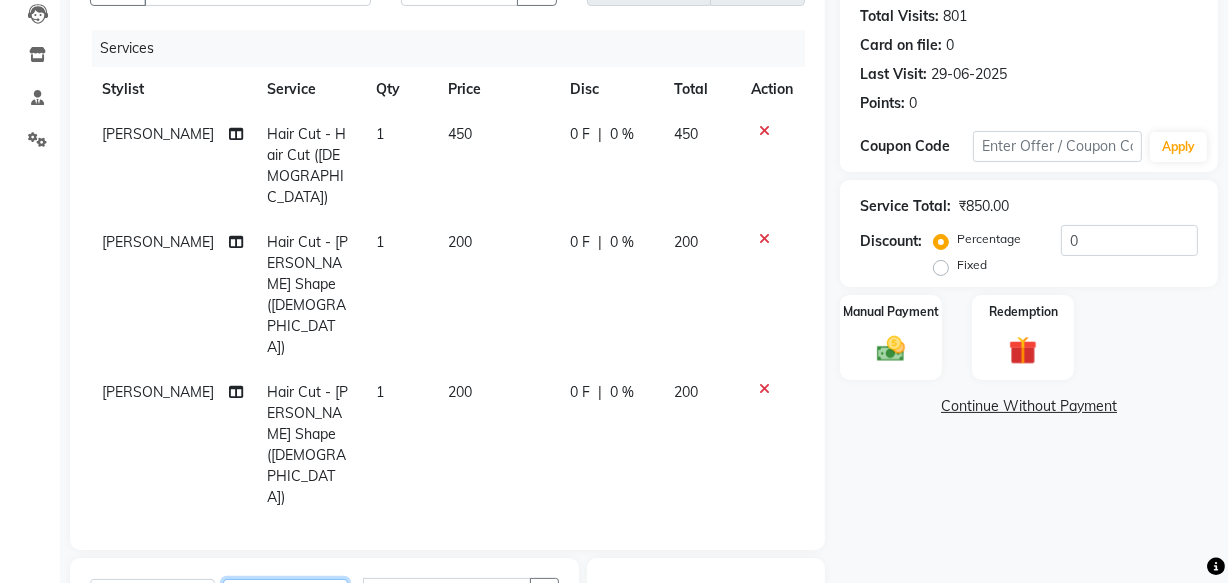 click on "Select Stylist AARTI [PERSON_NAME] IFTESHA KAIZO VASHI MAAM [PERSON_NAME] [PERSON_NAME]" 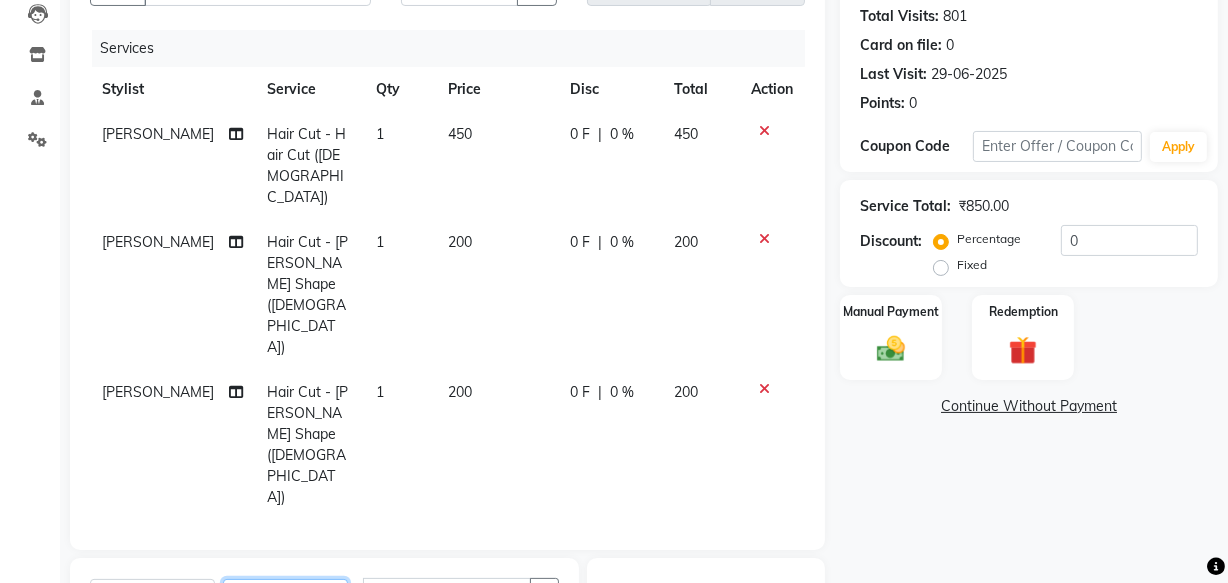 select on "34295" 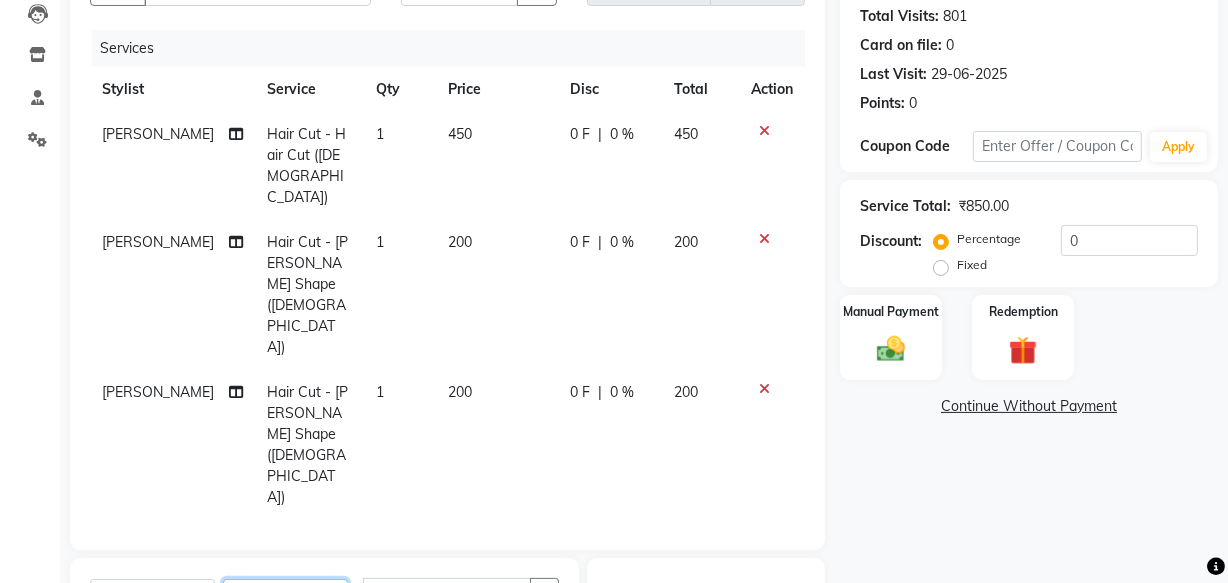 click on "Select Stylist AARTI [PERSON_NAME] IFTESHA KAIZO VASHI MAAM [PERSON_NAME] [PERSON_NAME]" 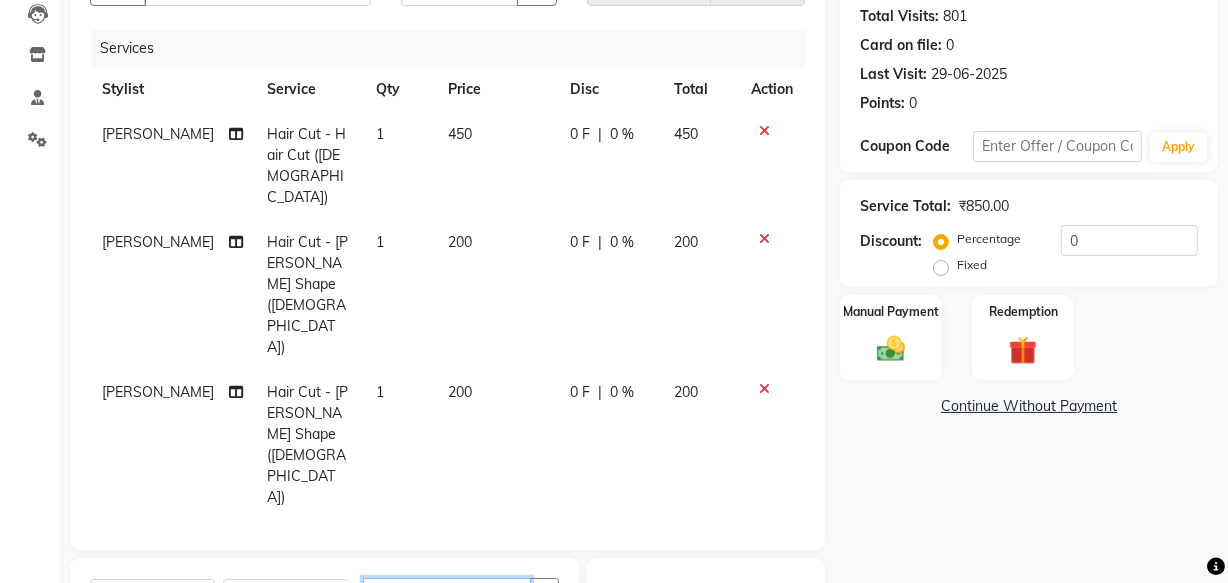 click on "bea" 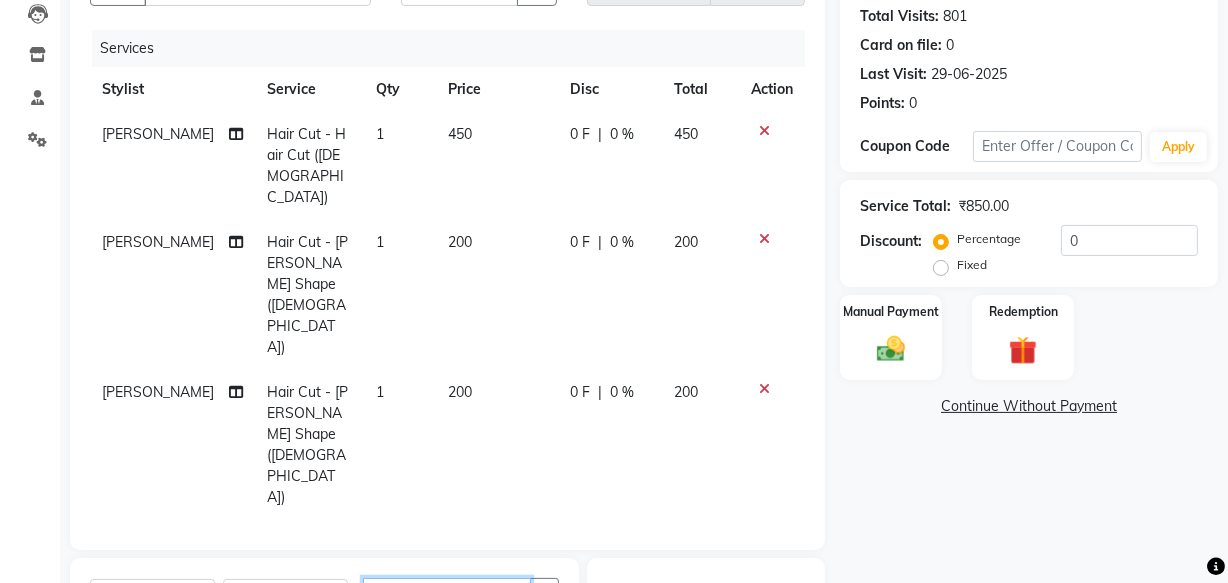 type on "upp" 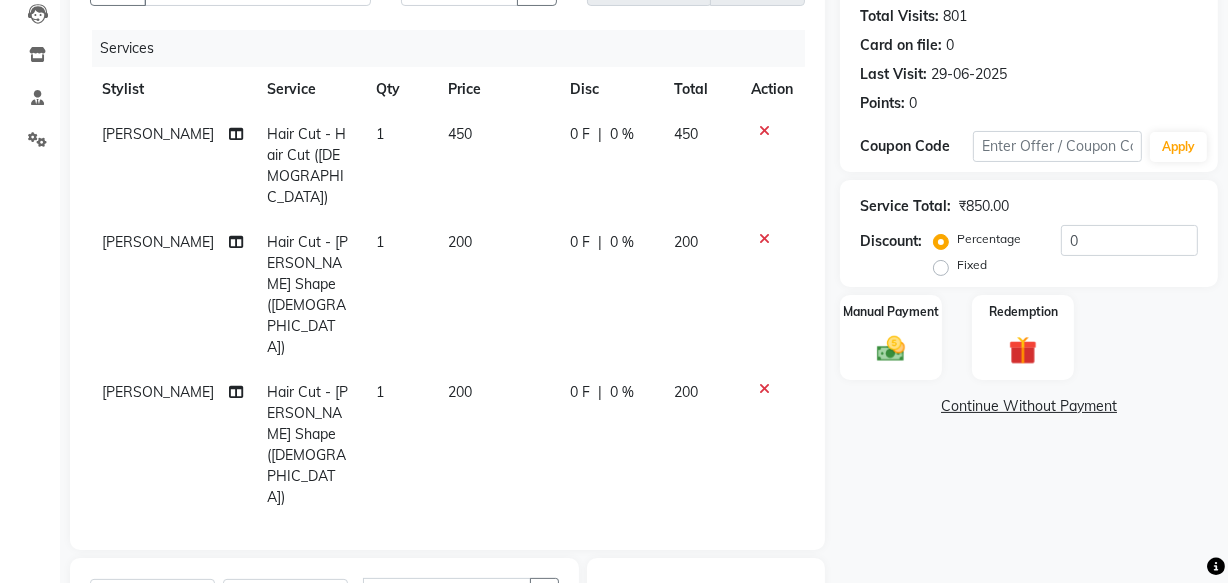 click on "Threading - Upper Lips" 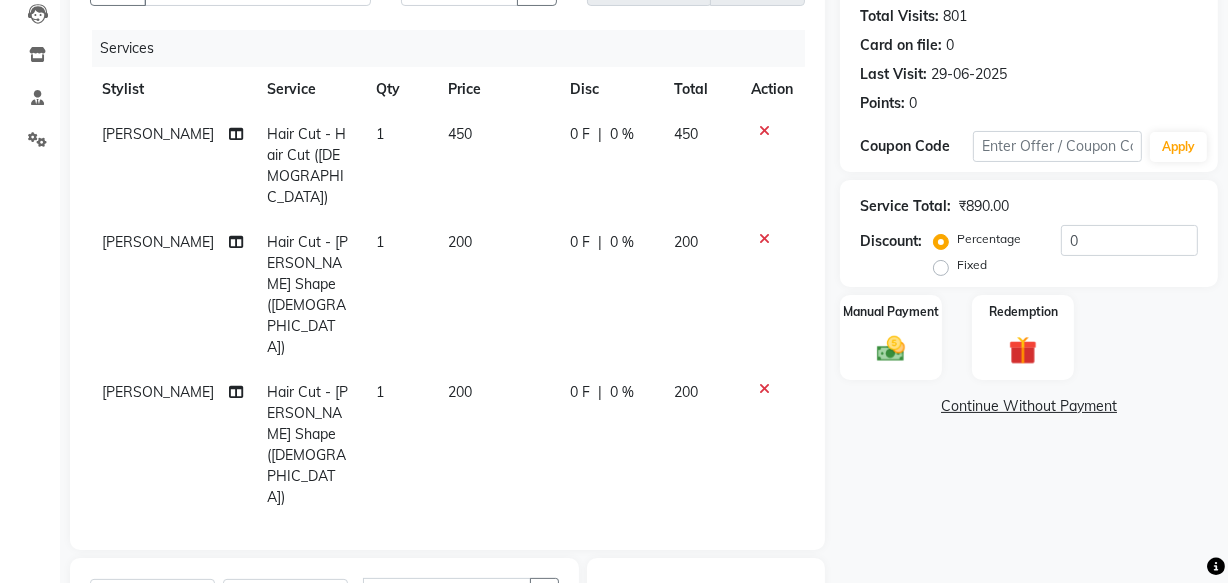scroll, scrollTop: 400, scrollLeft: 0, axis: vertical 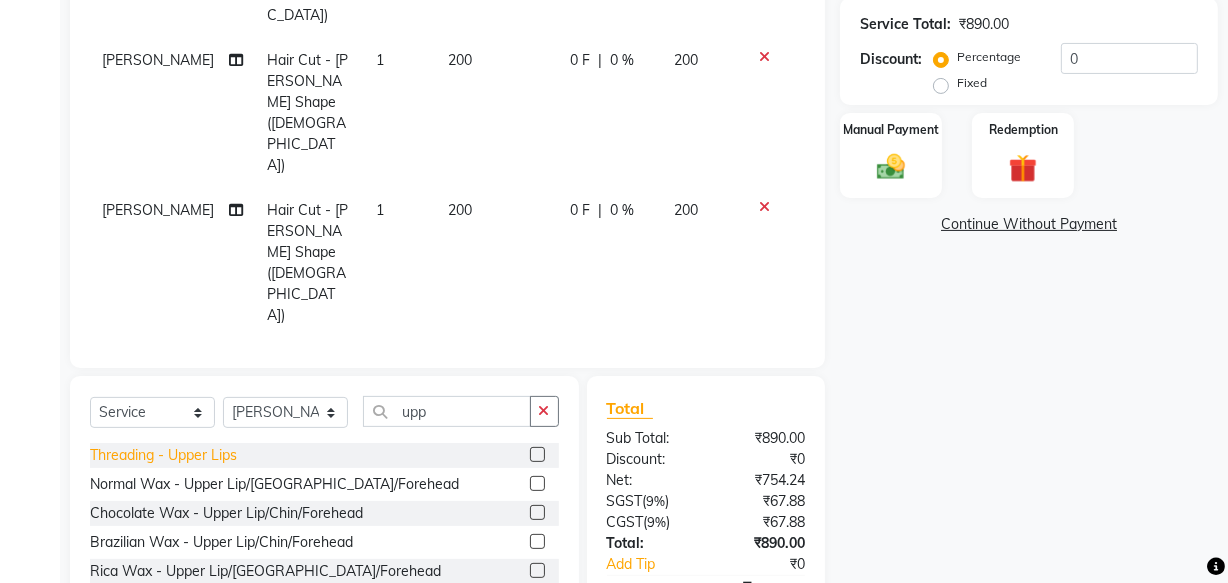 click on "Threading - Upper Lips" 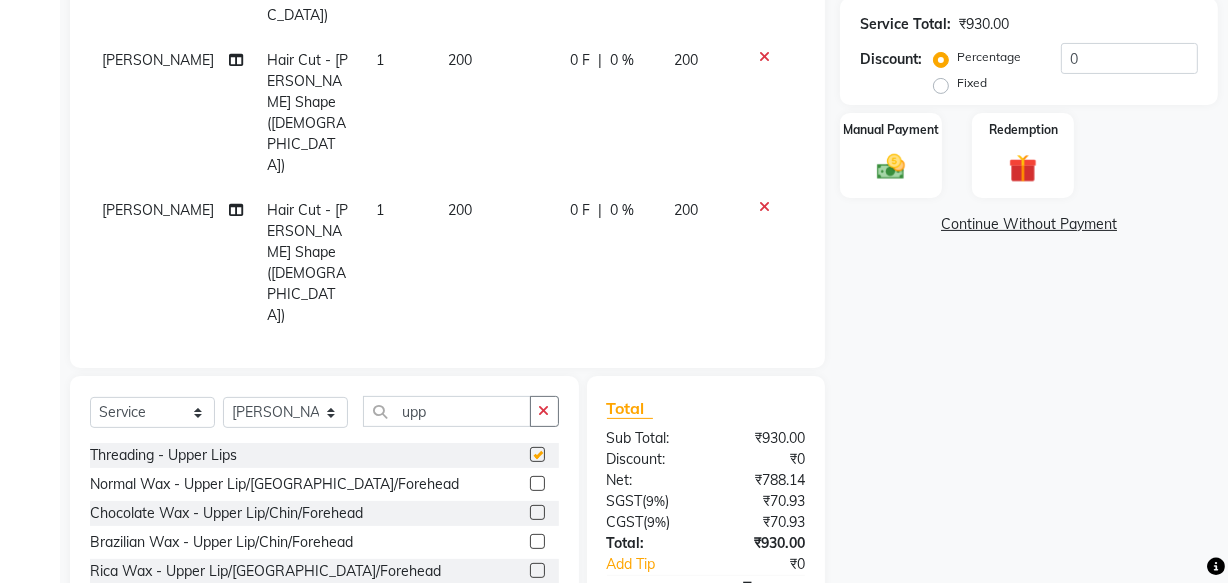 checkbox on "false" 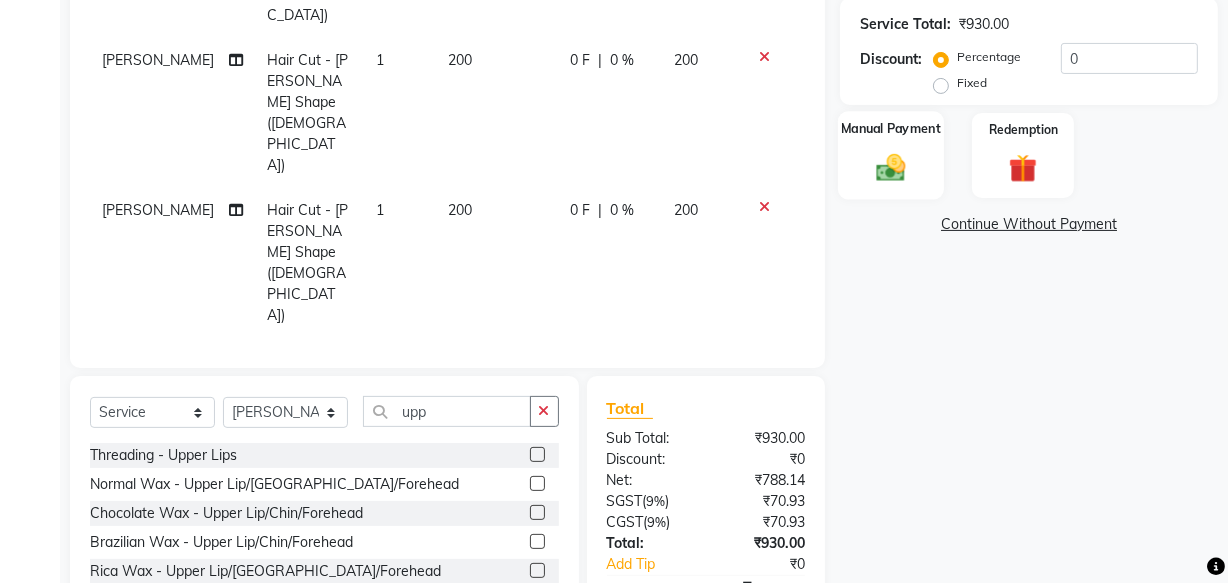 click on "Manual Payment" 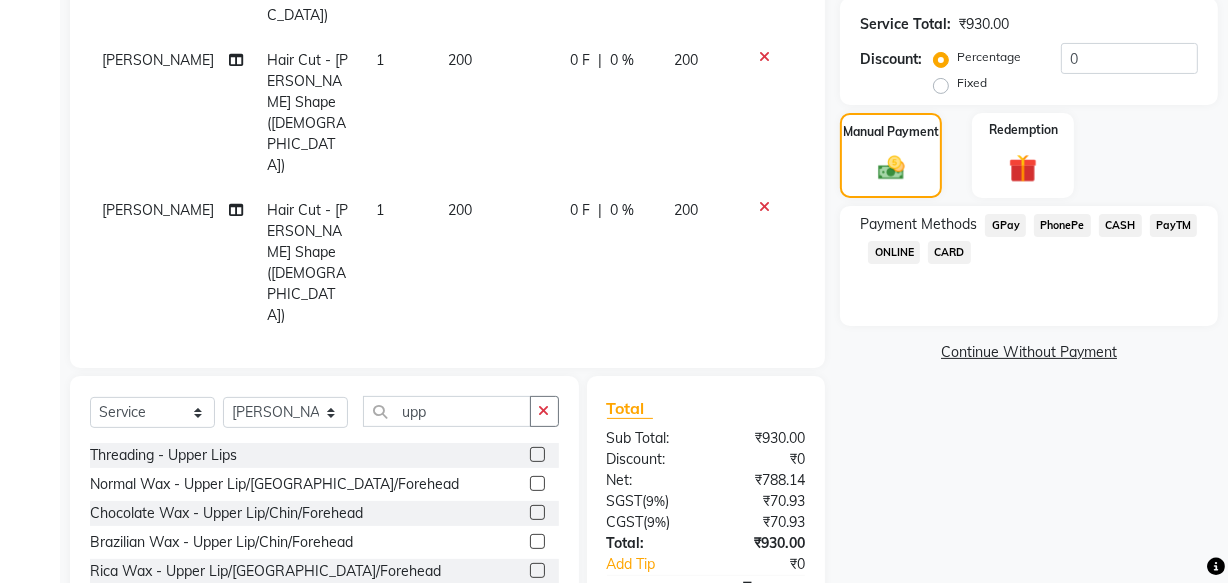 click on "CASH" 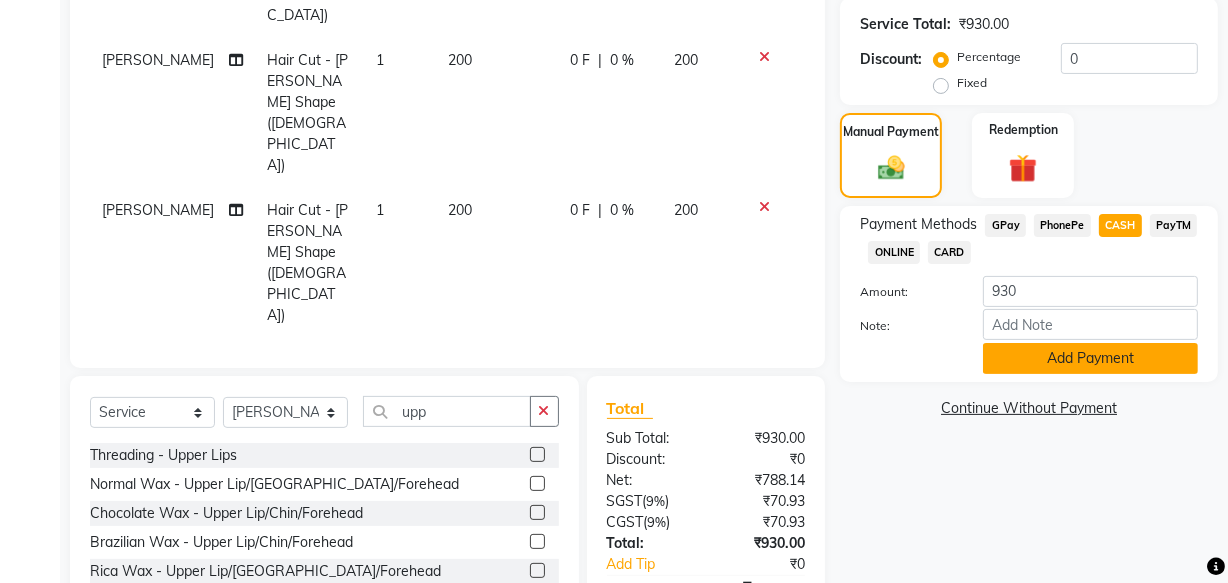 click on "Add Payment" 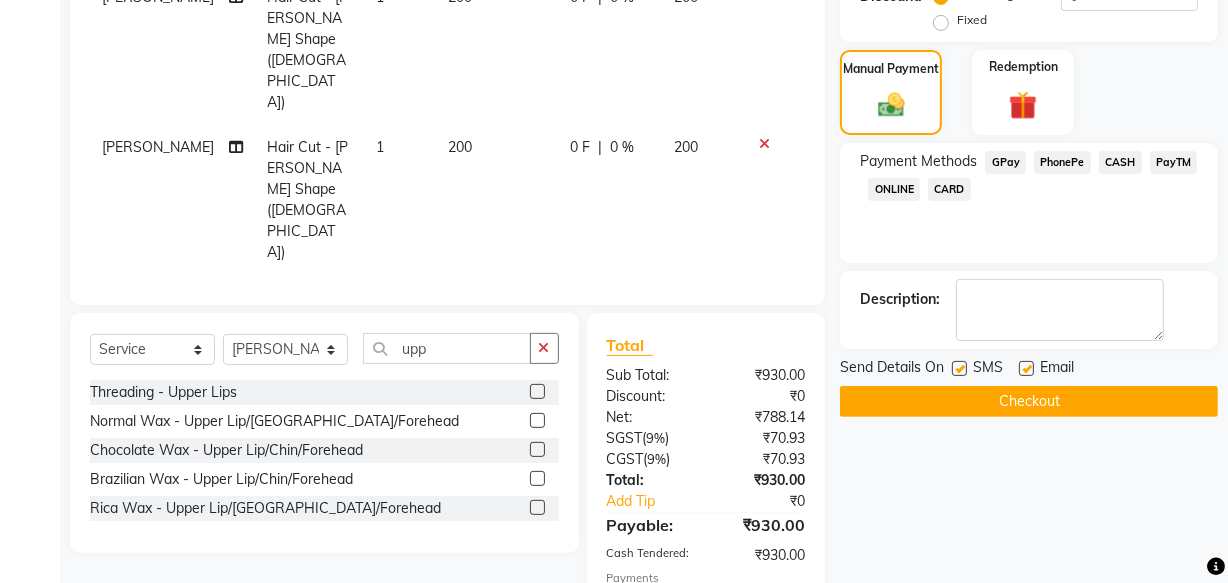 scroll, scrollTop: 572, scrollLeft: 0, axis: vertical 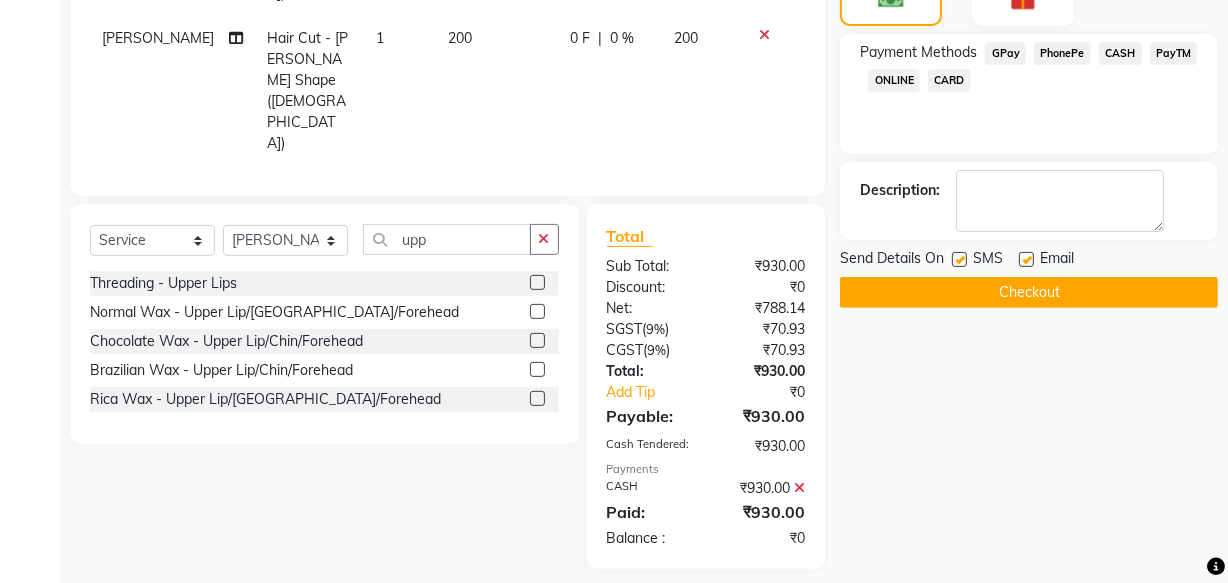 click 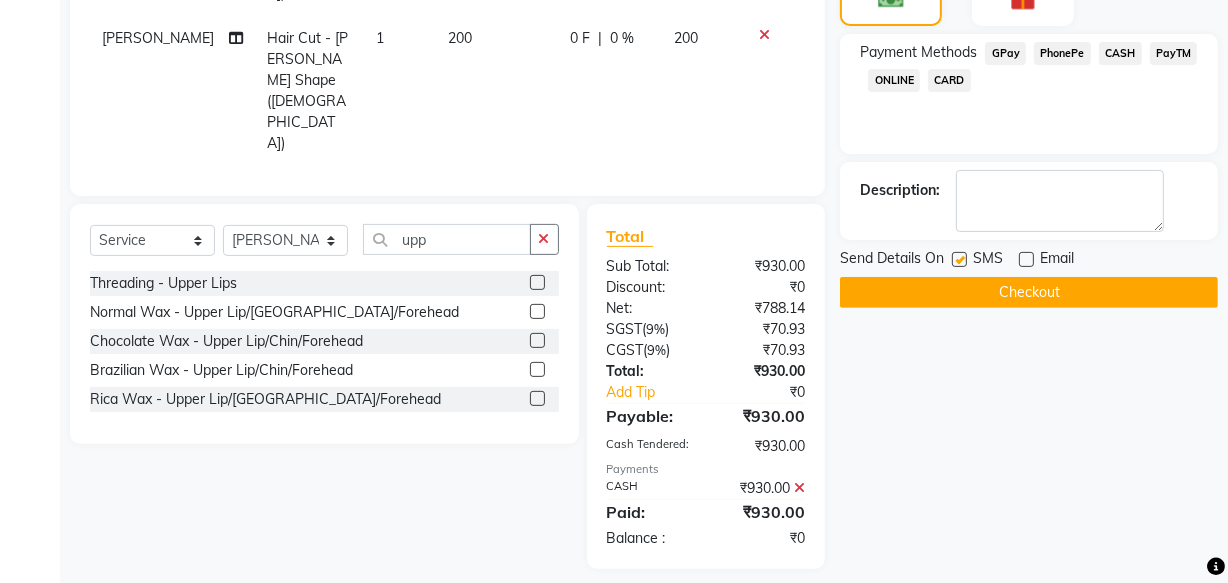 click 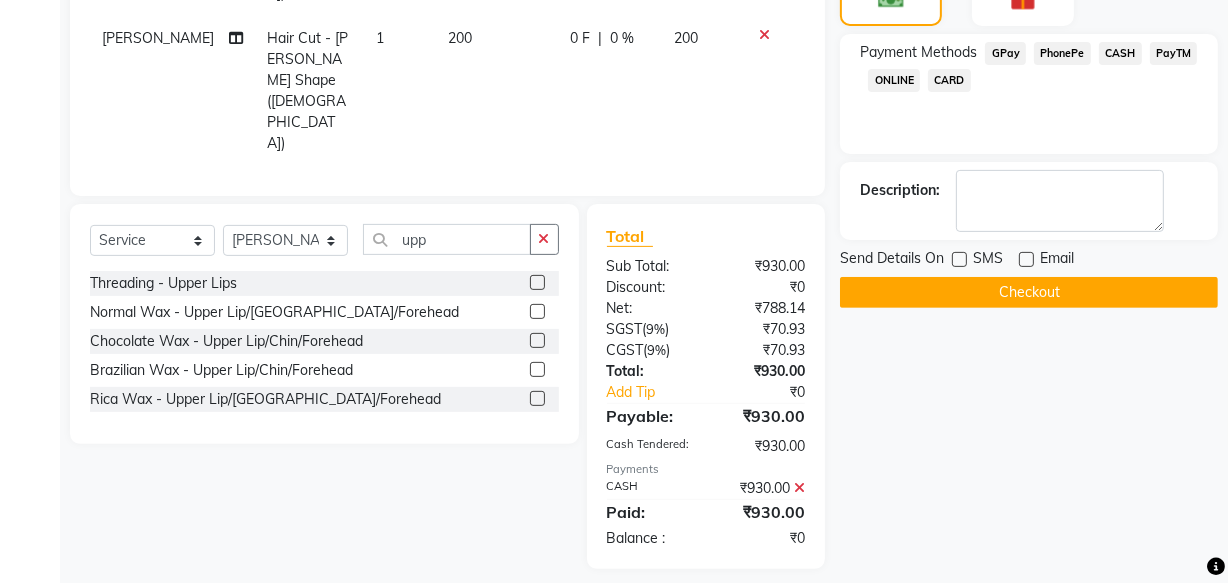 click on "Checkout" 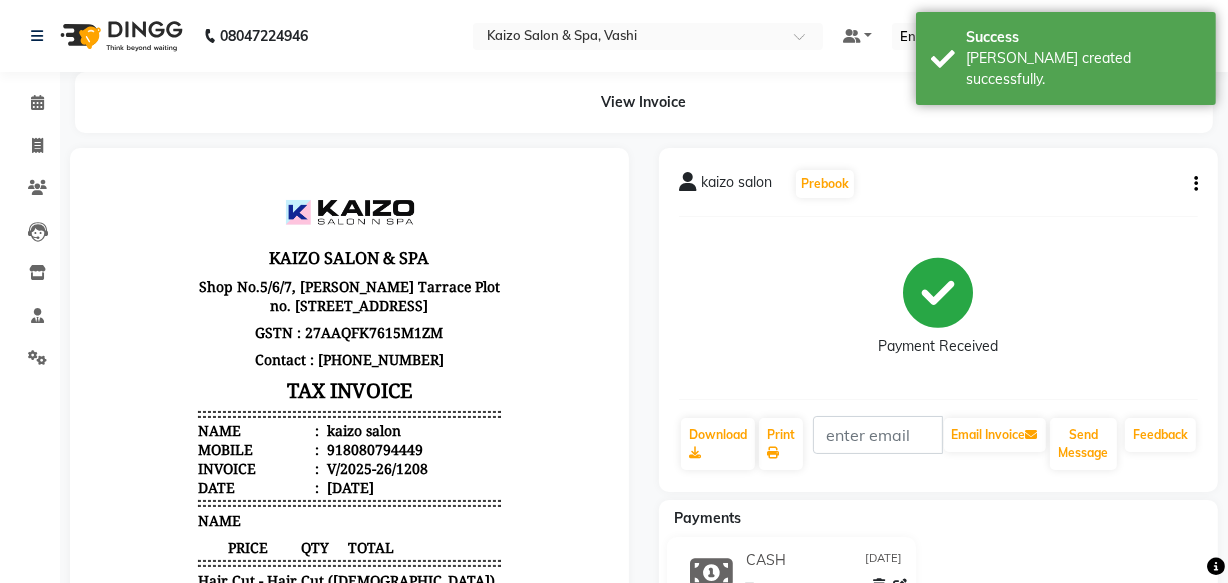 scroll, scrollTop: 0, scrollLeft: 0, axis: both 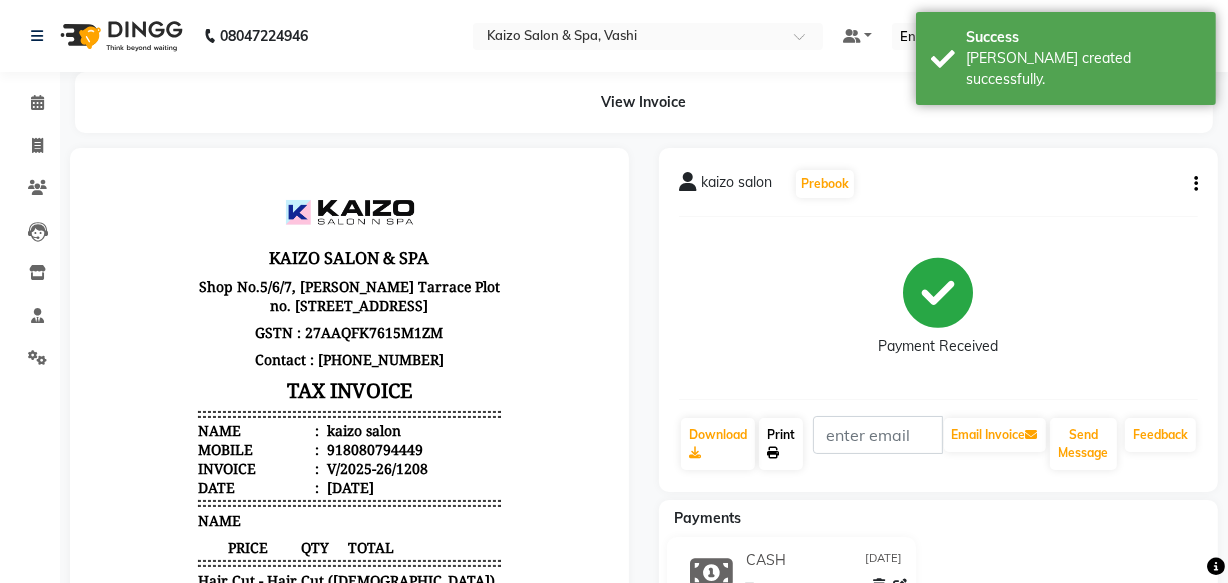 click on "Print" 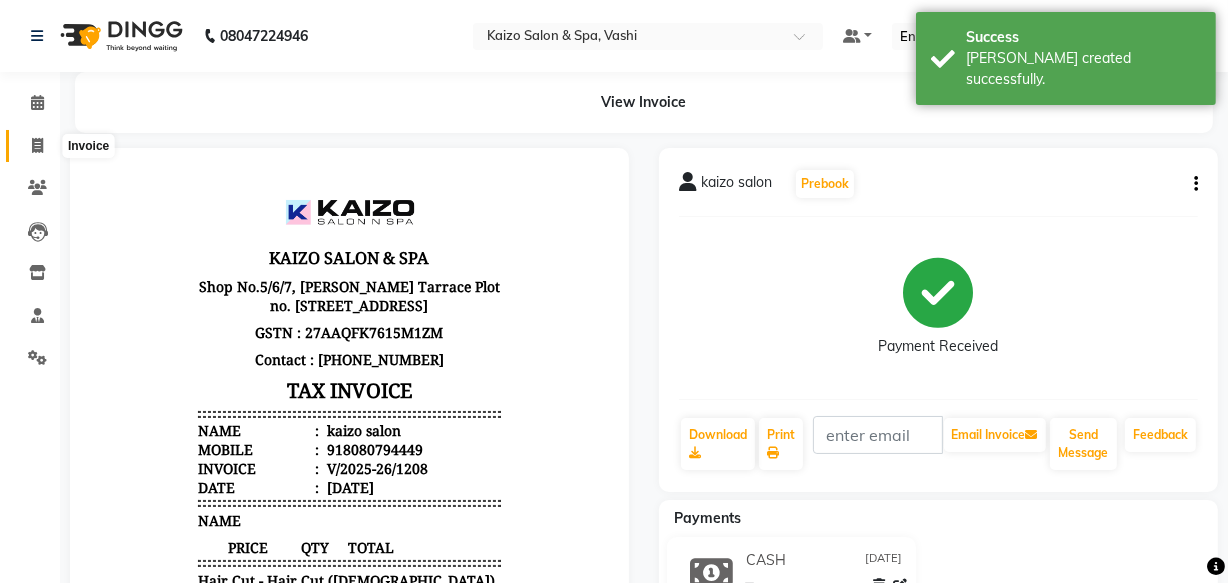 click 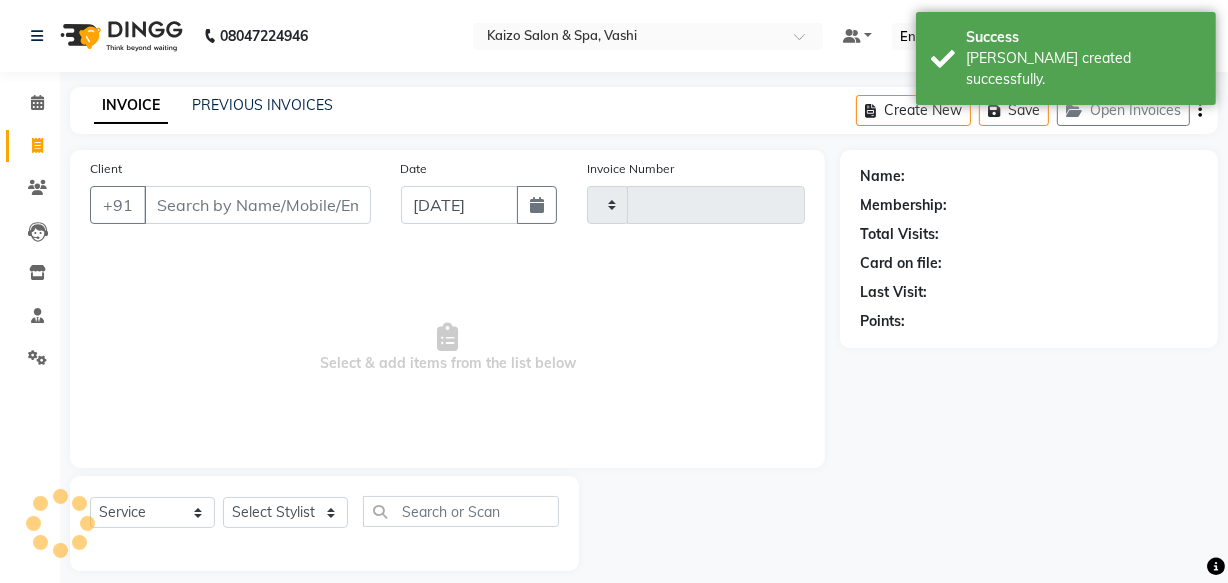 type on "1209" 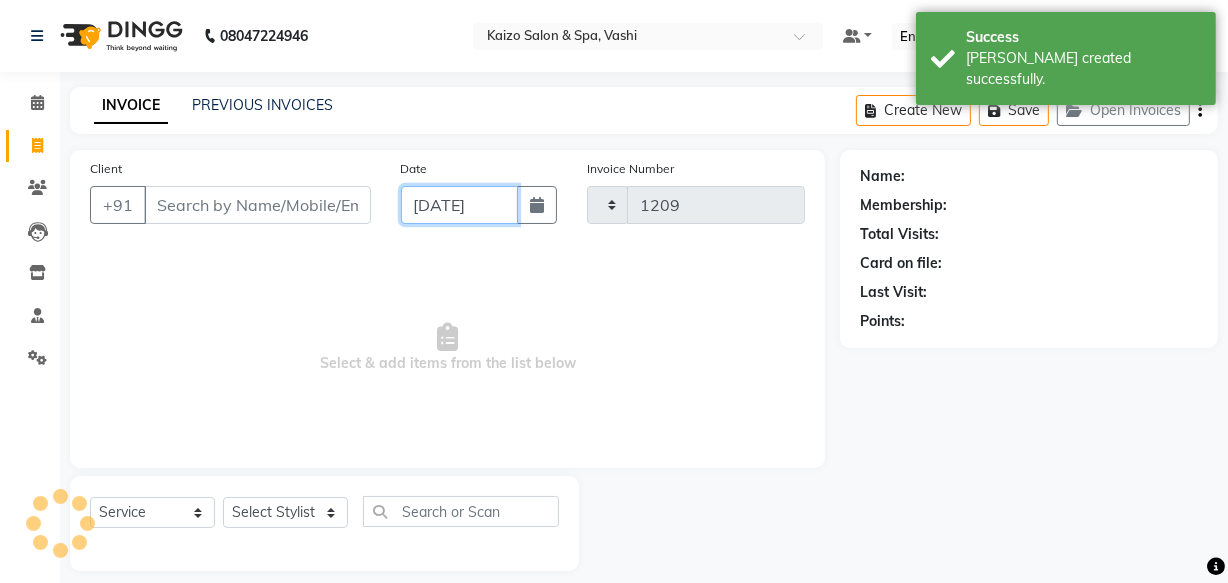 scroll, scrollTop: 19, scrollLeft: 0, axis: vertical 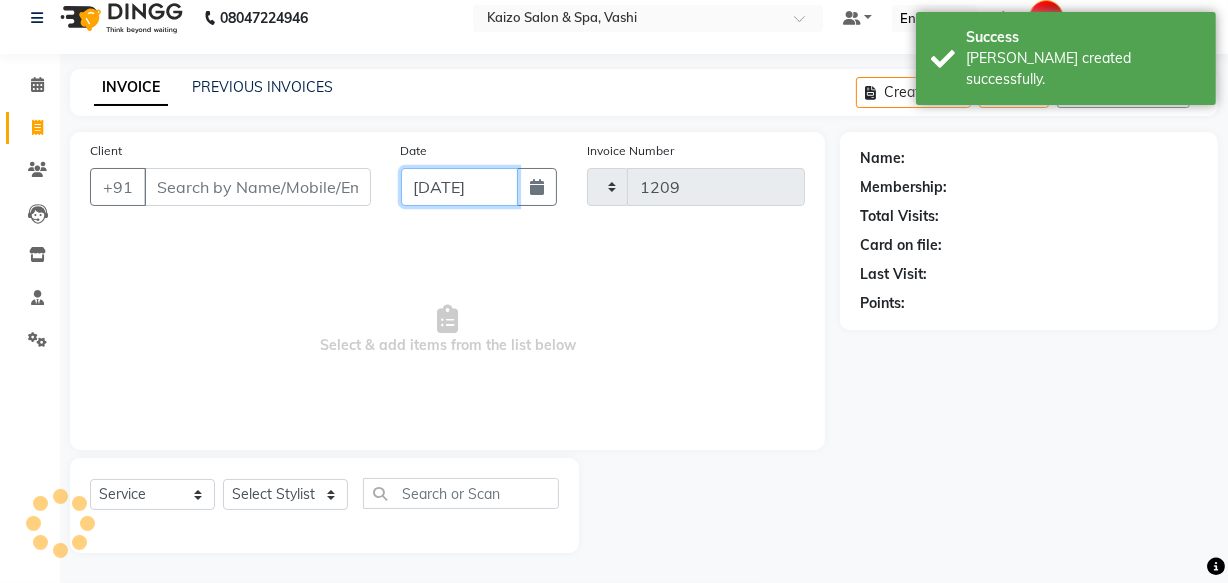 click on "[DATE]" 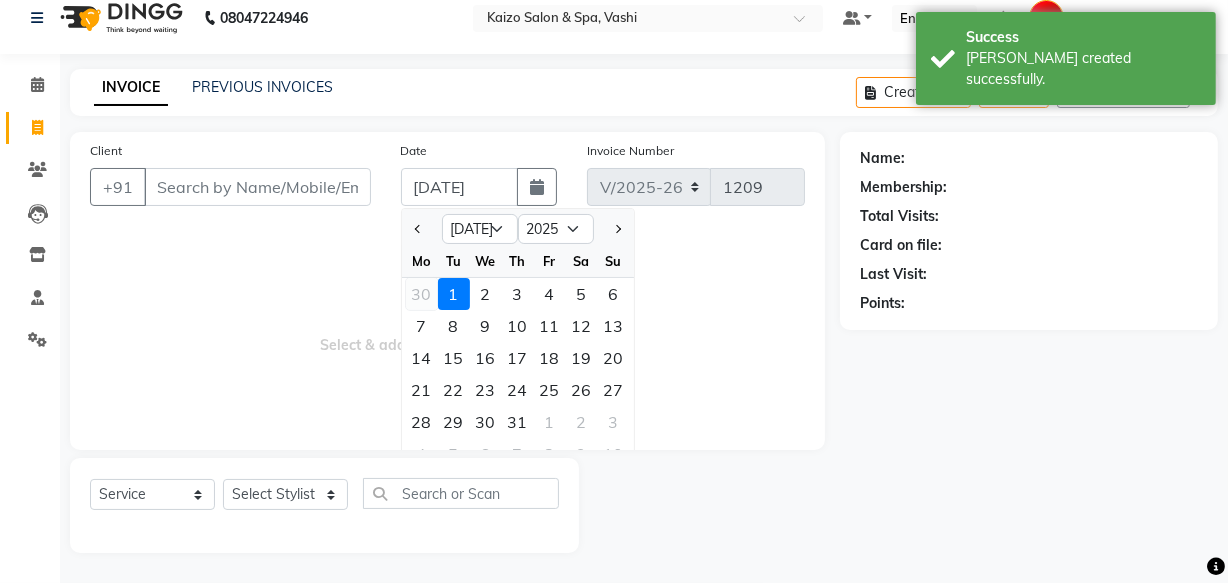 click on "30" 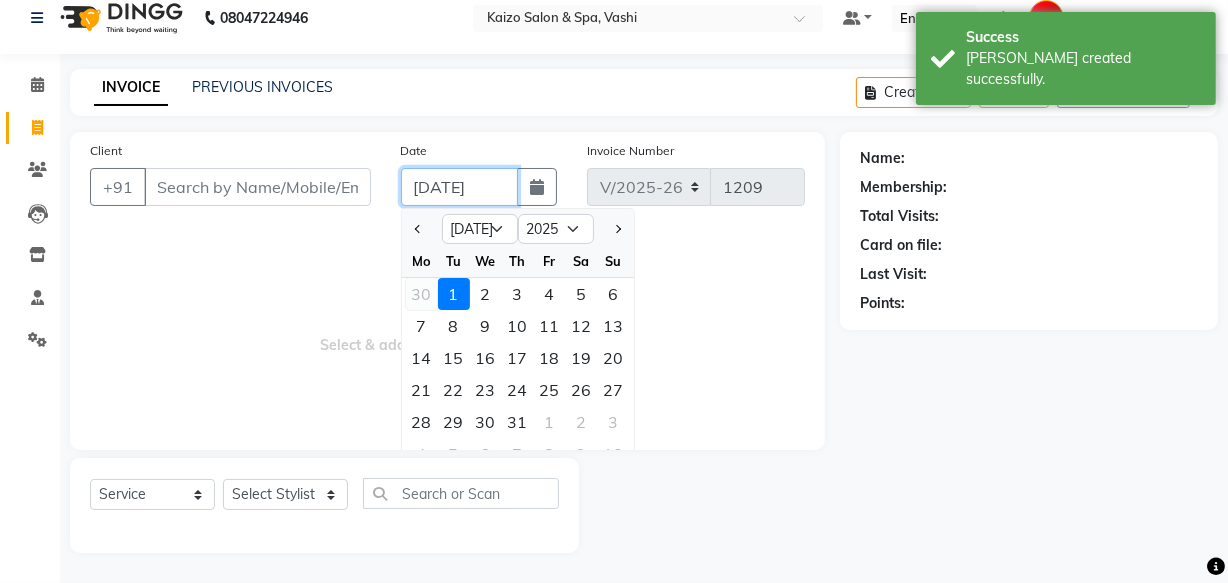 type on "[DATE]" 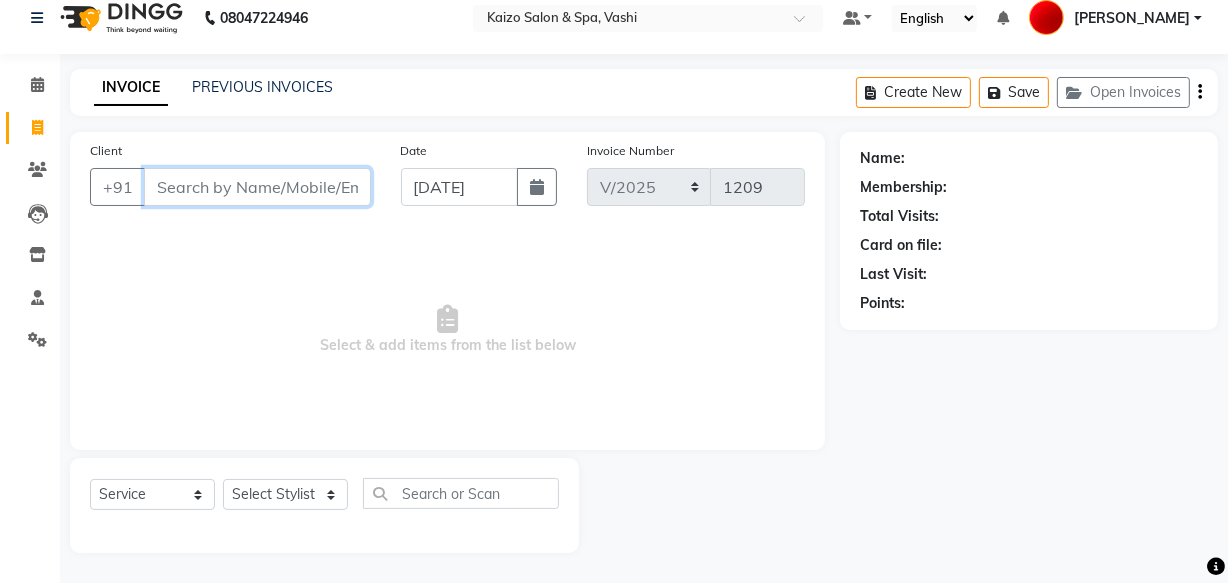 click on "Client" at bounding box center [257, 187] 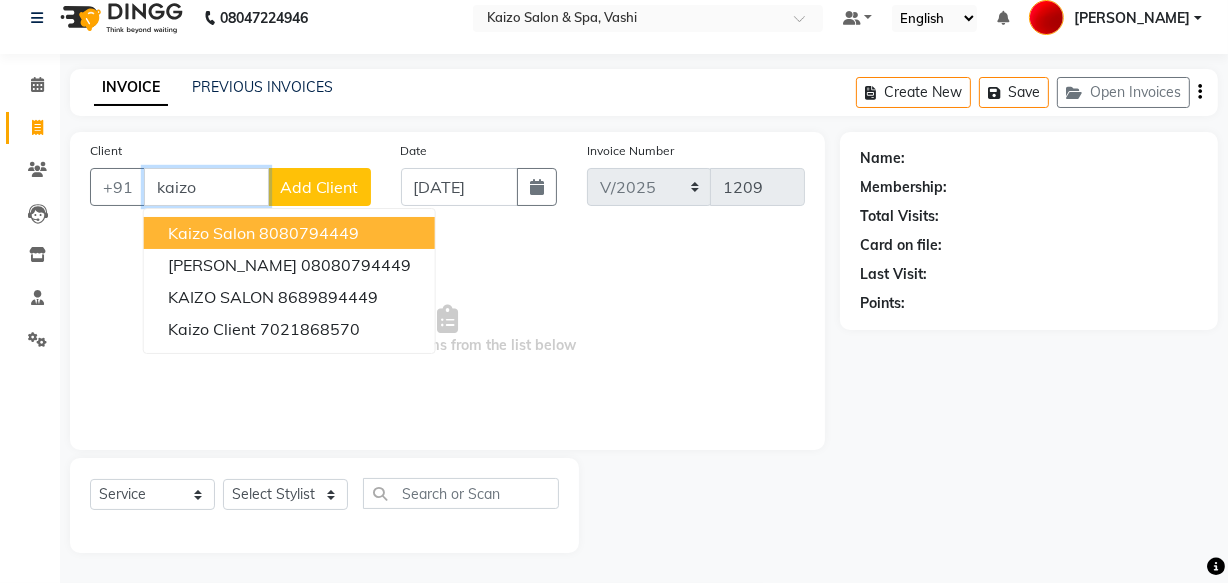 click on "kaizo salon" at bounding box center (211, 233) 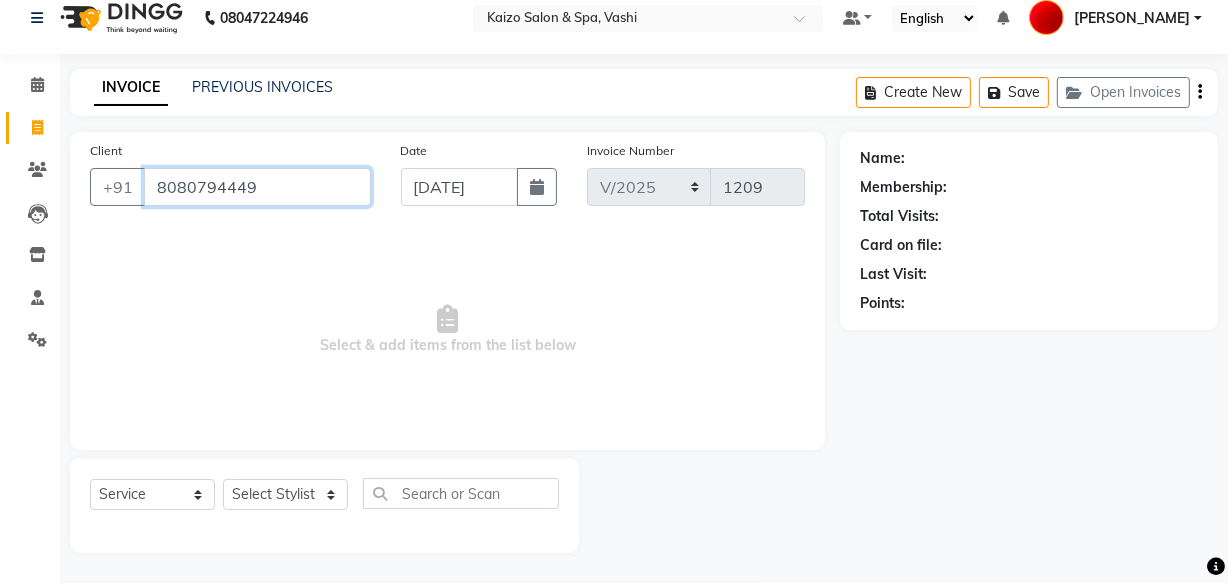 type on "8080794449" 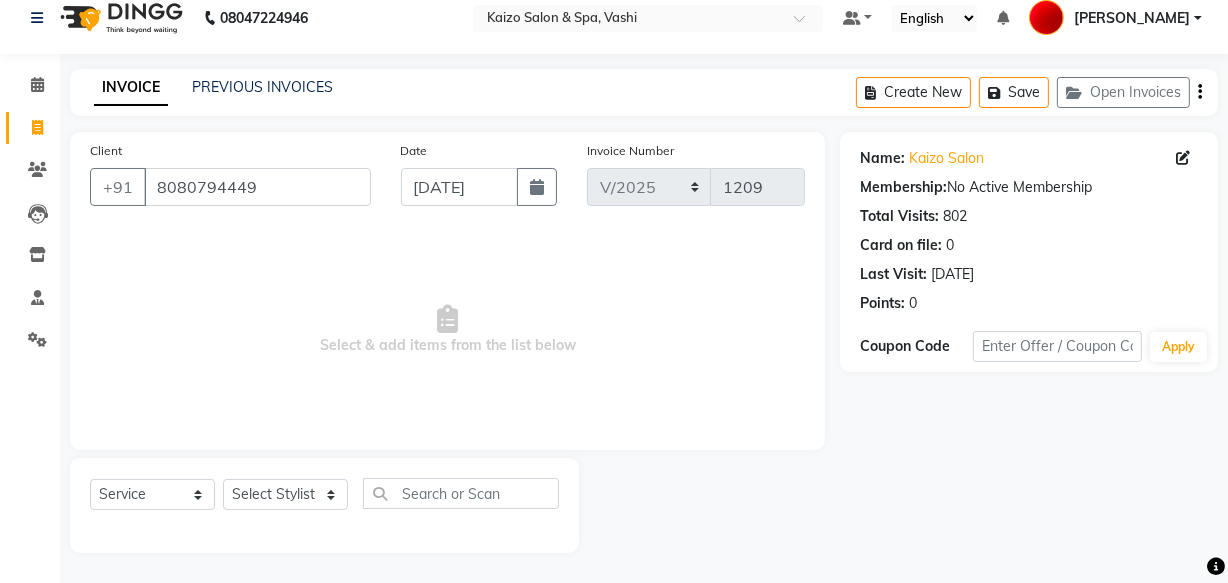 click on "Select  Service  Product  Membership  Package Voucher Prepaid Gift Card  Select Stylist AARTI [PERSON_NAME] IFTESHA KAIZO VASHI MAAM [PERSON_NAME] [PERSON_NAME]" 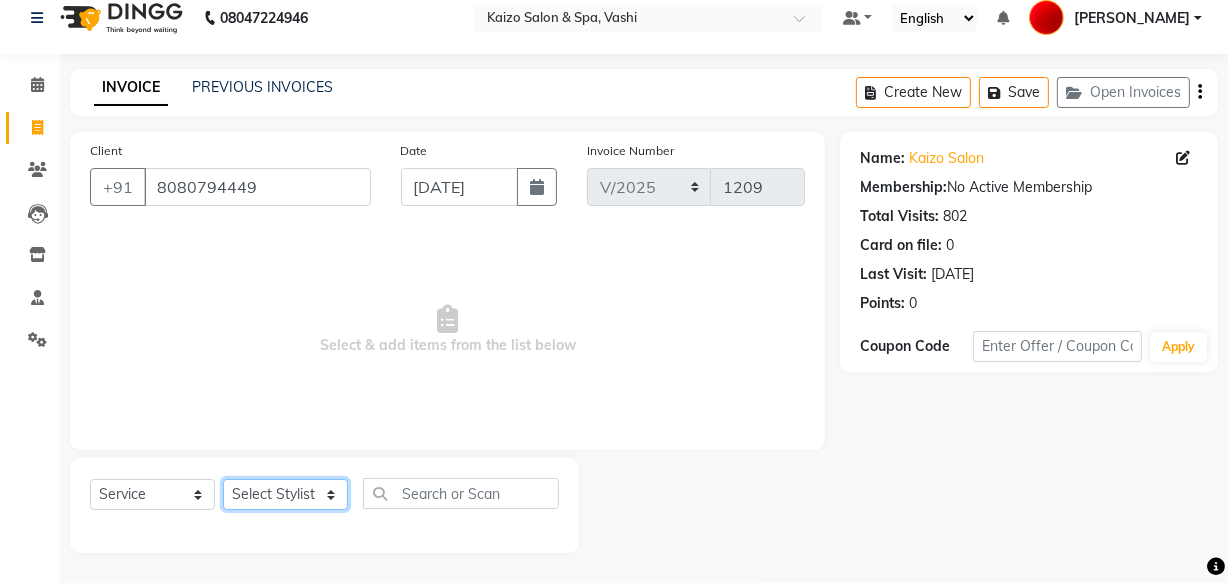 click on "Select Stylist AARTI [PERSON_NAME] IFTESHA KAIZO VASHI MAAM [PERSON_NAME] [PERSON_NAME]" 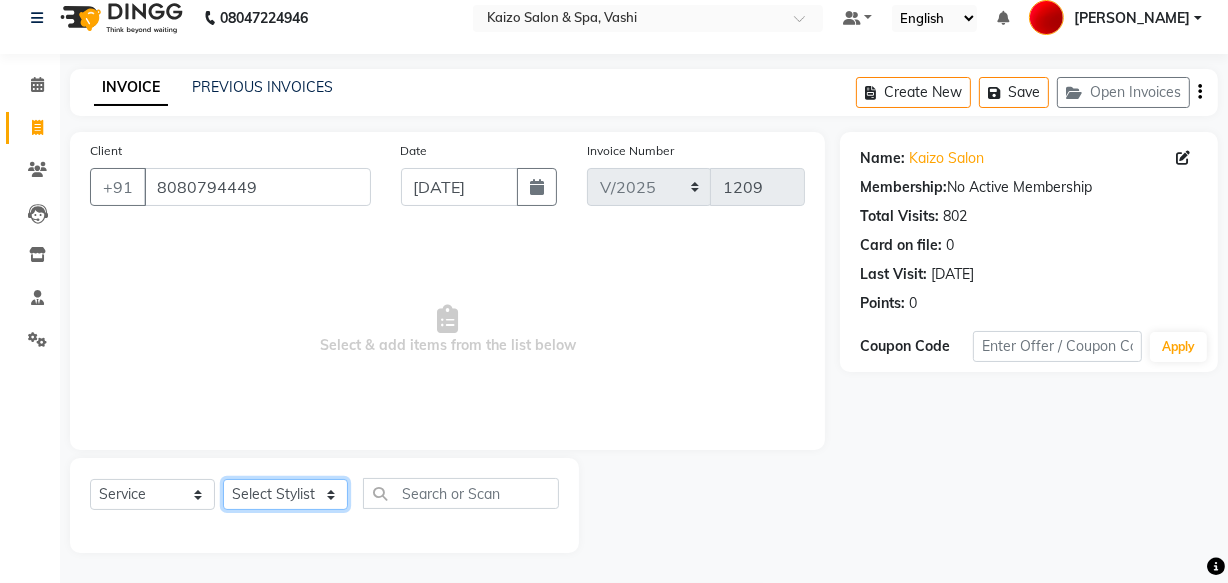 select on "84199" 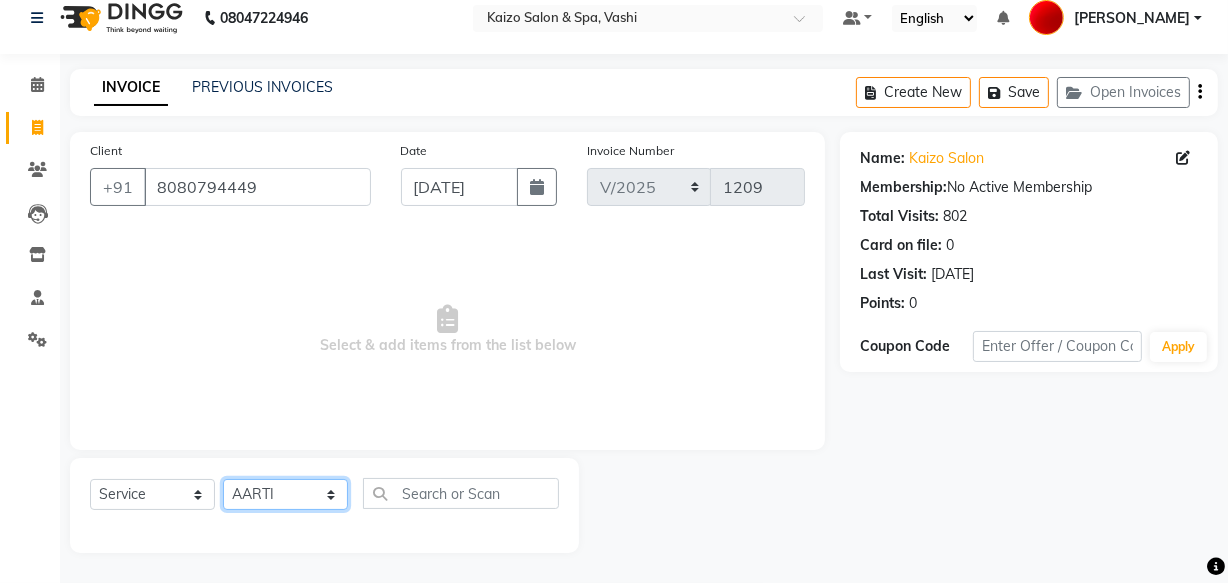 click on "Select Stylist AARTI [PERSON_NAME] IFTESHA KAIZO VASHI MAAM [PERSON_NAME] [PERSON_NAME]" 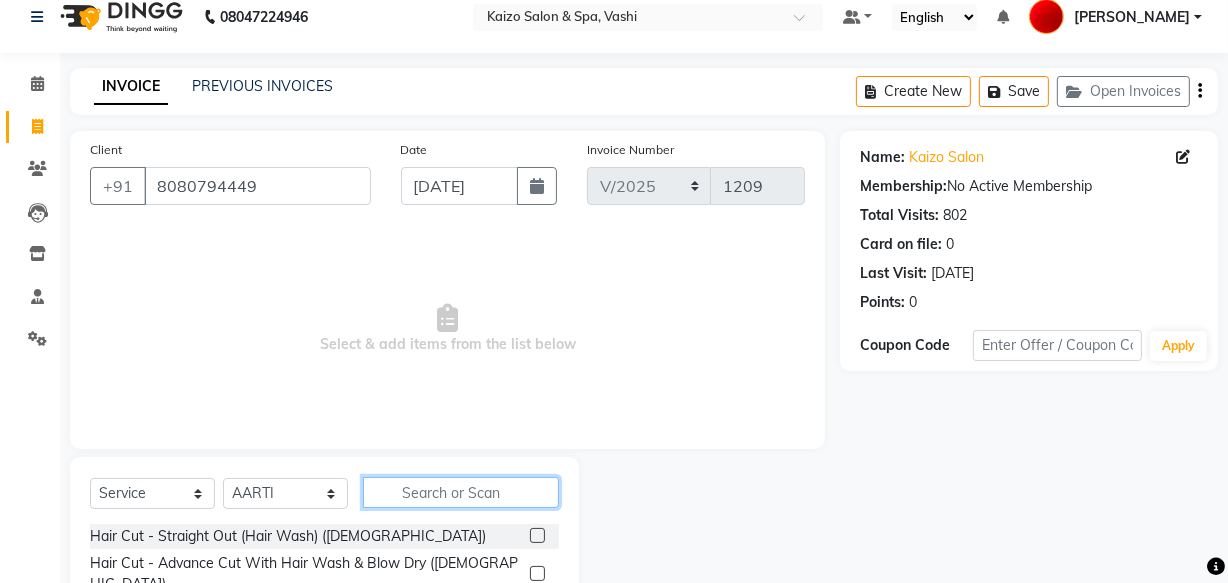 click 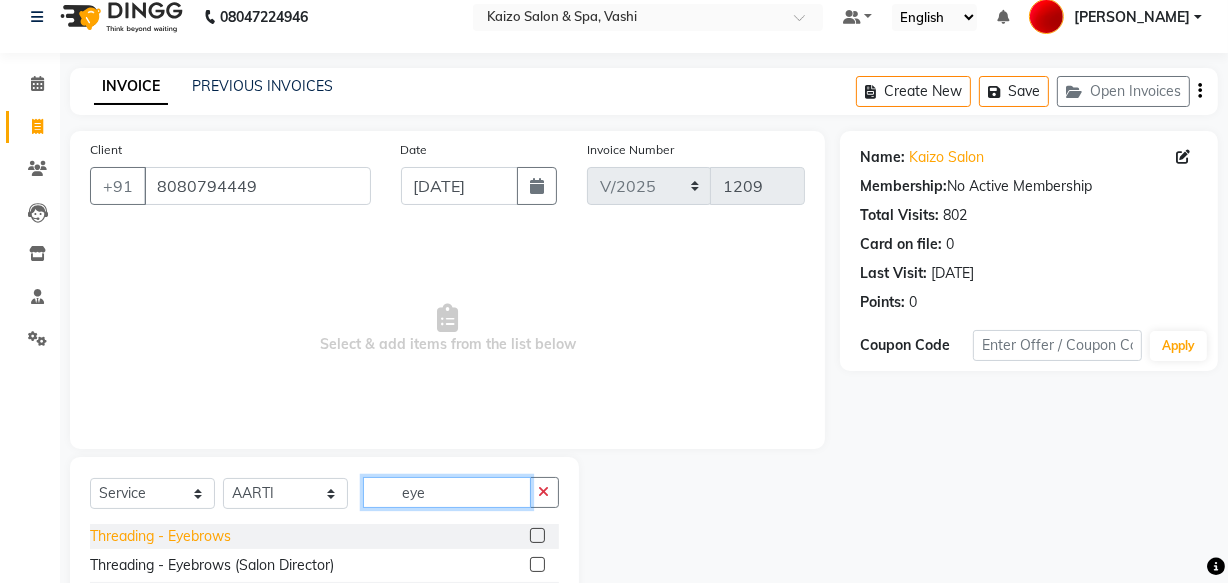 type on "eye" 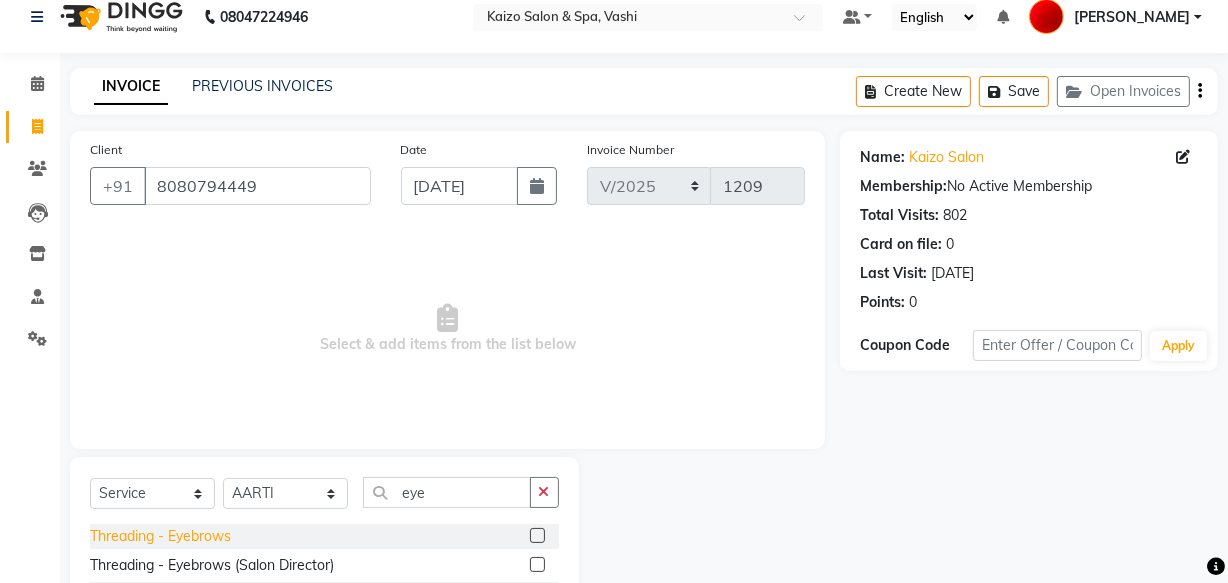 click on "Threading - Eyebrows" 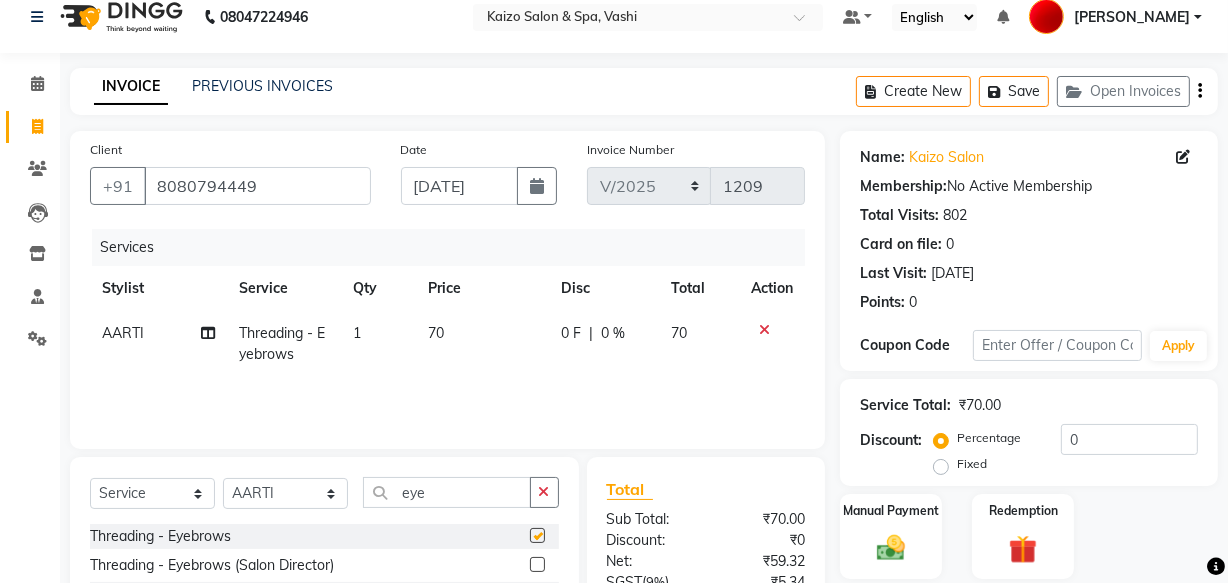 checkbox on "false" 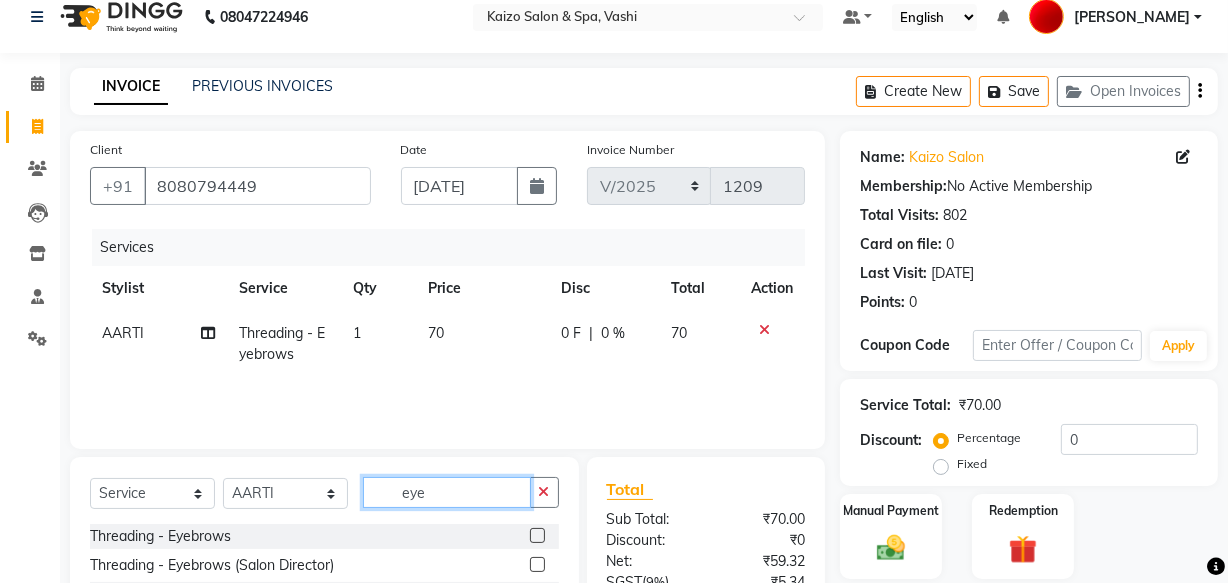 click on "eye" 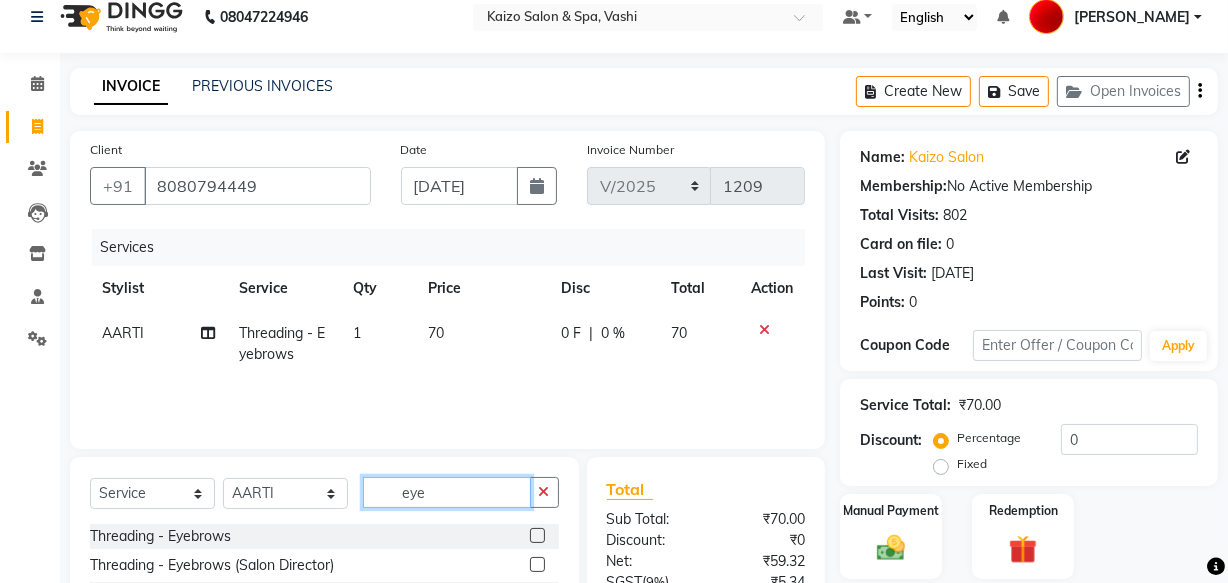 click on "eye" 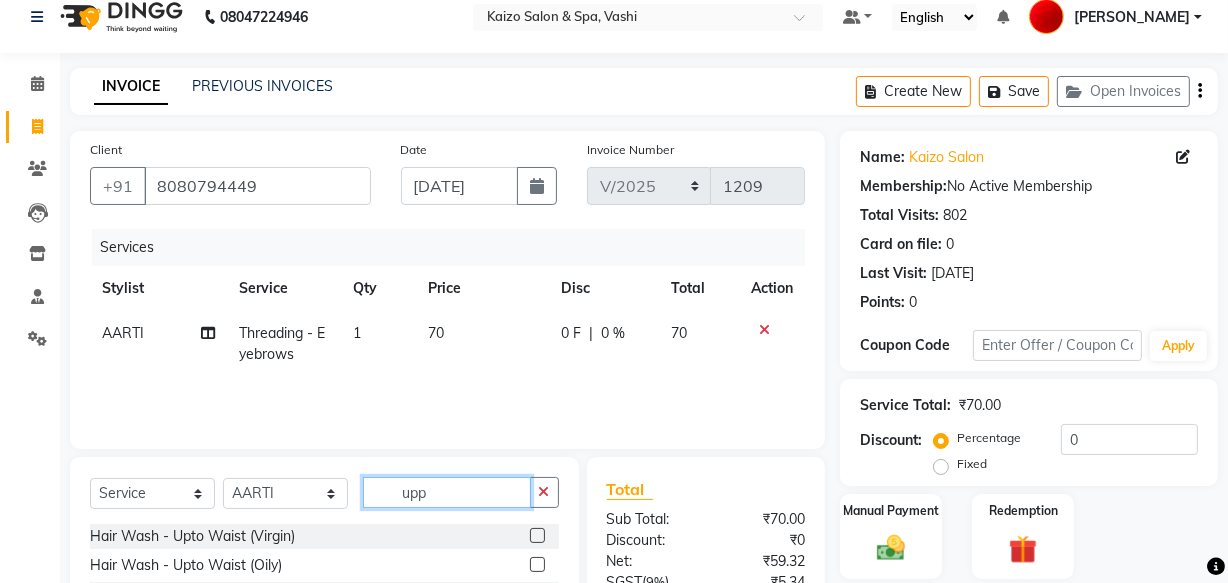 type on "upp" 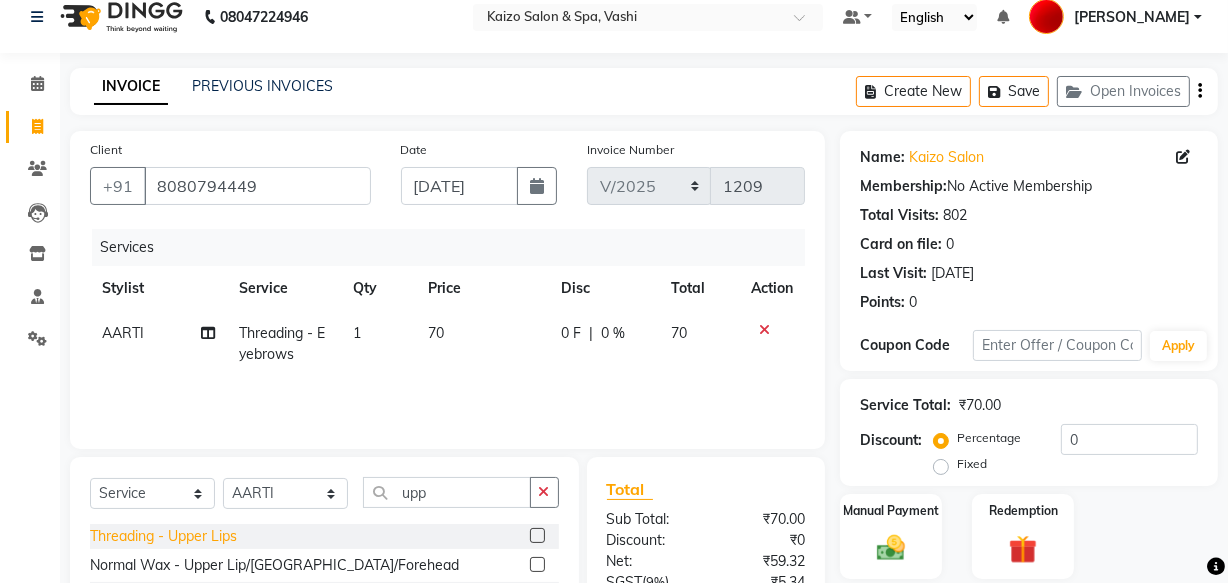 click on "Threading - Upper Lips" 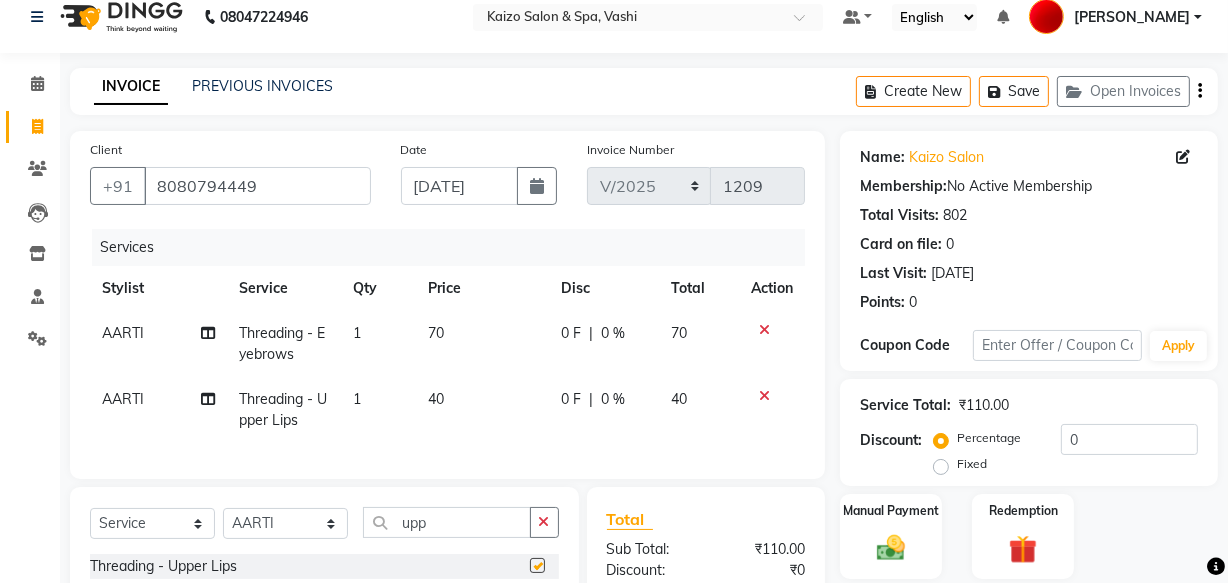 checkbox on "false" 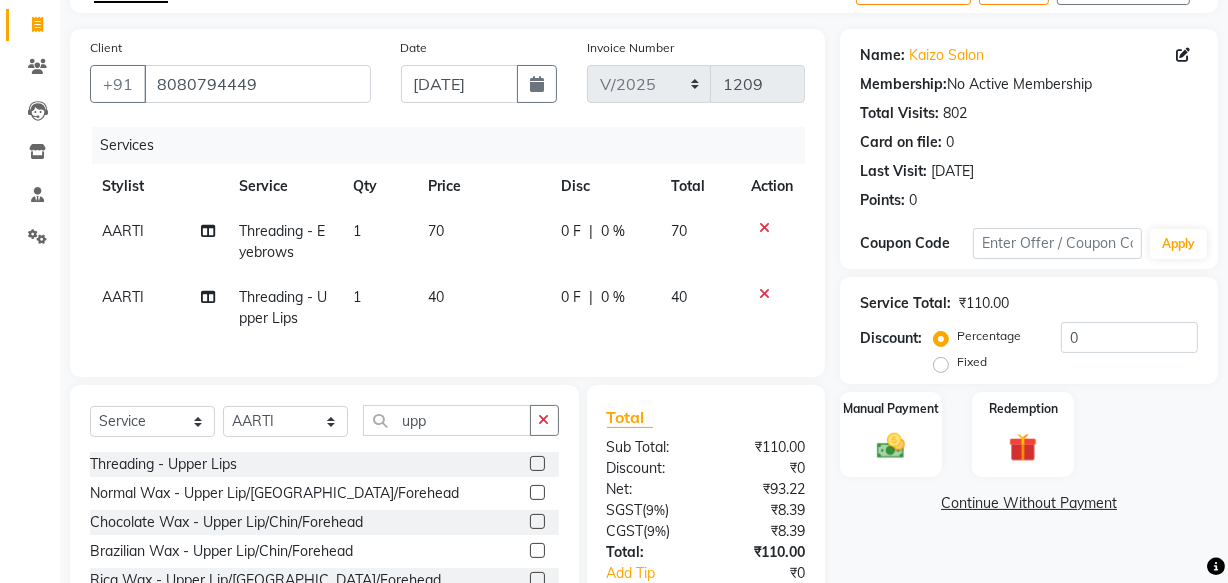 scroll, scrollTop: 261, scrollLeft: 0, axis: vertical 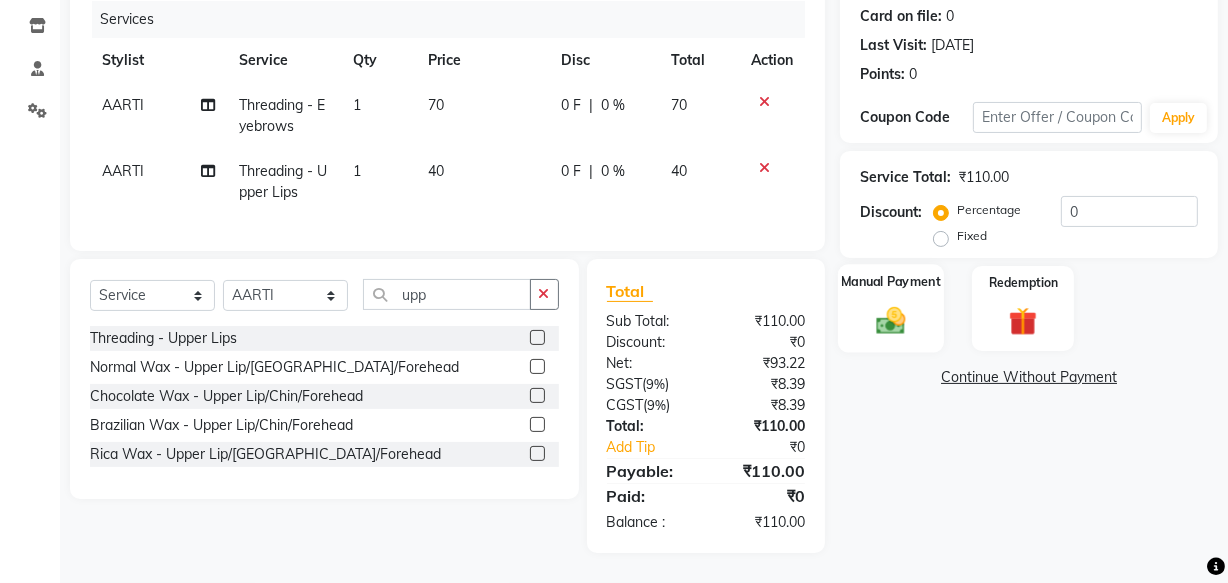 click on "Manual Payment" 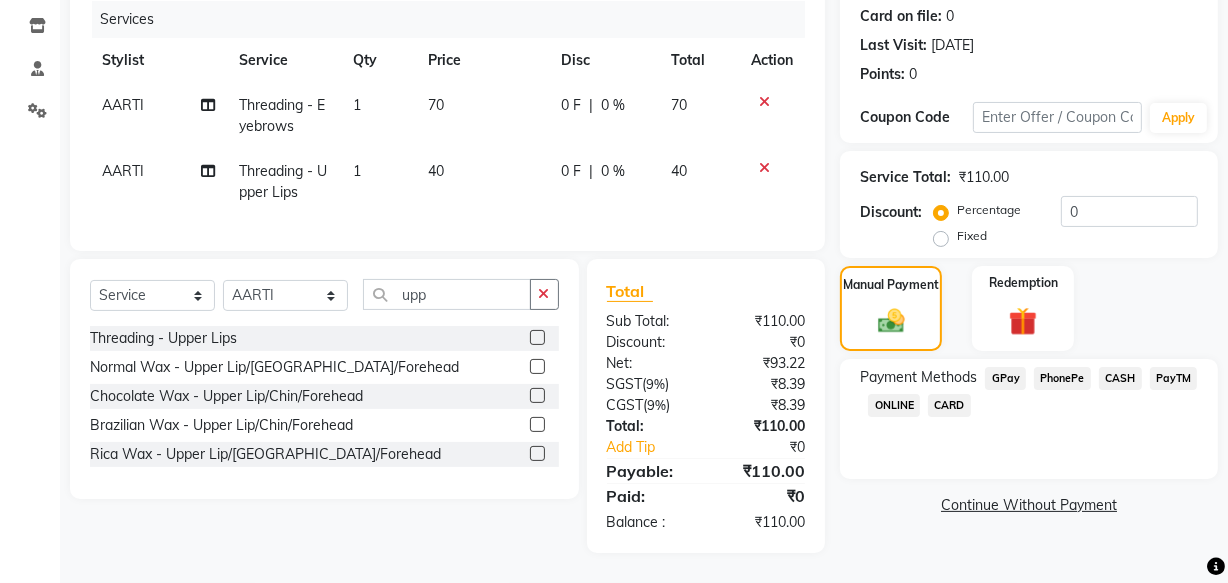 click on "PhonePe" 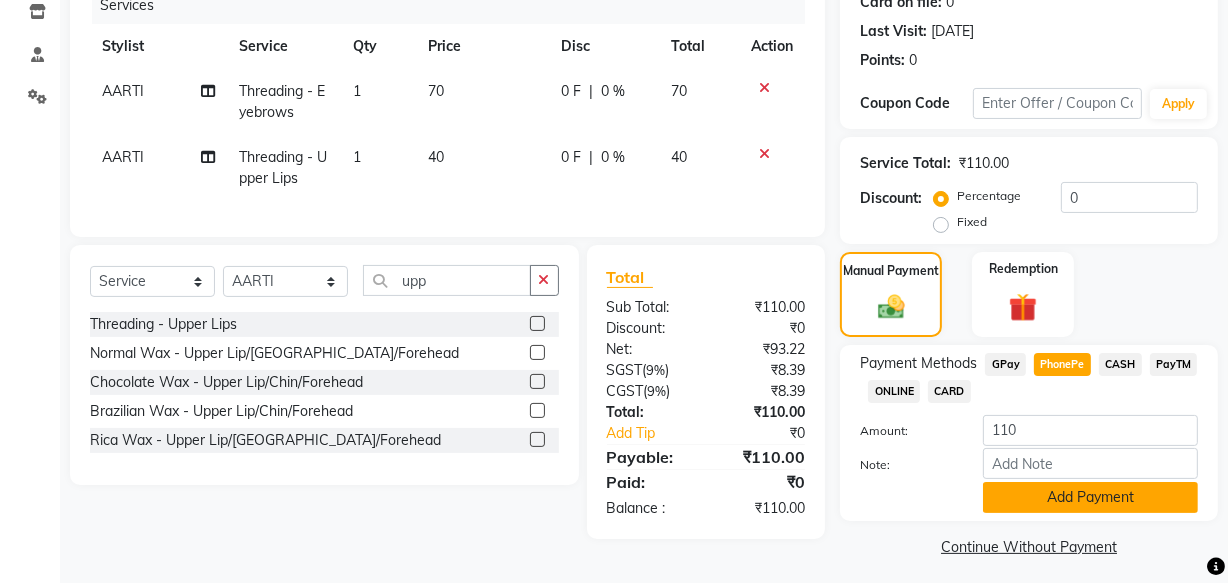 click on "Add Payment" 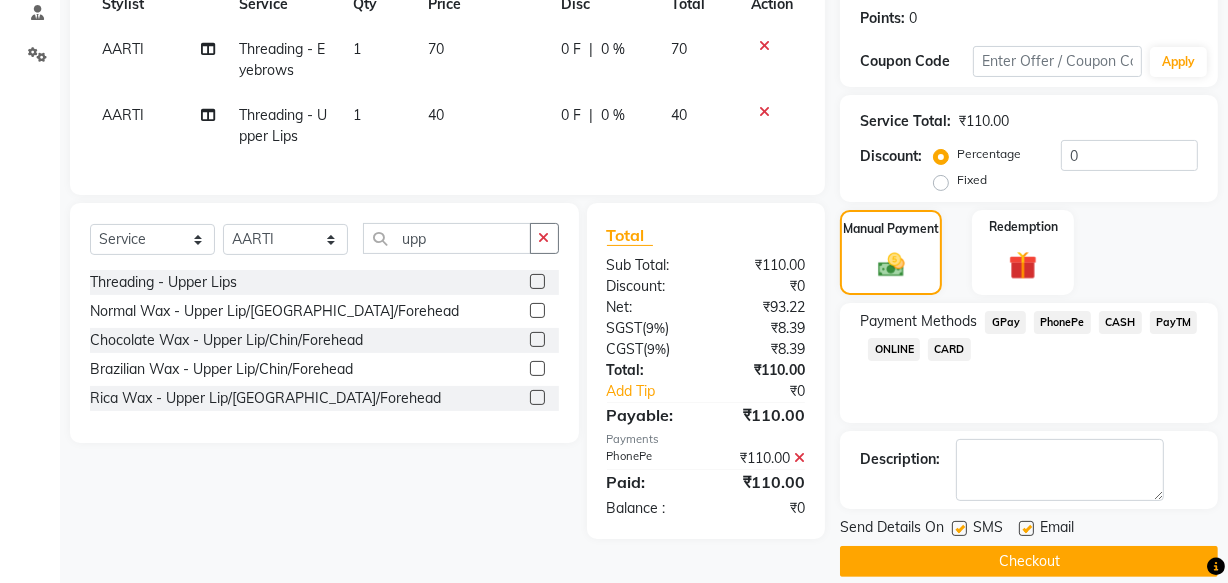 scroll, scrollTop: 326, scrollLeft: 0, axis: vertical 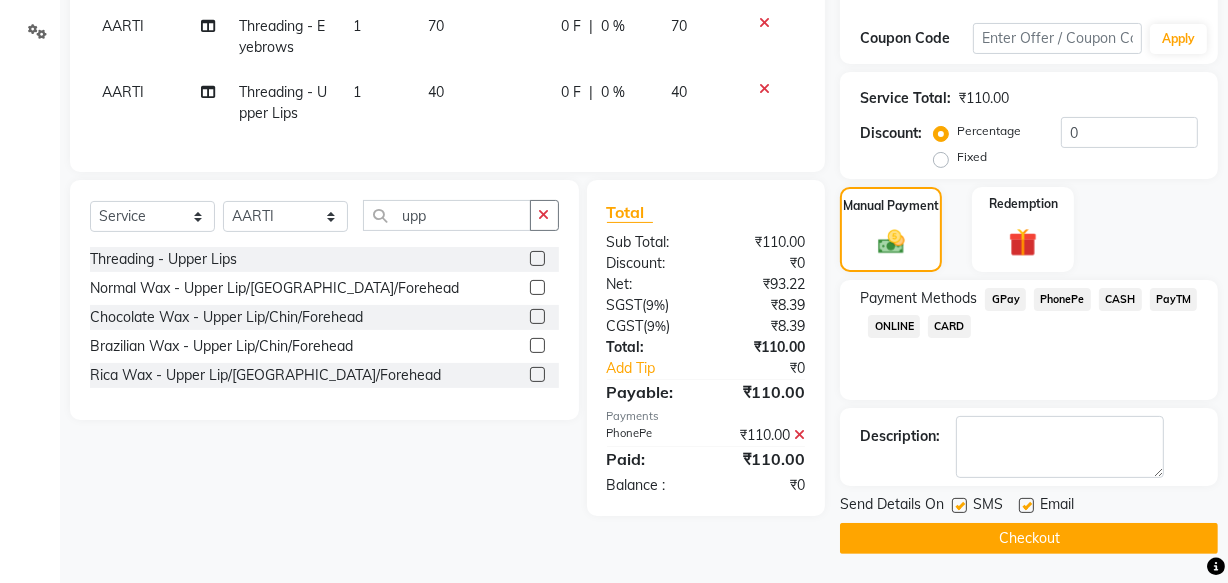 click 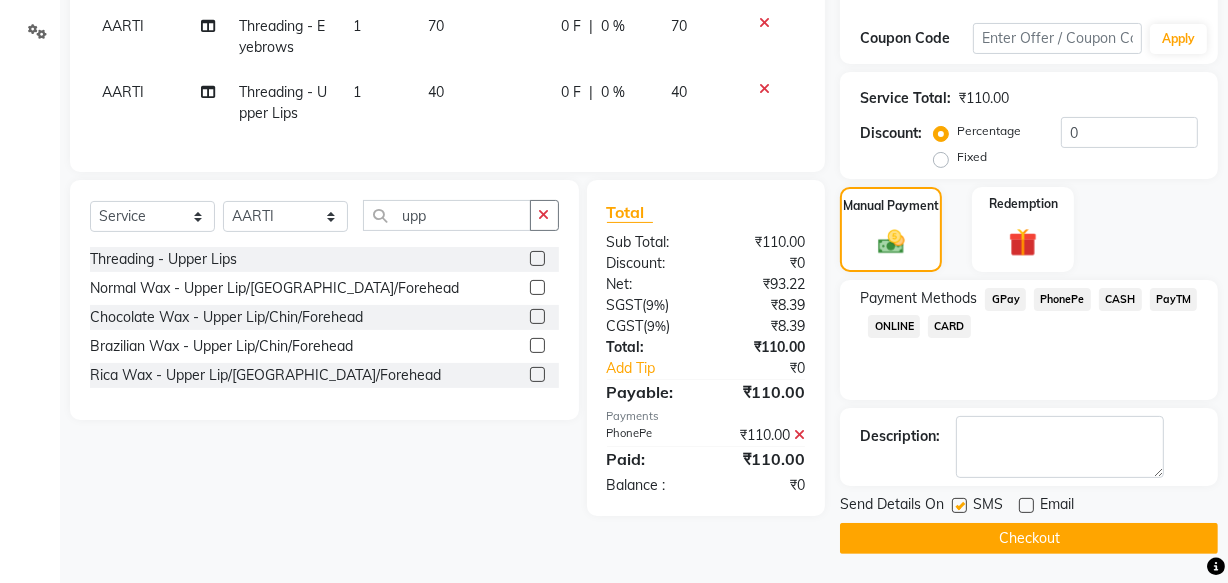 click 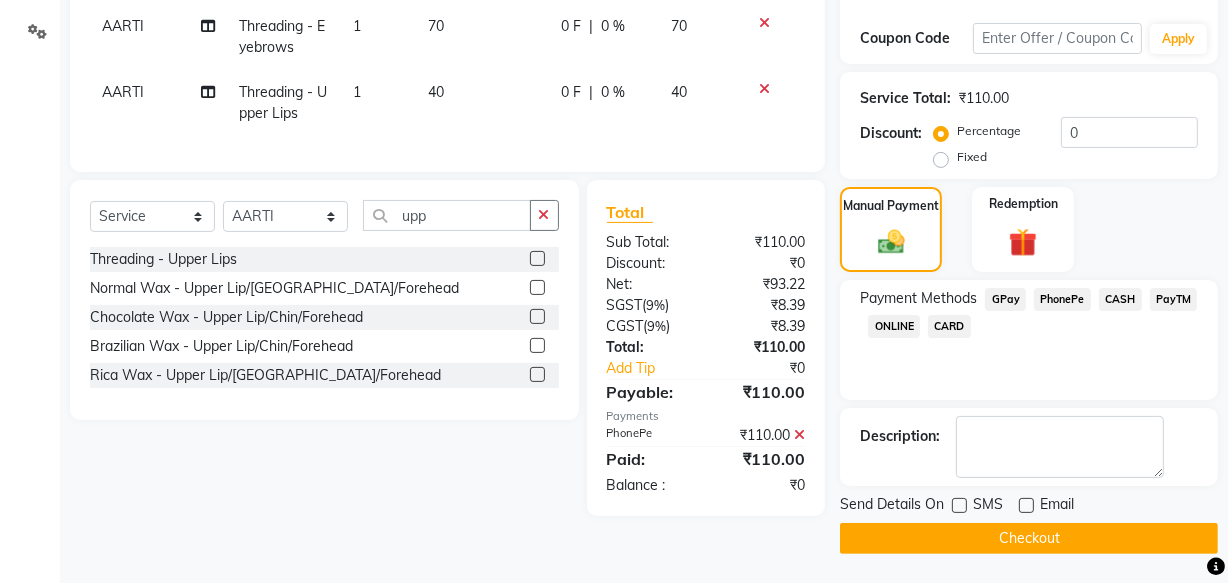 click on "Checkout" 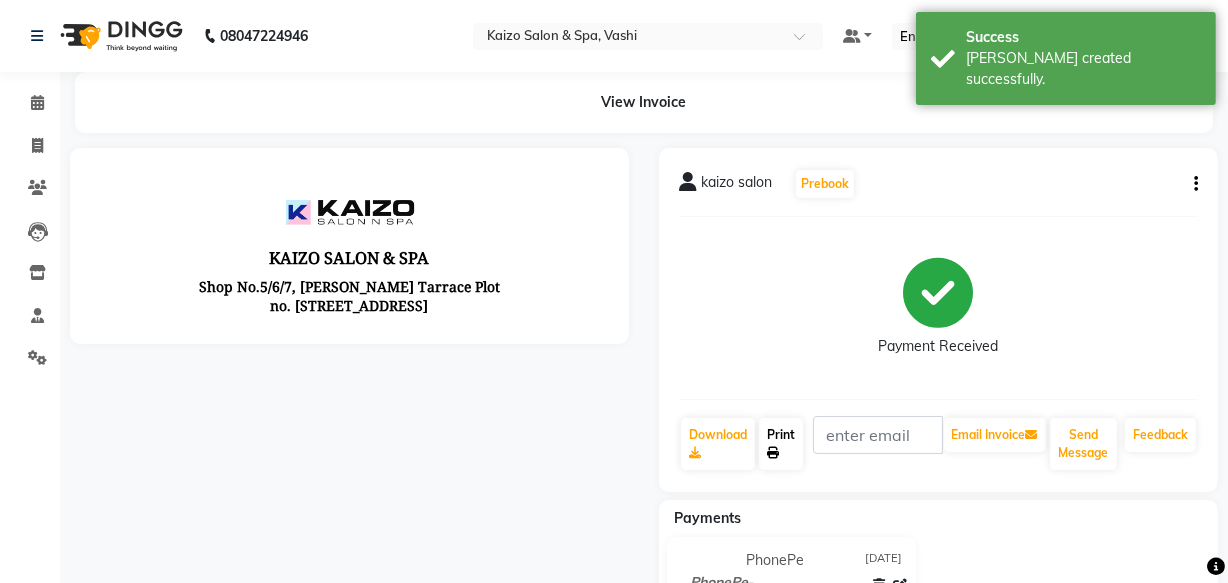 scroll, scrollTop: 0, scrollLeft: 0, axis: both 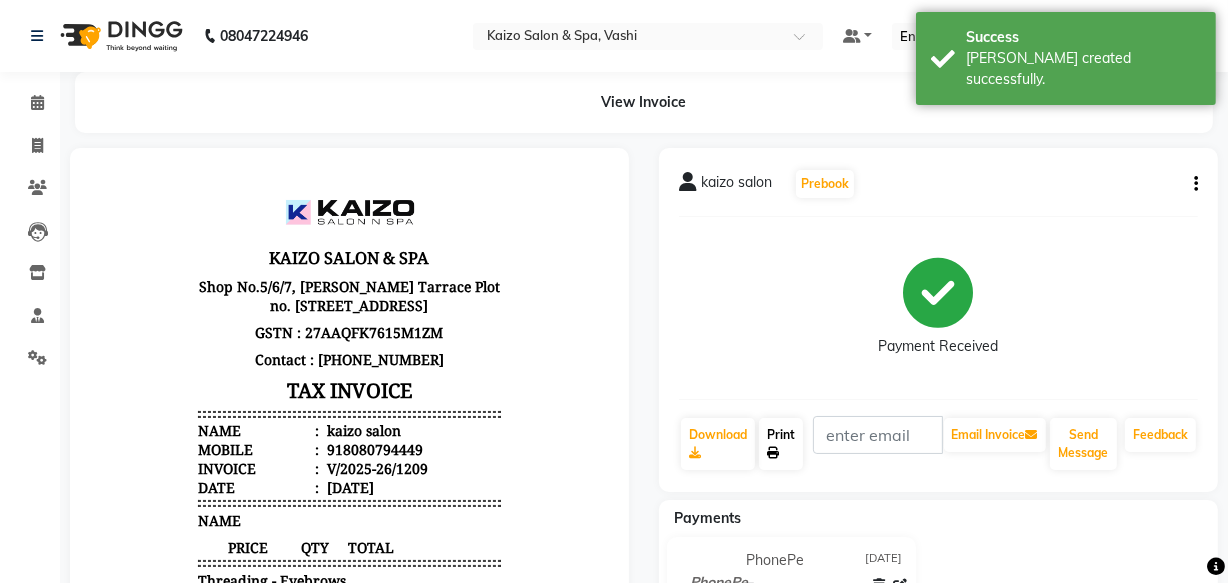 click 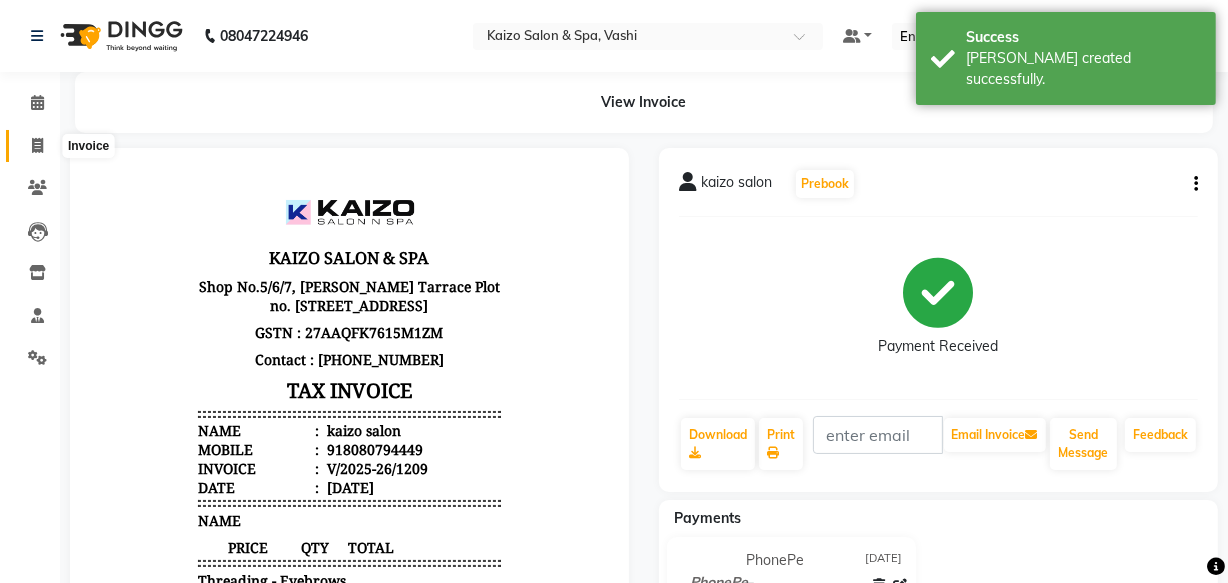 click 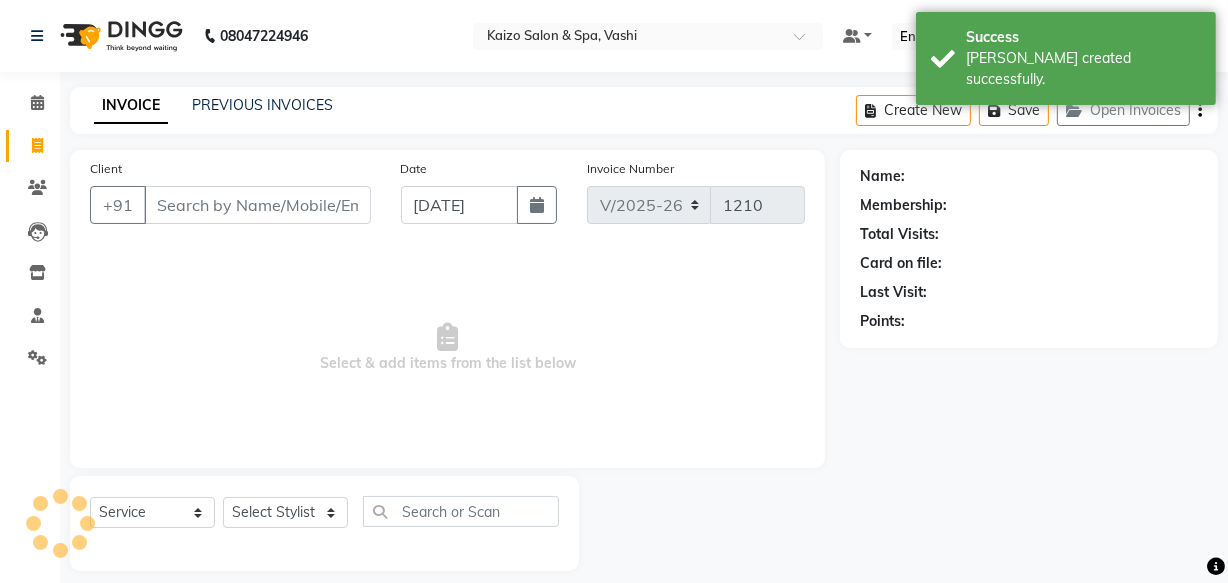 scroll, scrollTop: 19, scrollLeft: 0, axis: vertical 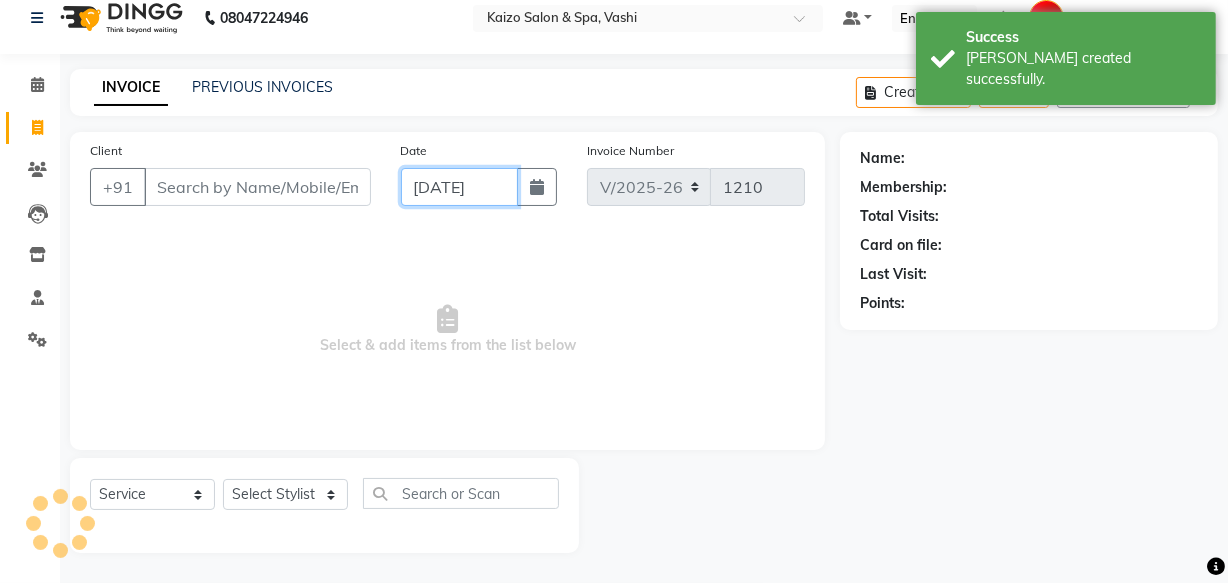click on "[DATE]" 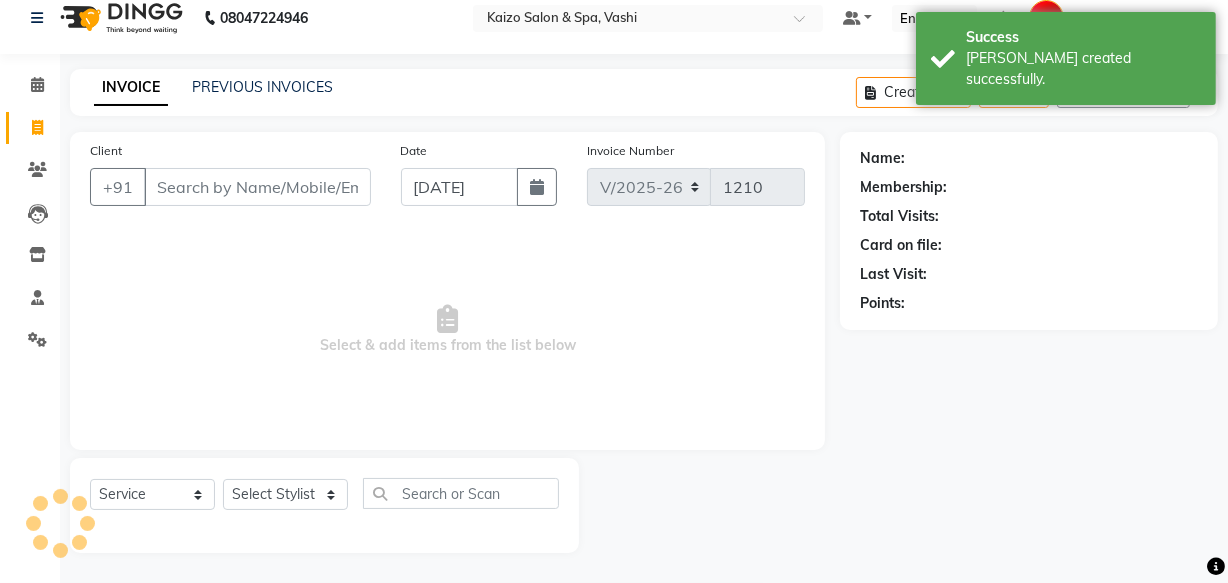 select on "7" 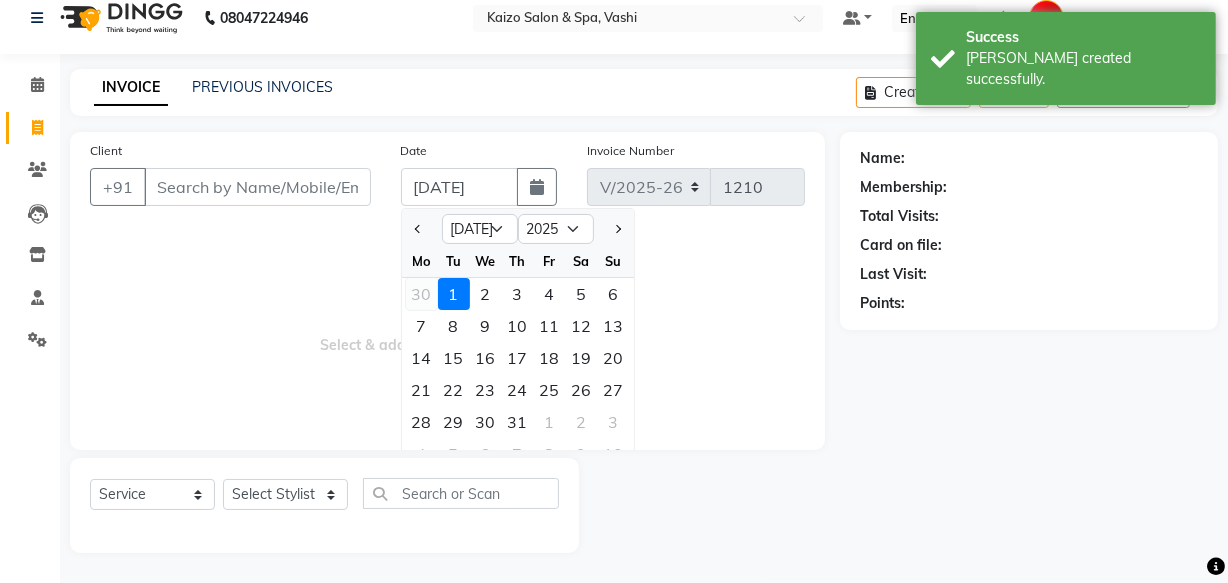 click on "30" 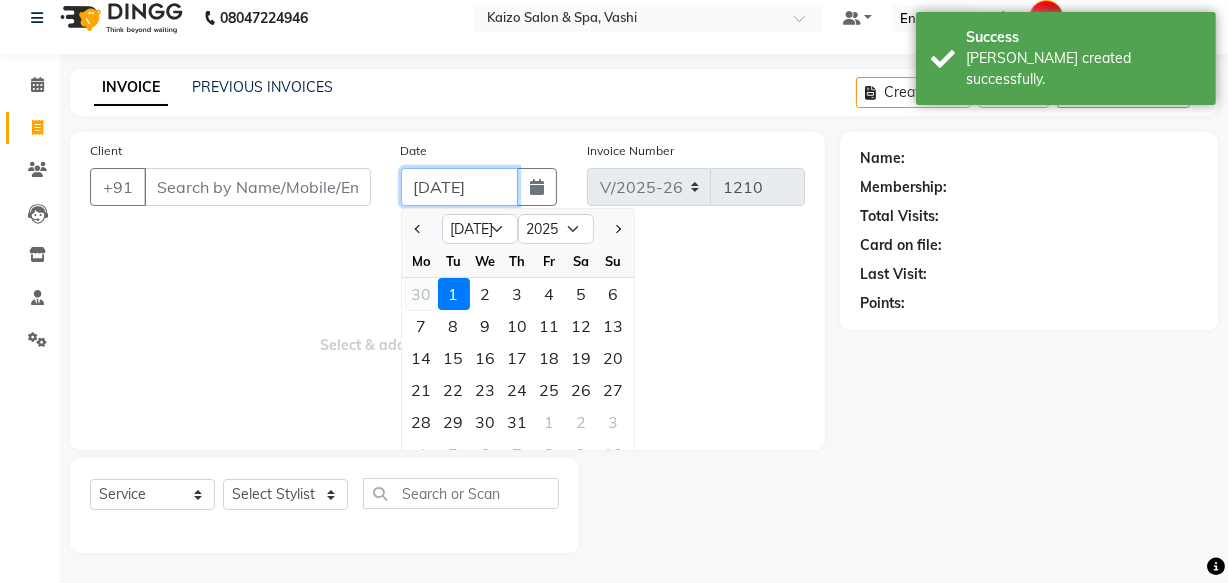 type on "[DATE]" 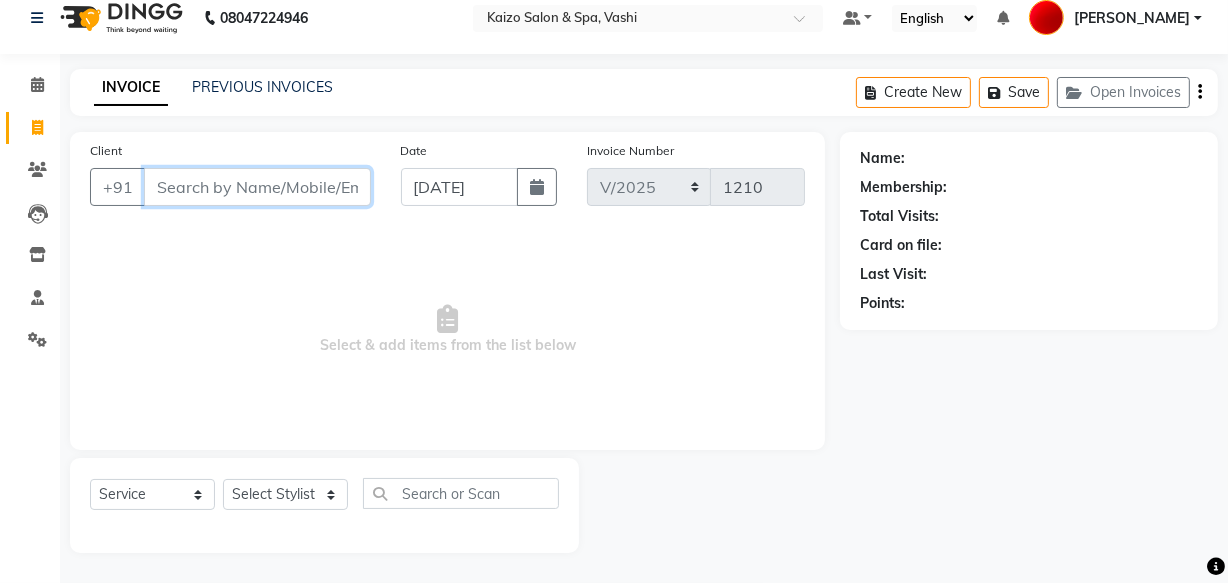 click on "Client" at bounding box center [257, 187] 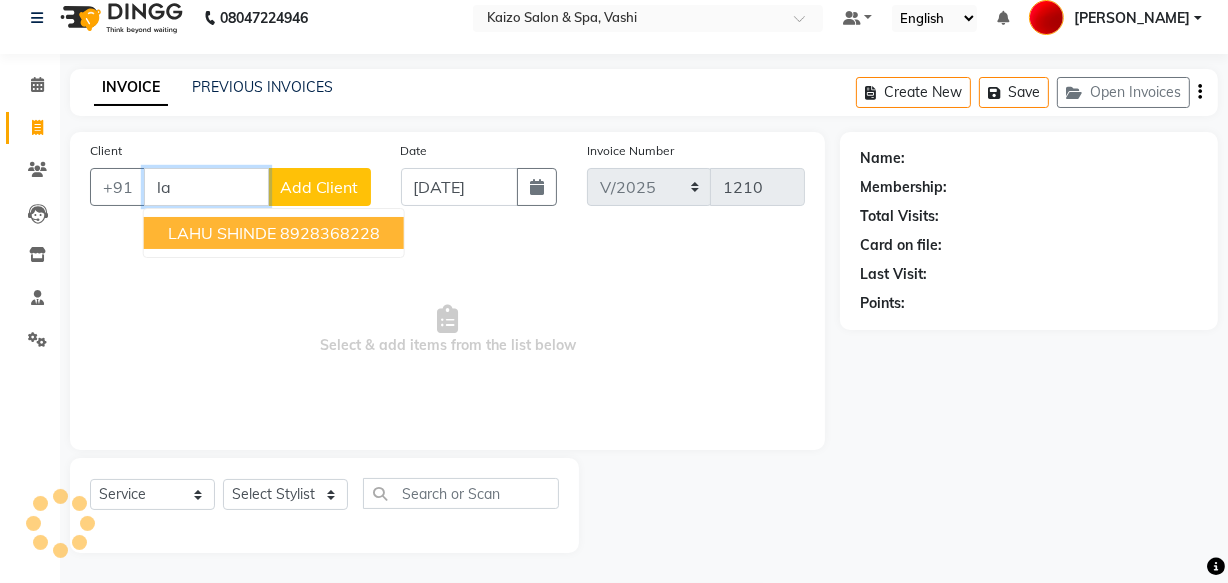 type on "l" 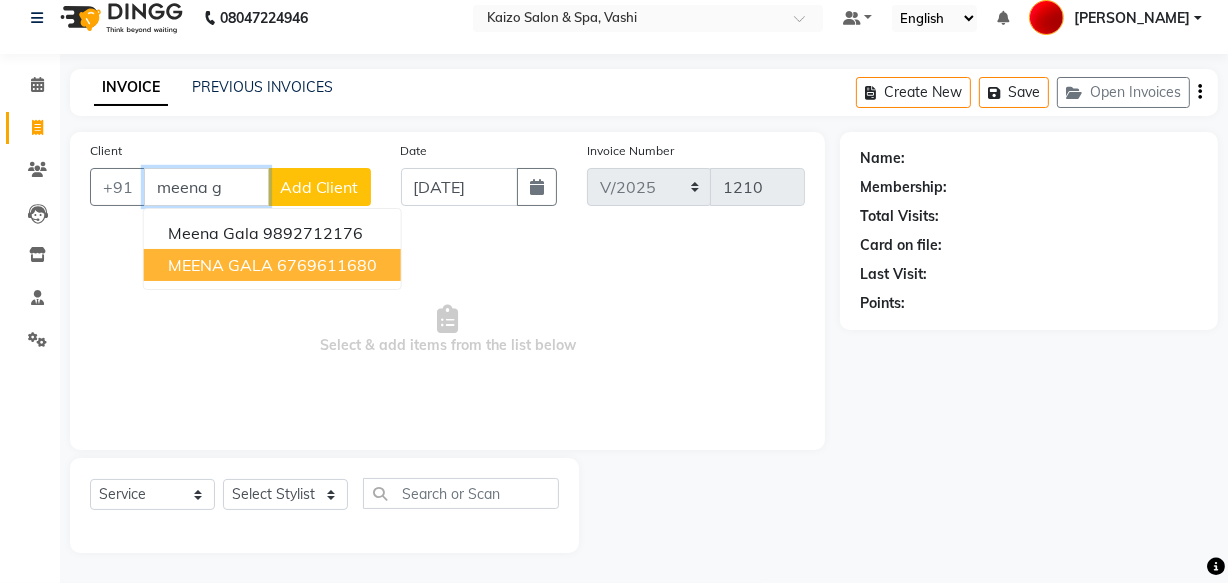 click on "MEENA GALA" at bounding box center [220, 265] 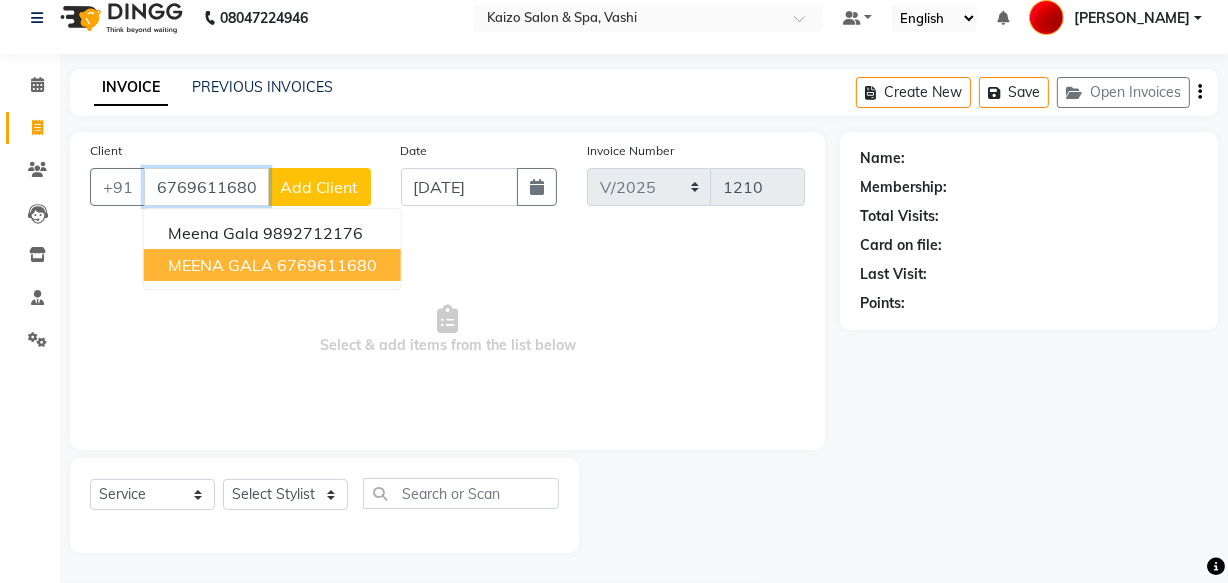 type on "6769611680" 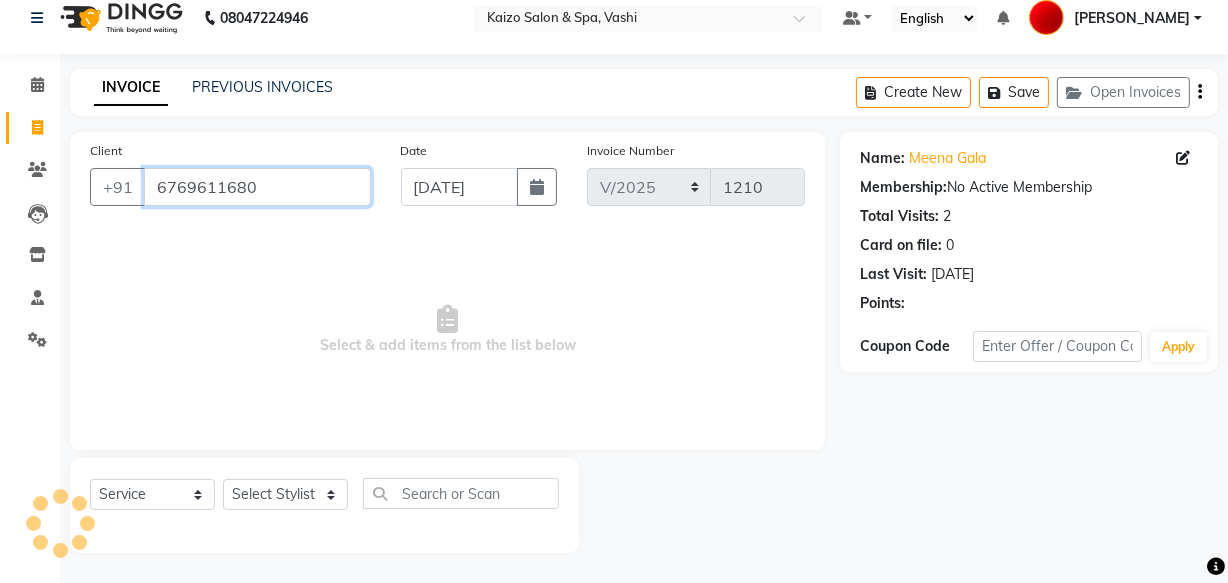 click on "6769611680" at bounding box center [257, 187] 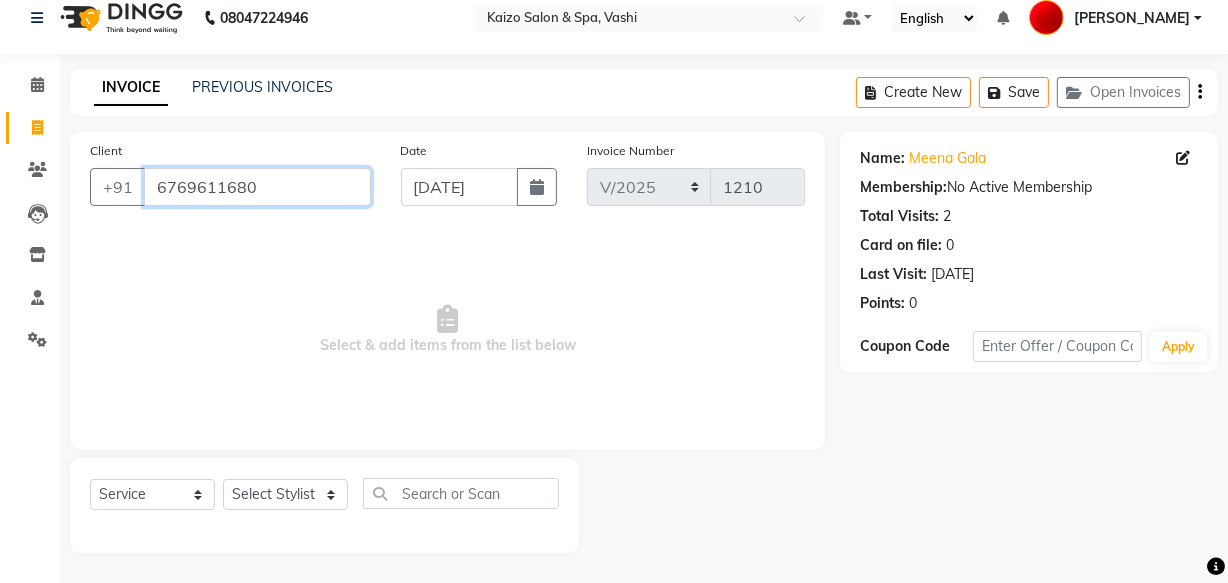 click on "6769611680" at bounding box center (257, 187) 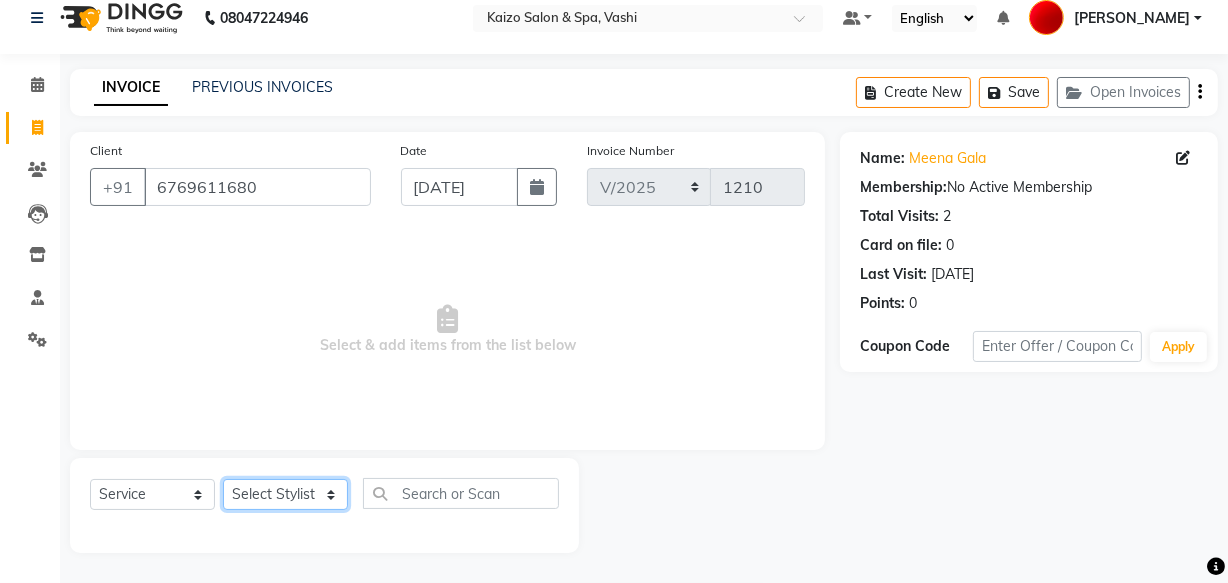 click on "Select Stylist AARTI [PERSON_NAME] IFTESHA KAIZO VASHI MAAM [PERSON_NAME] [PERSON_NAME]" 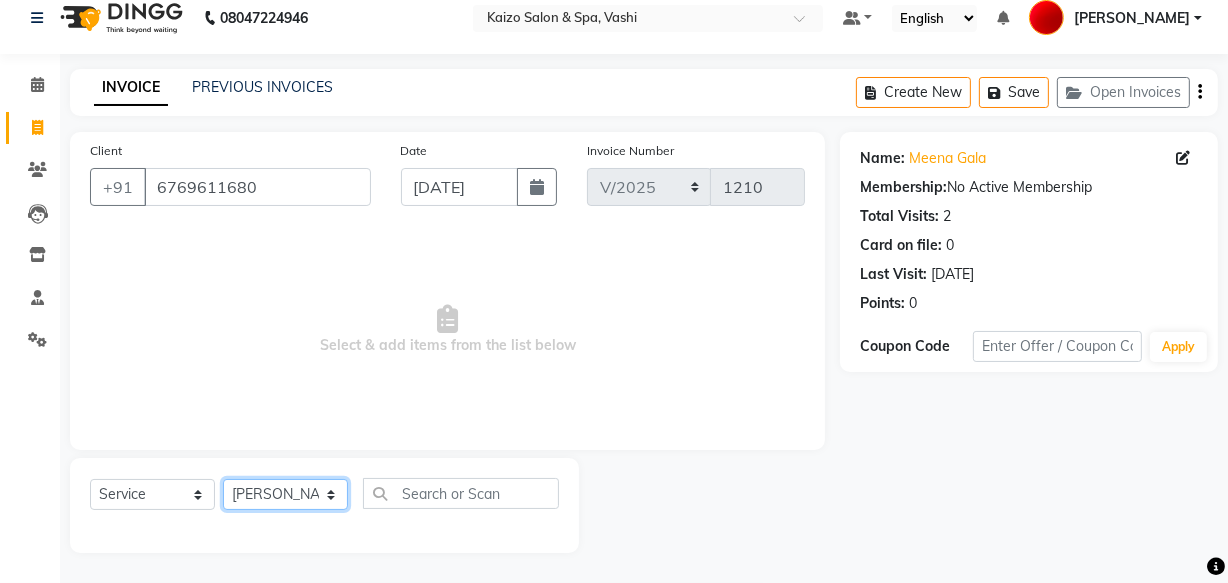 click on "Select Stylist AARTI [PERSON_NAME] IFTESHA KAIZO VASHI MAAM [PERSON_NAME] [PERSON_NAME]" 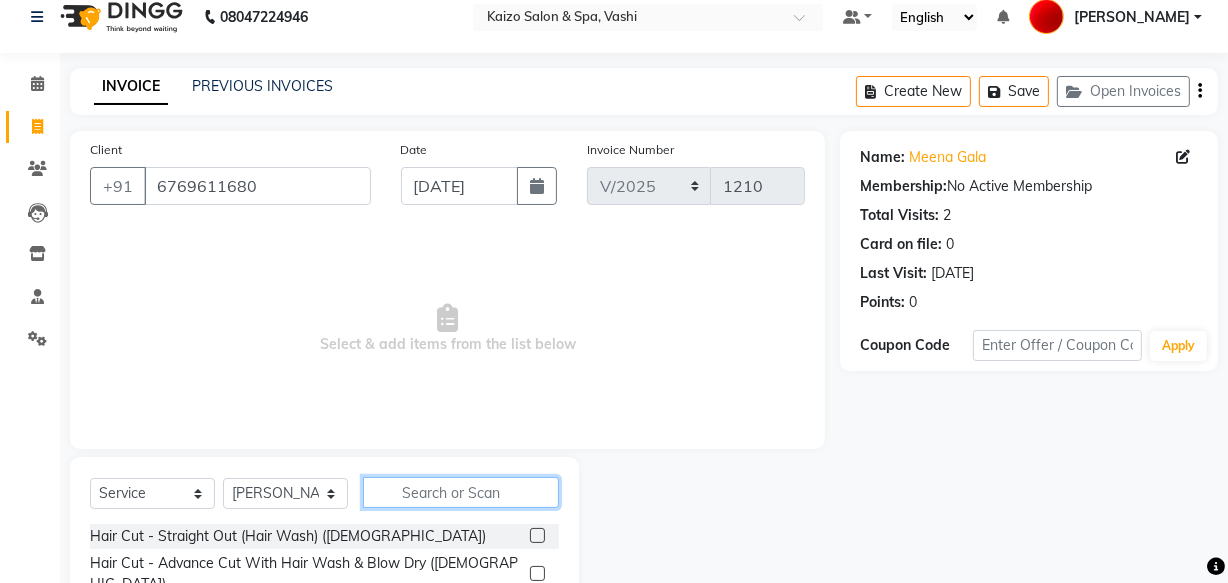 click 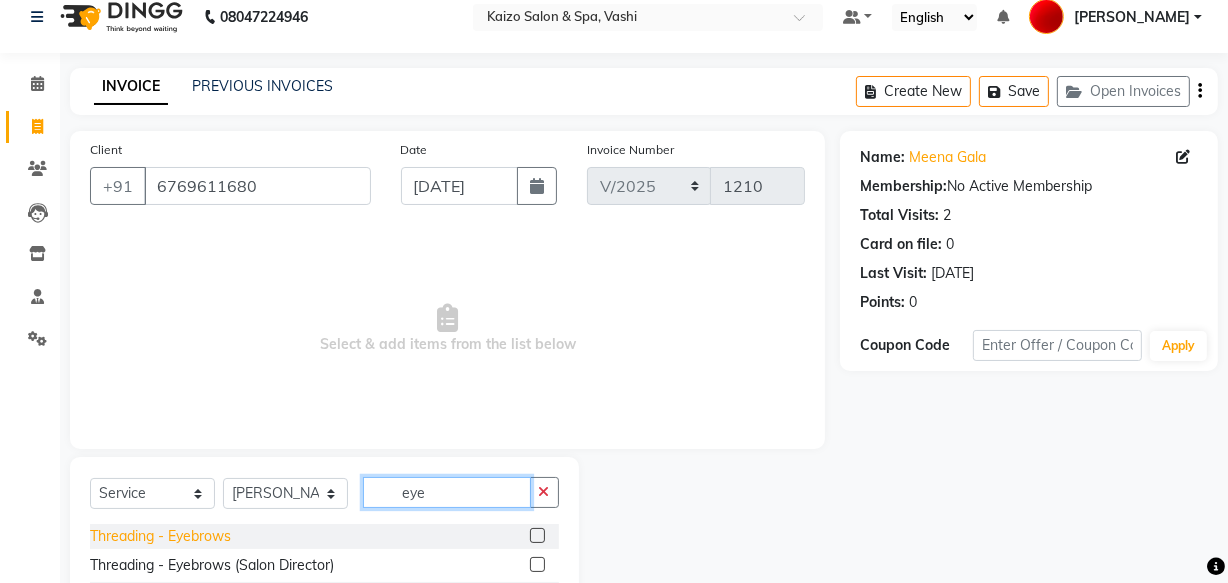 type on "eye" 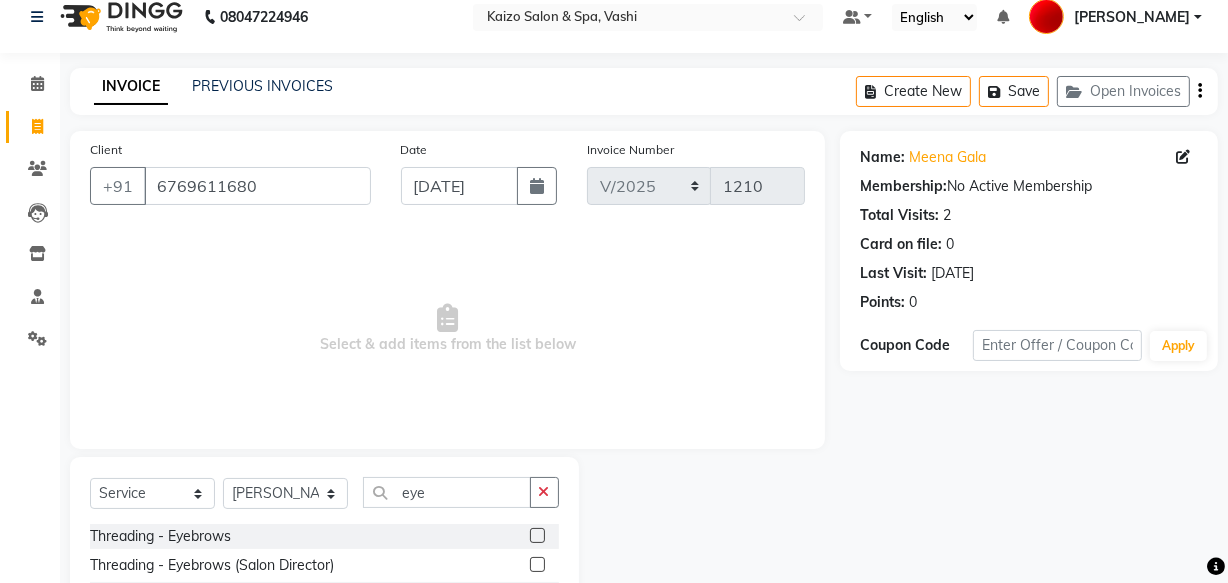 drag, startPoint x: 202, startPoint y: 538, endPoint x: 426, endPoint y: 459, distance: 237.52263 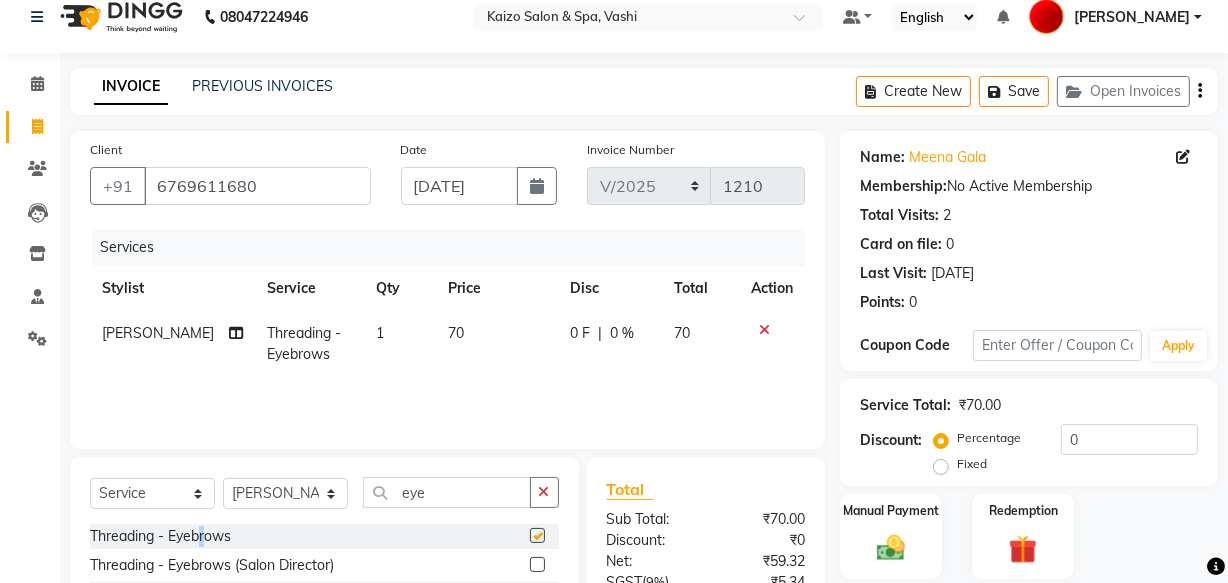 checkbox on "false" 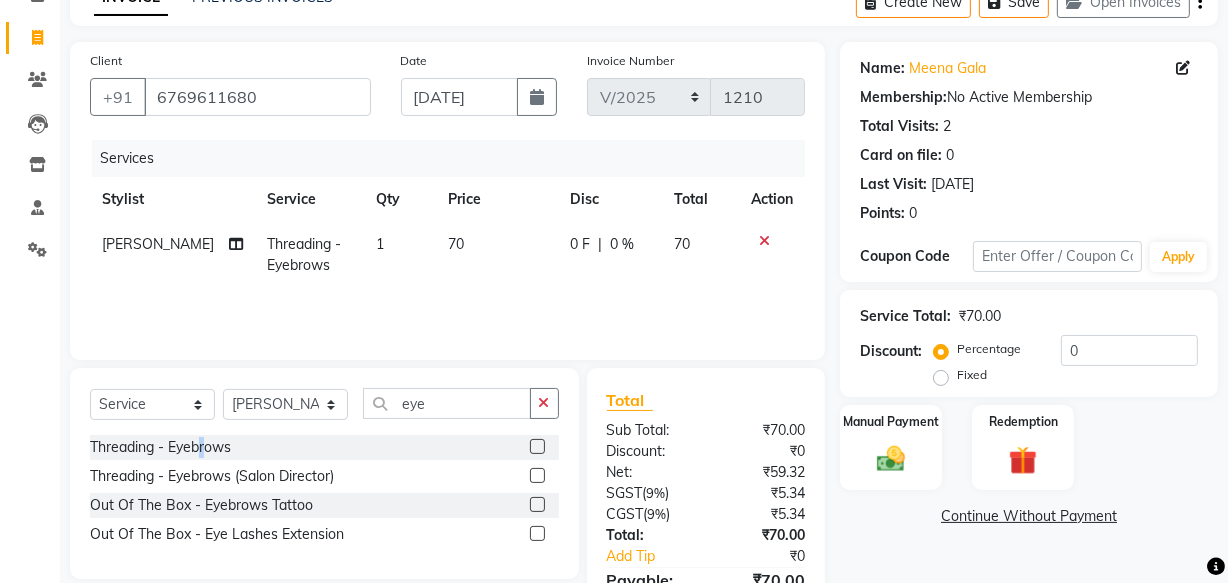 scroll, scrollTop: 218, scrollLeft: 0, axis: vertical 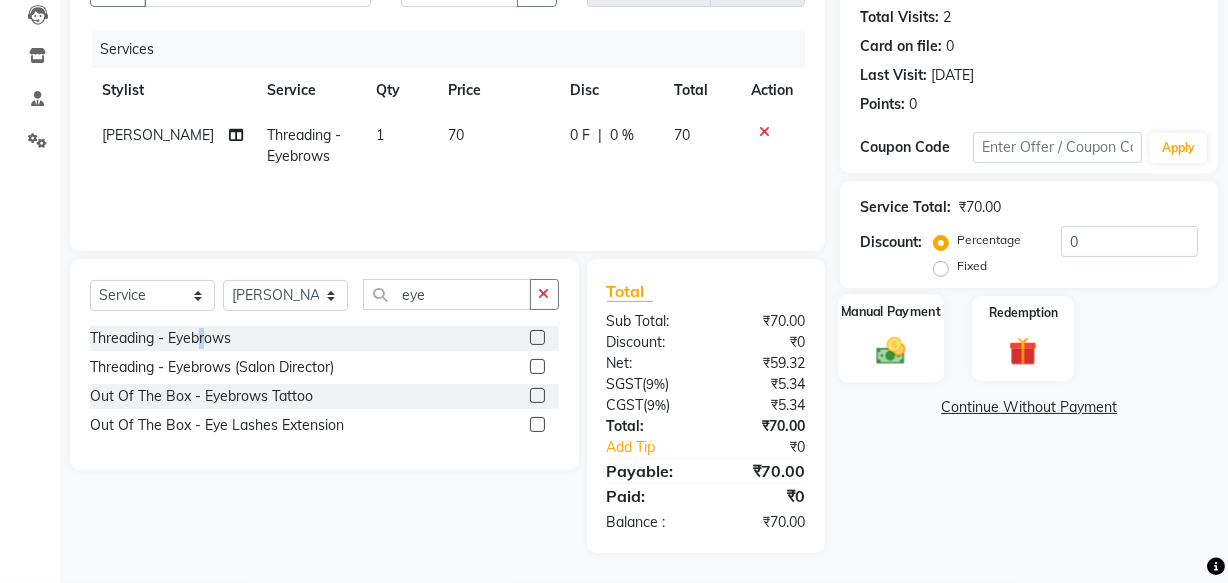 click 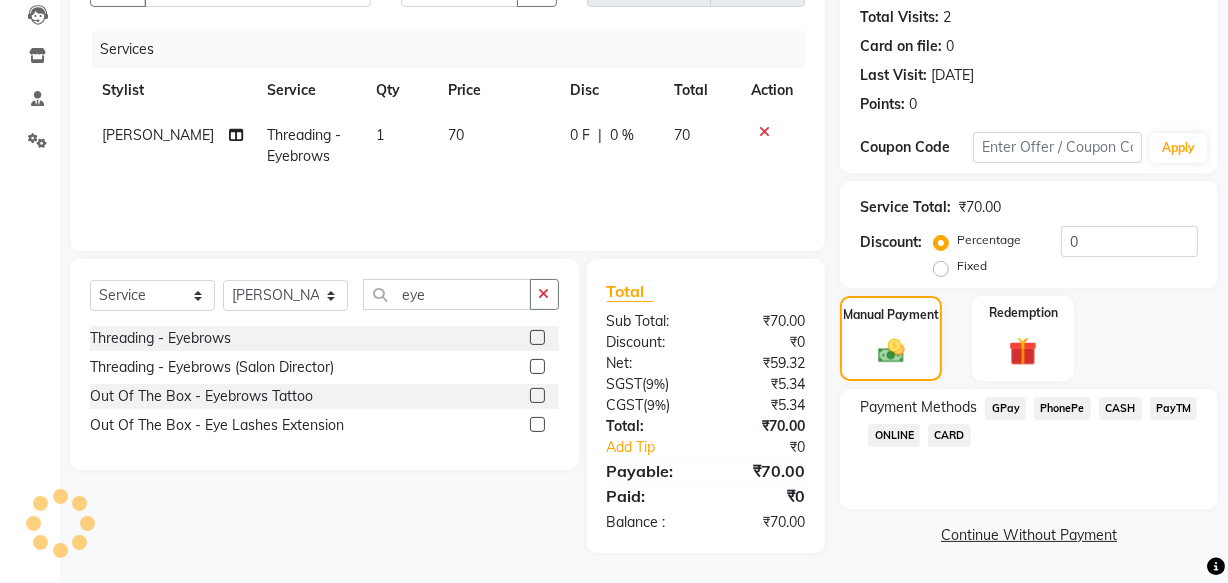 click on "CASH" 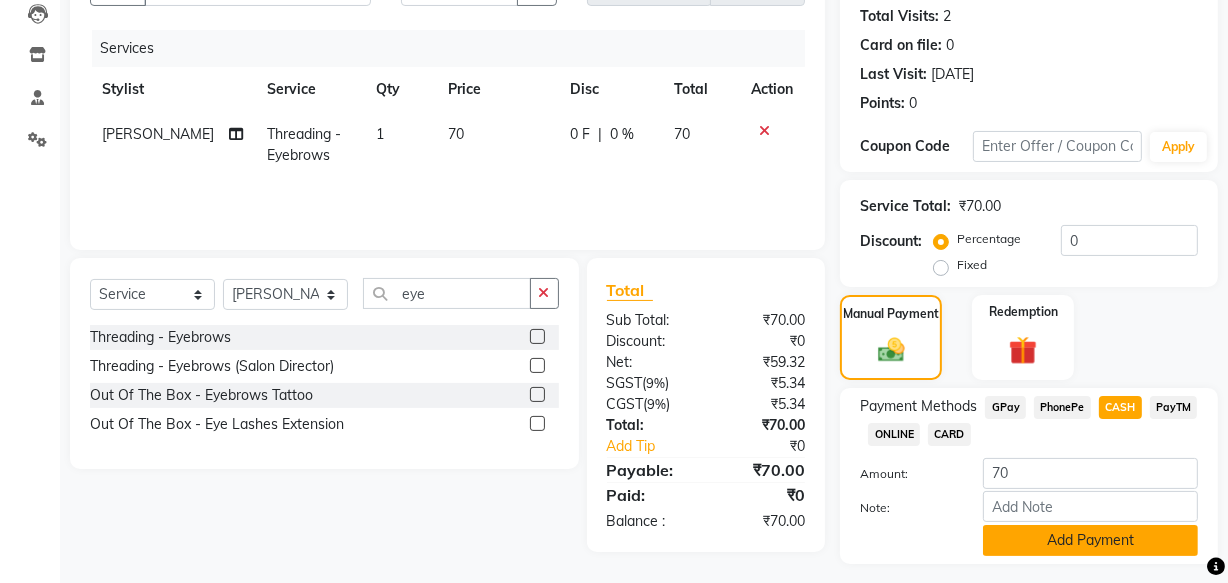 click on "Add Payment" 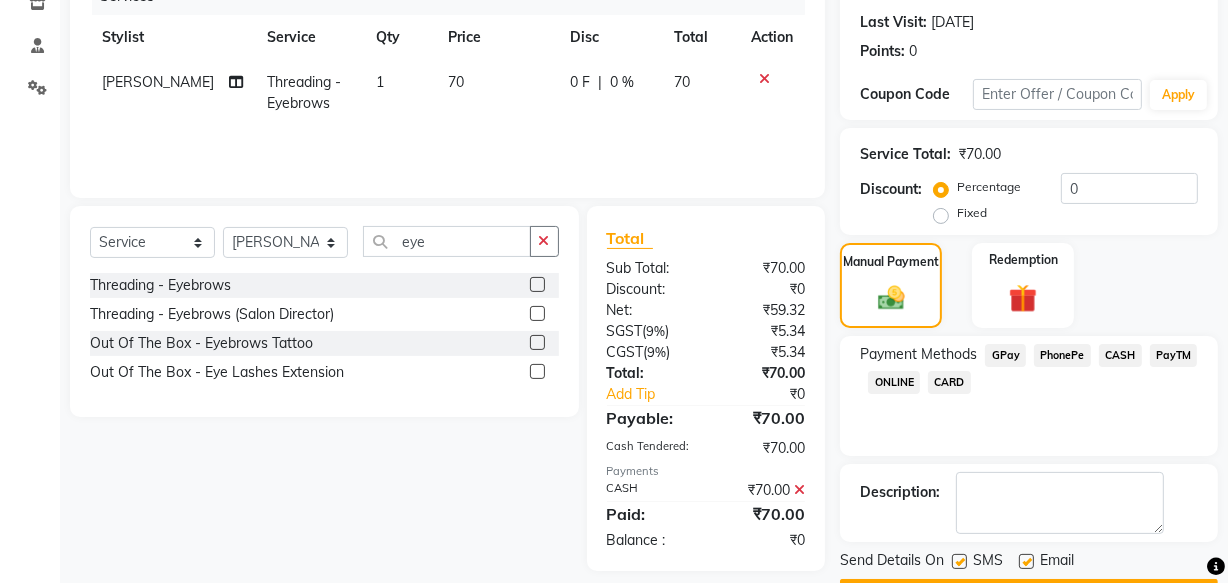 scroll, scrollTop: 326, scrollLeft: 0, axis: vertical 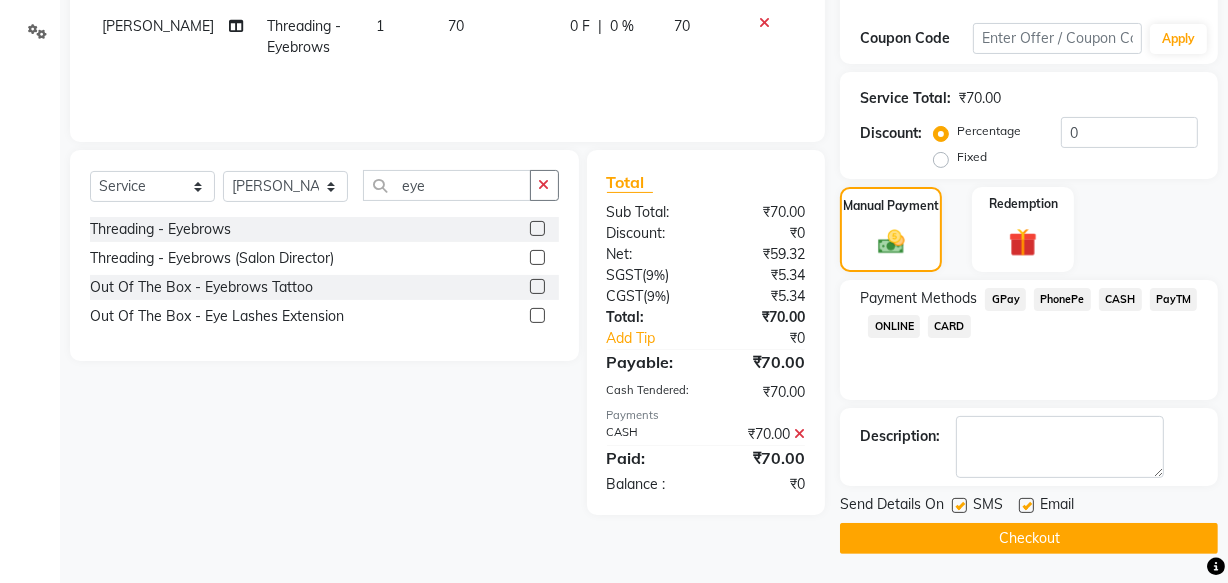 click 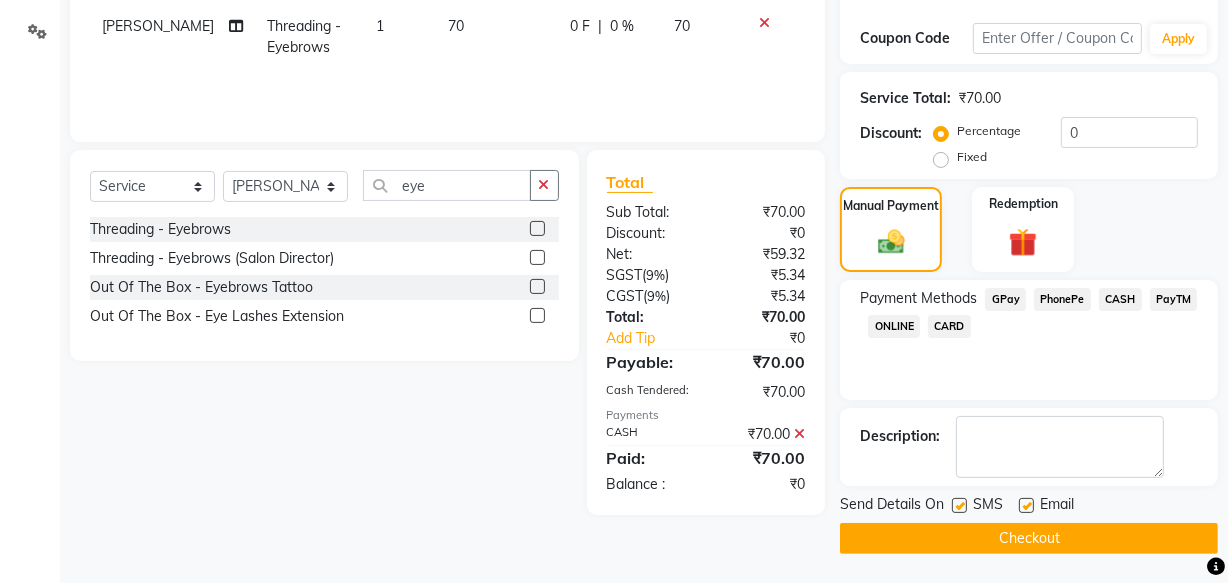 click at bounding box center [1025, 506] 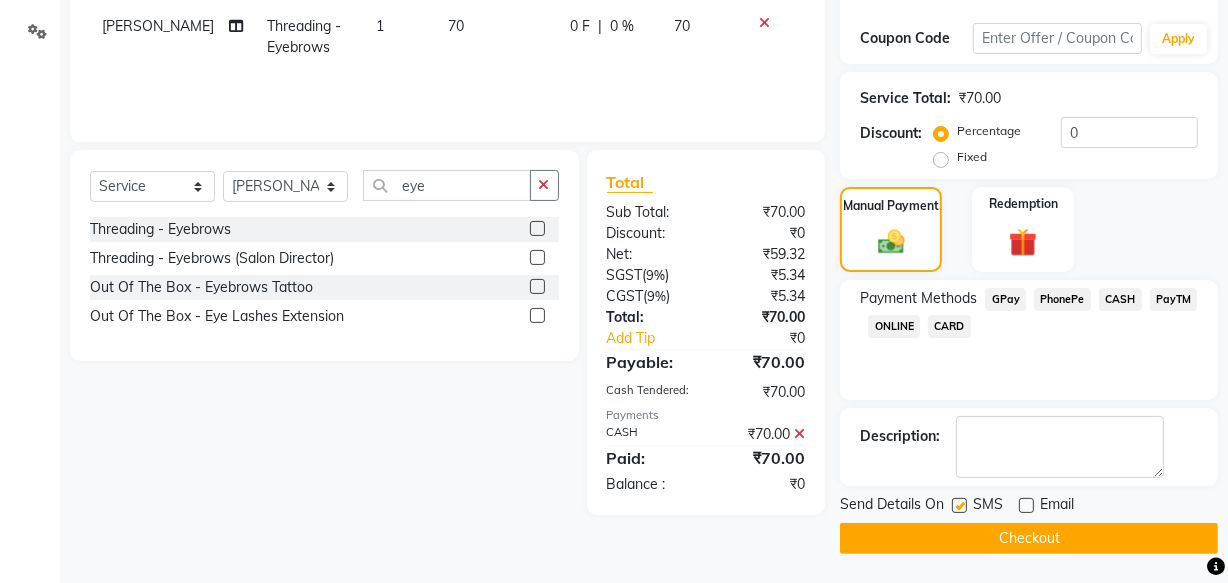 click 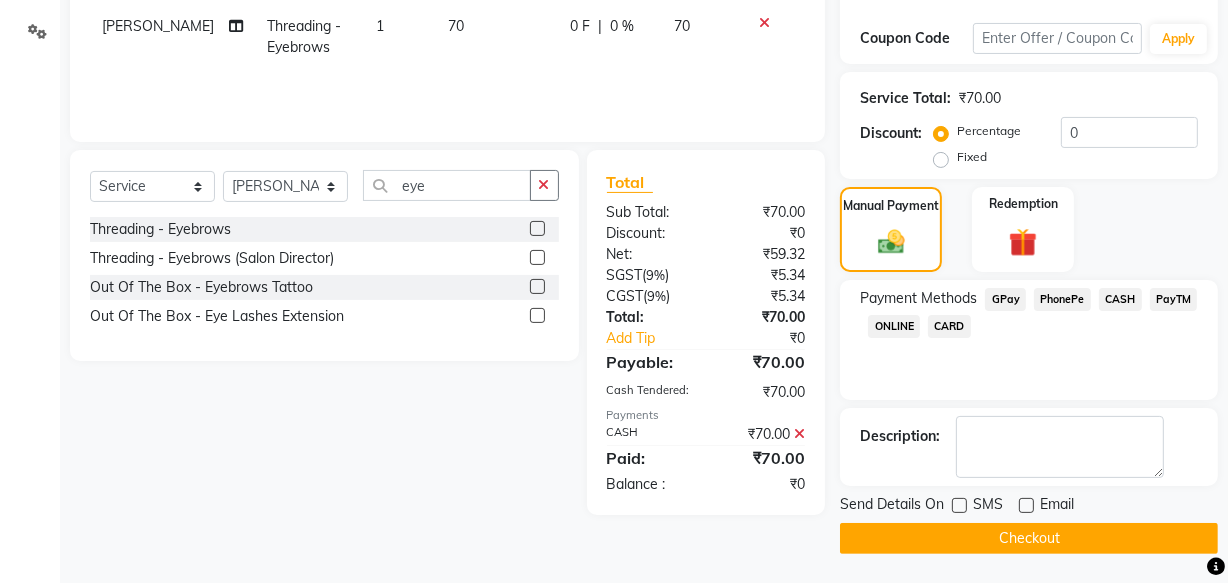 click on "Checkout" 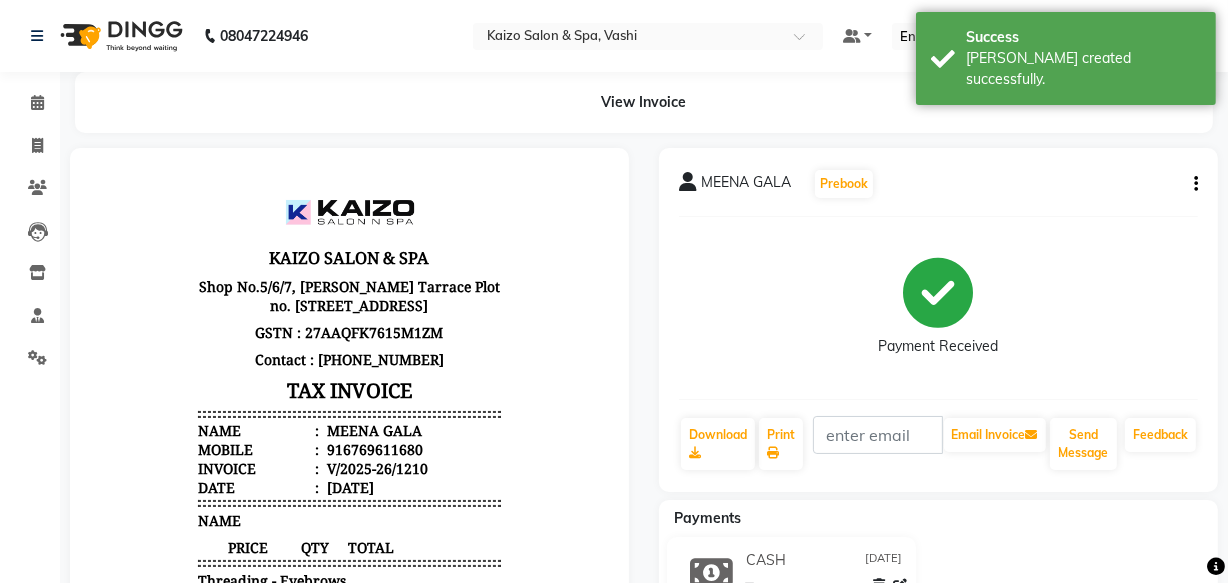 scroll, scrollTop: 0, scrollLeft: 0, axis: both 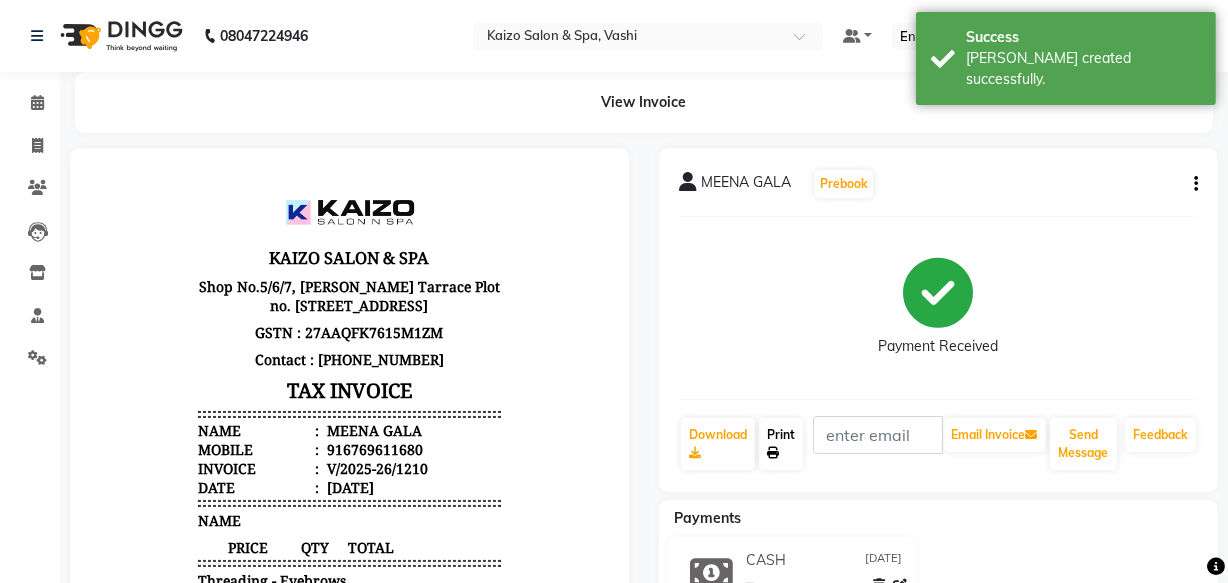 click on "Print" 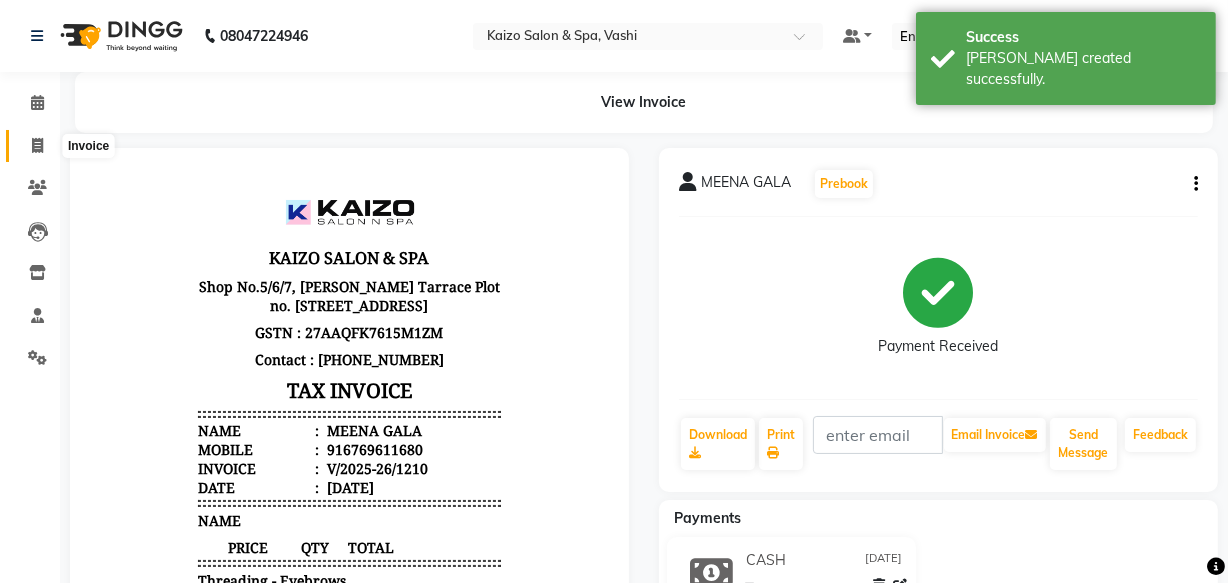 click 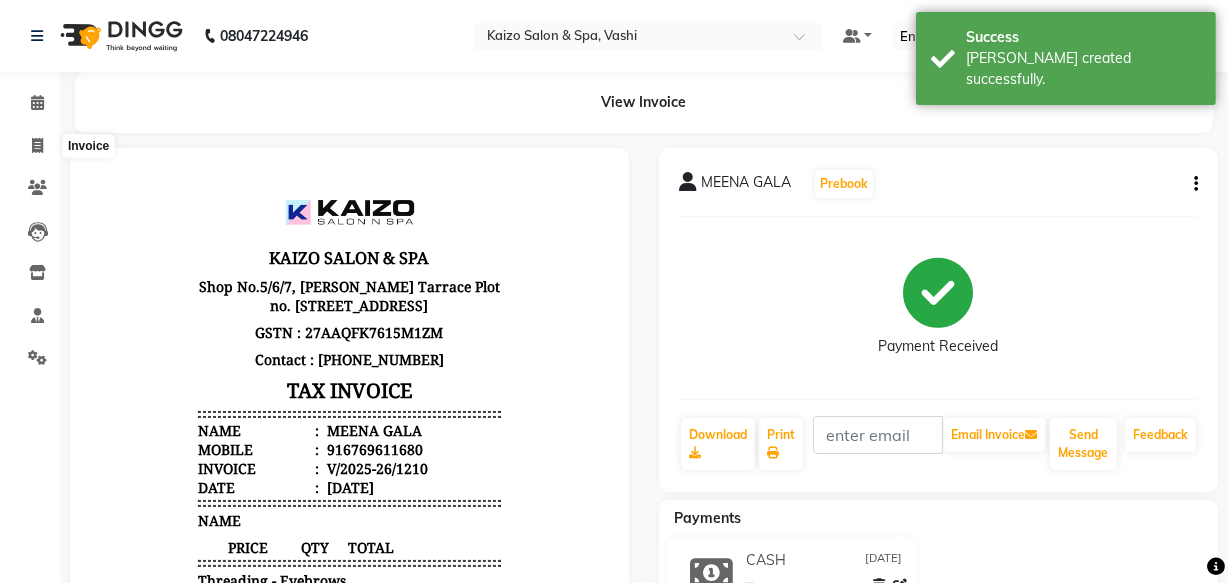 select on "service" 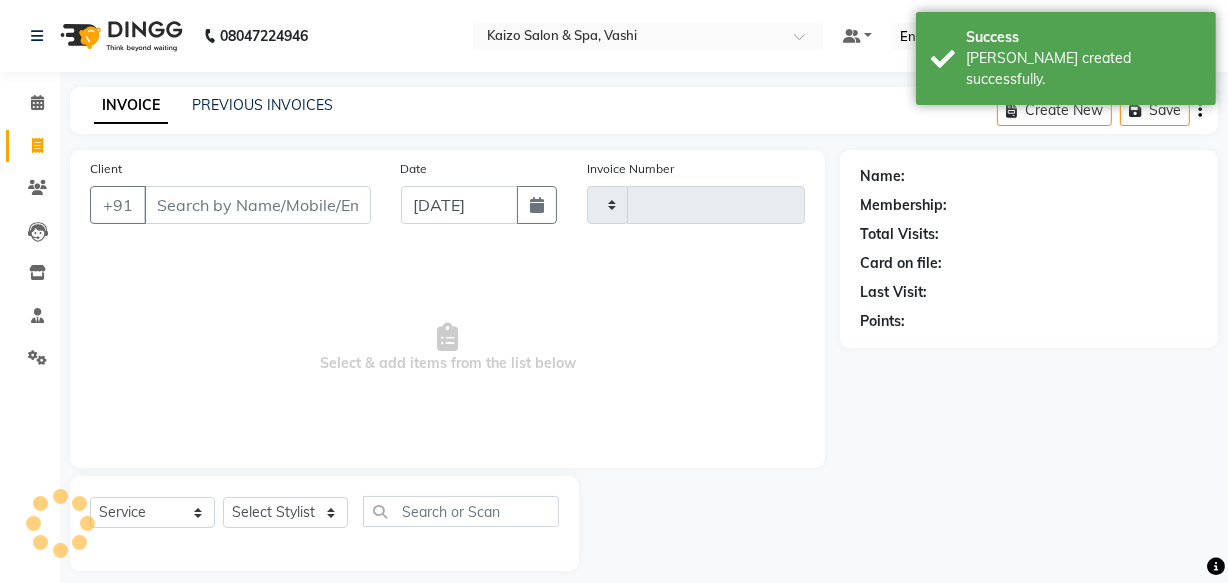type on "1211" 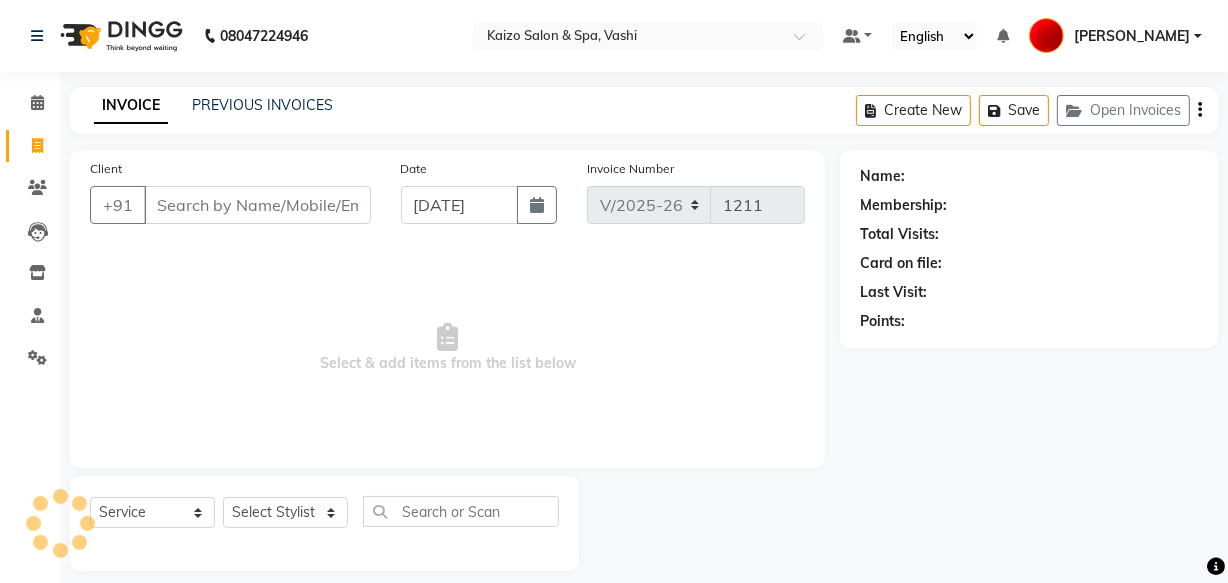 scroll, scrollTop: 19, scrollLeft: 0, axis: vertical 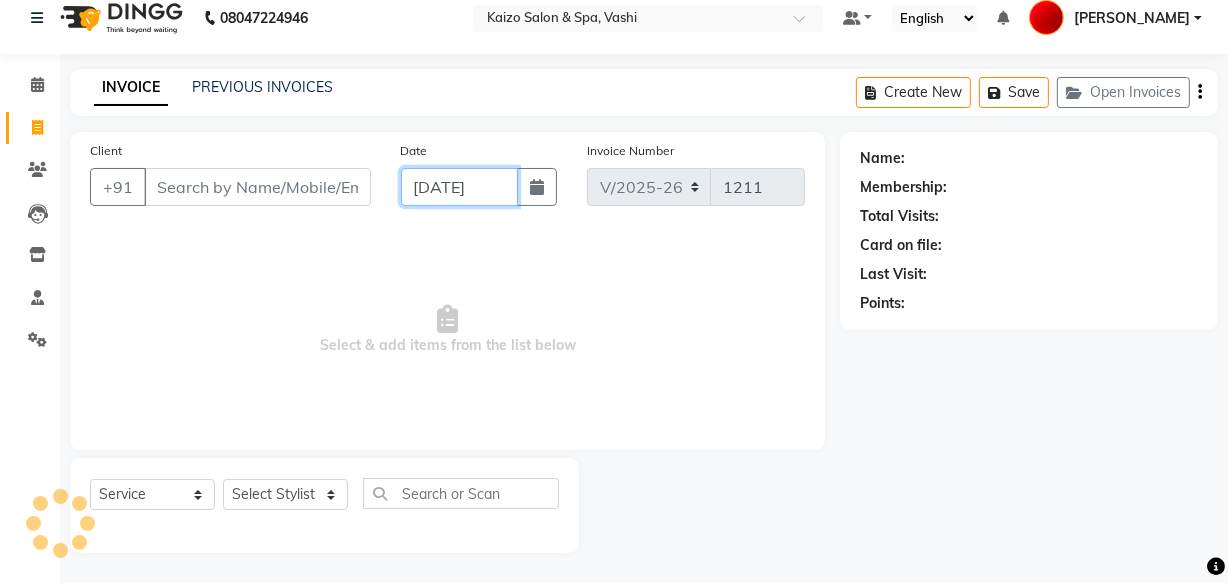 click on "[DATE]" 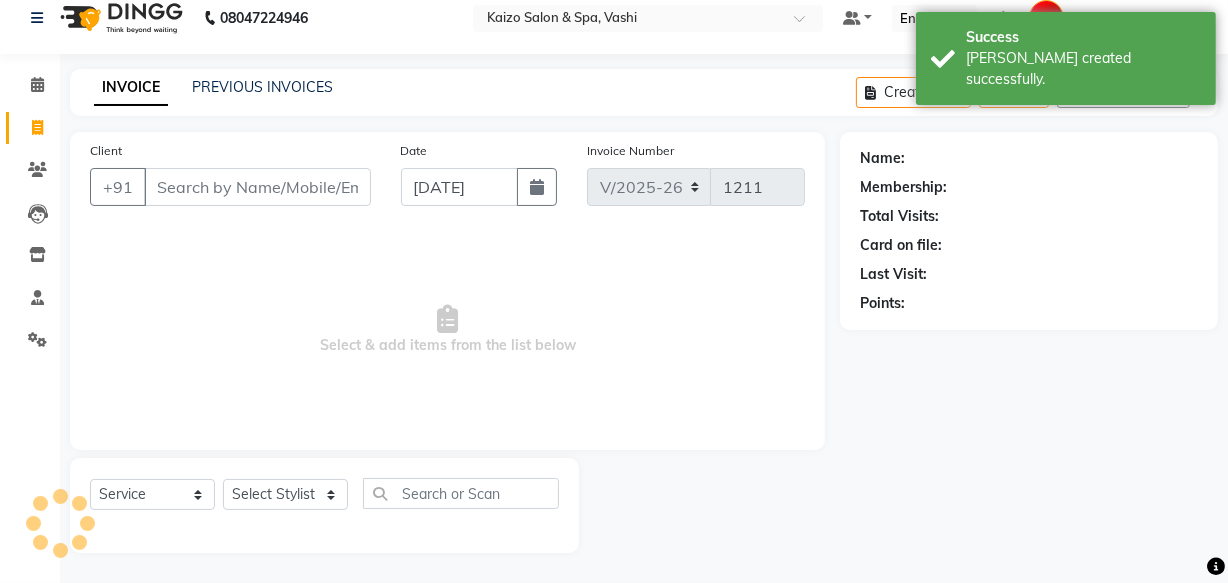 select on "7" 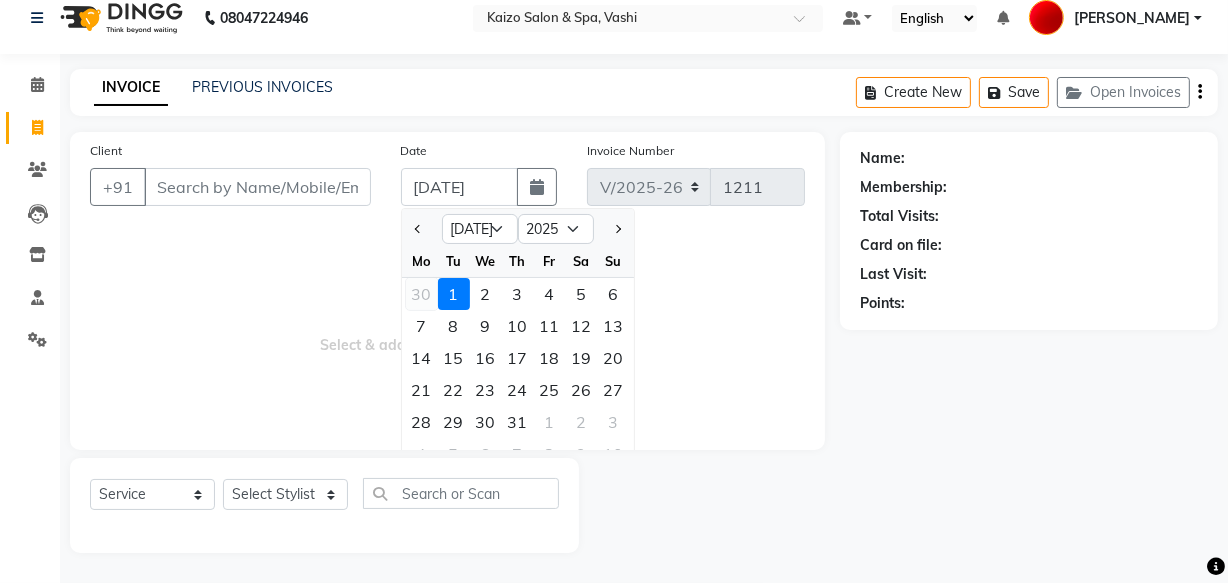 click on "30" 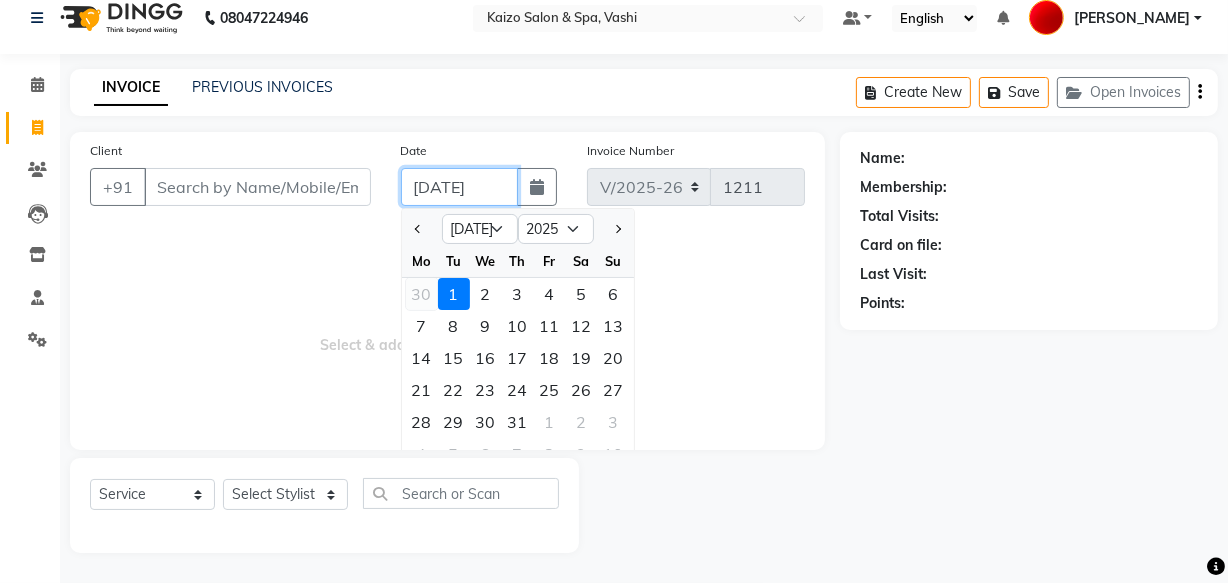 type on "[DATE]" 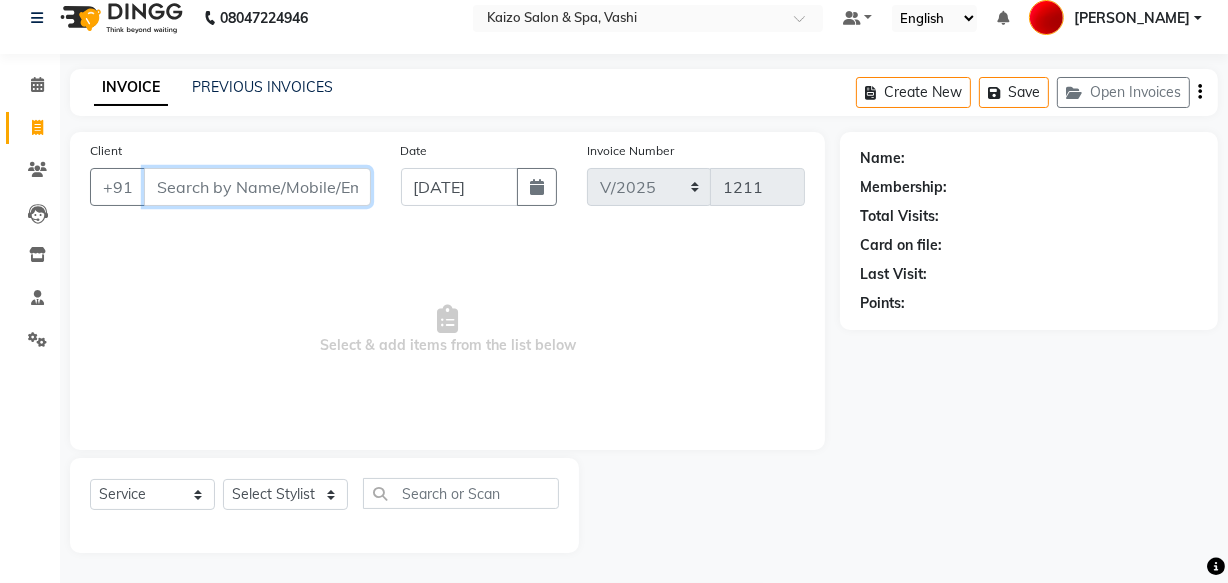 click on "Client" at bounding box center (257, 187) 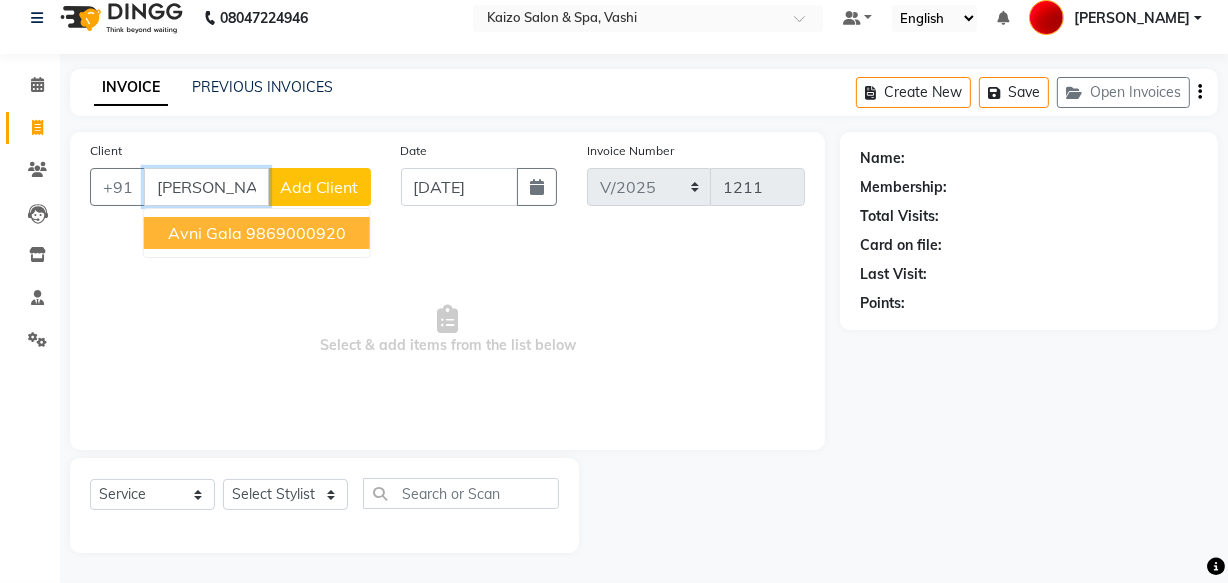 click on "Avni Gala" at bounding box center (205, 233) 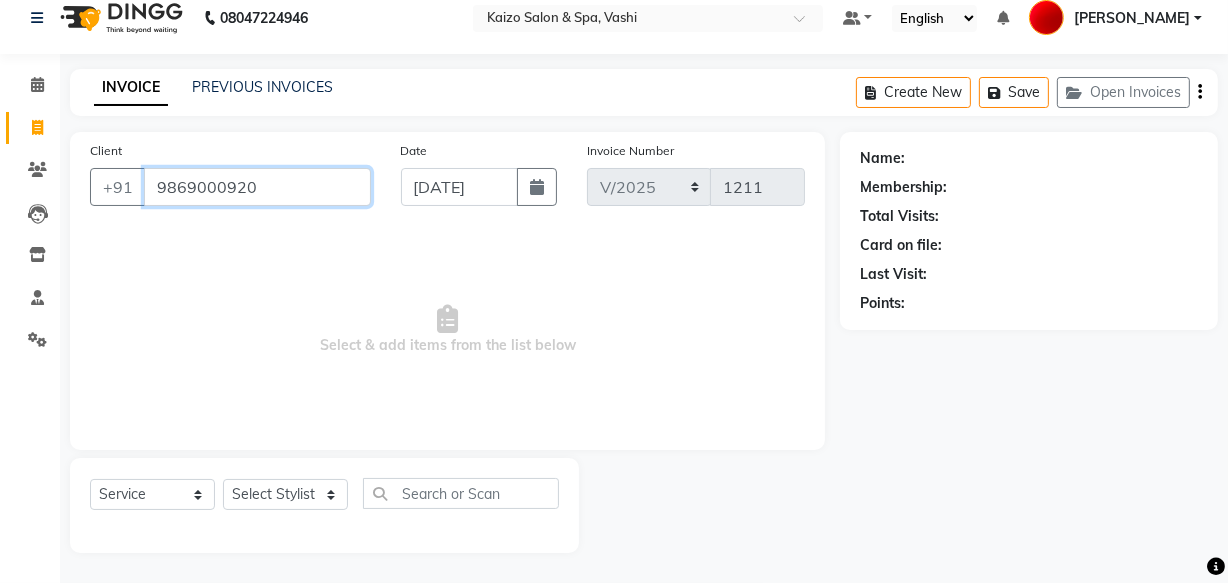 type on "9869000920" 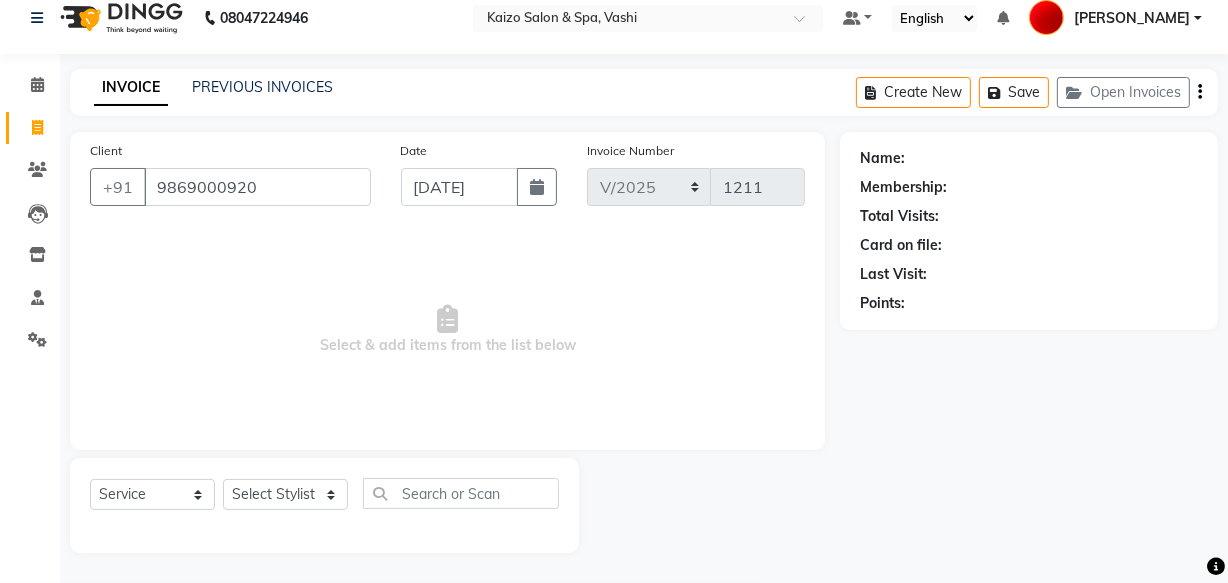 select on "1: Object" 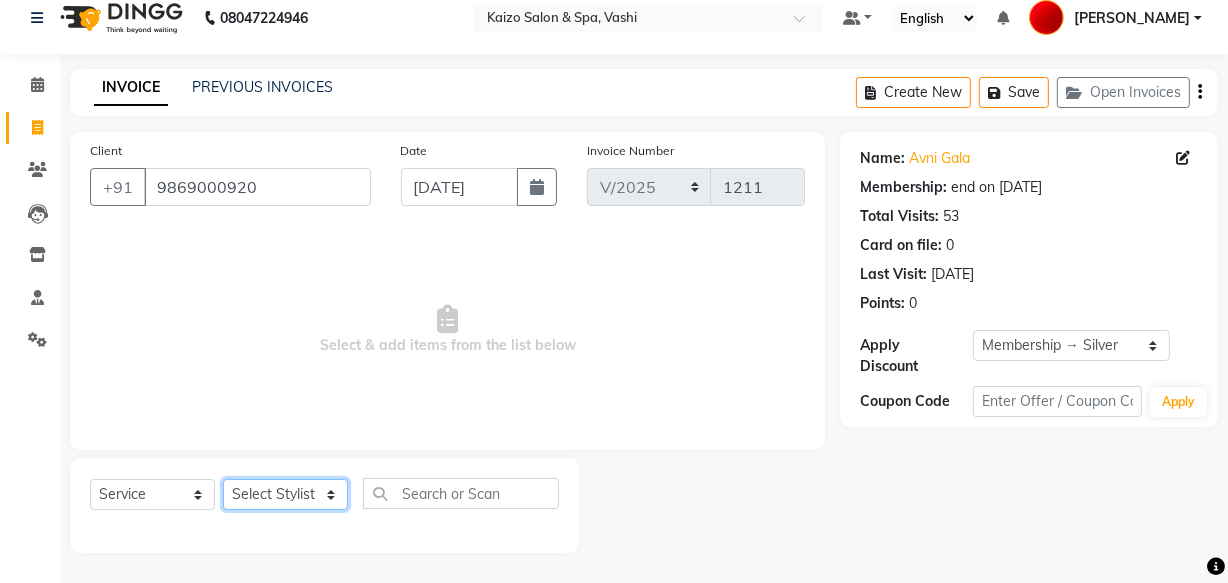 click on "Select Stylist AARTI [PERSON_NAME] IFTESHA KAIZO VASHI MAAM [PERSON_NAME] [PERSON_NAME]" 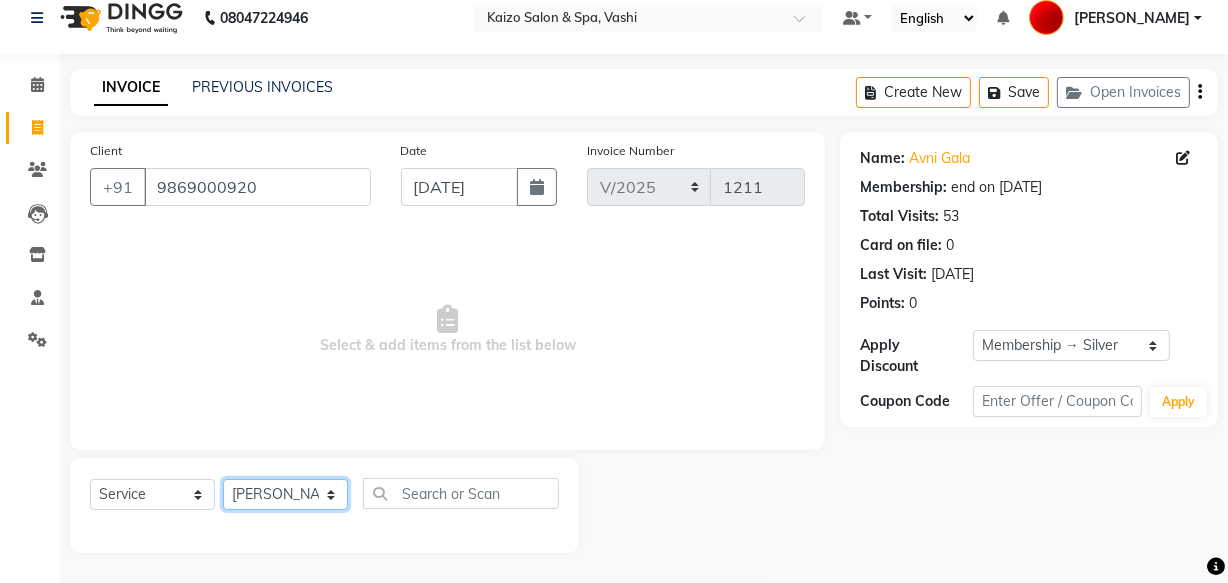 click on "Select Stylist AARTI [PERSON_NAME] IFTESHA KAIZO VASHI MAAM [PERSON_NAME] [PERSON_NAME]" 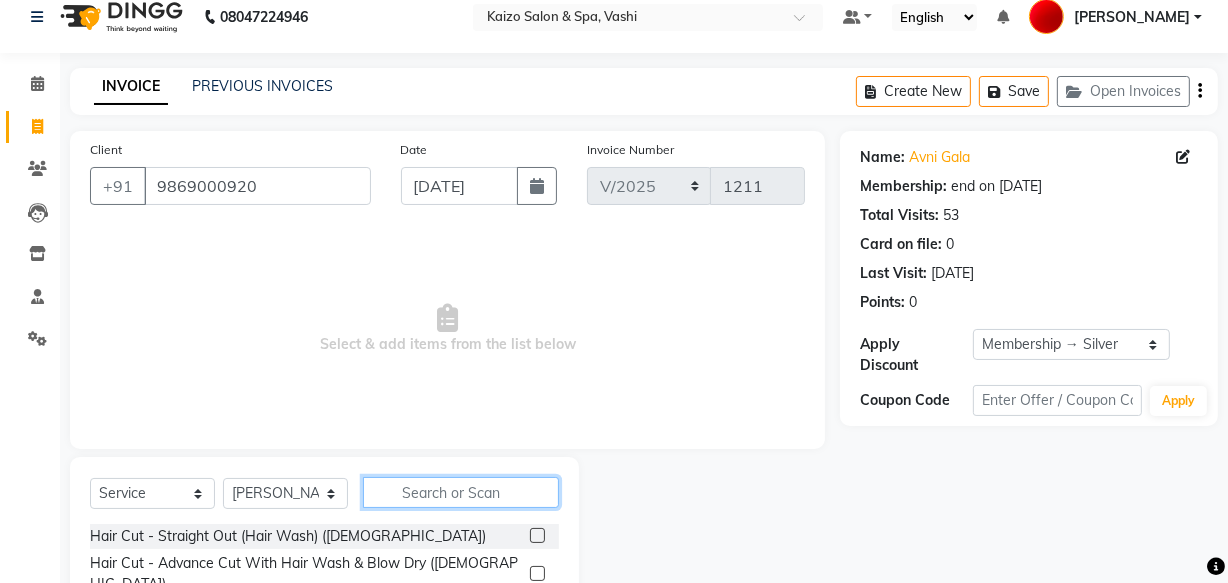 click 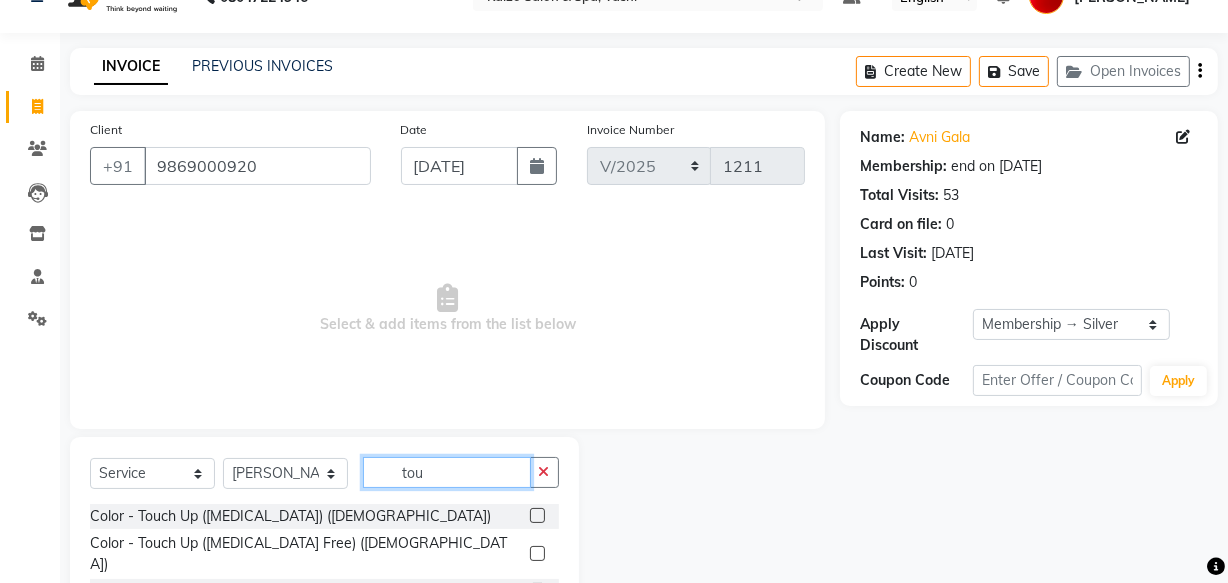 scroll, scrollTop: 105, scrollLeft: 0, axis: vertical 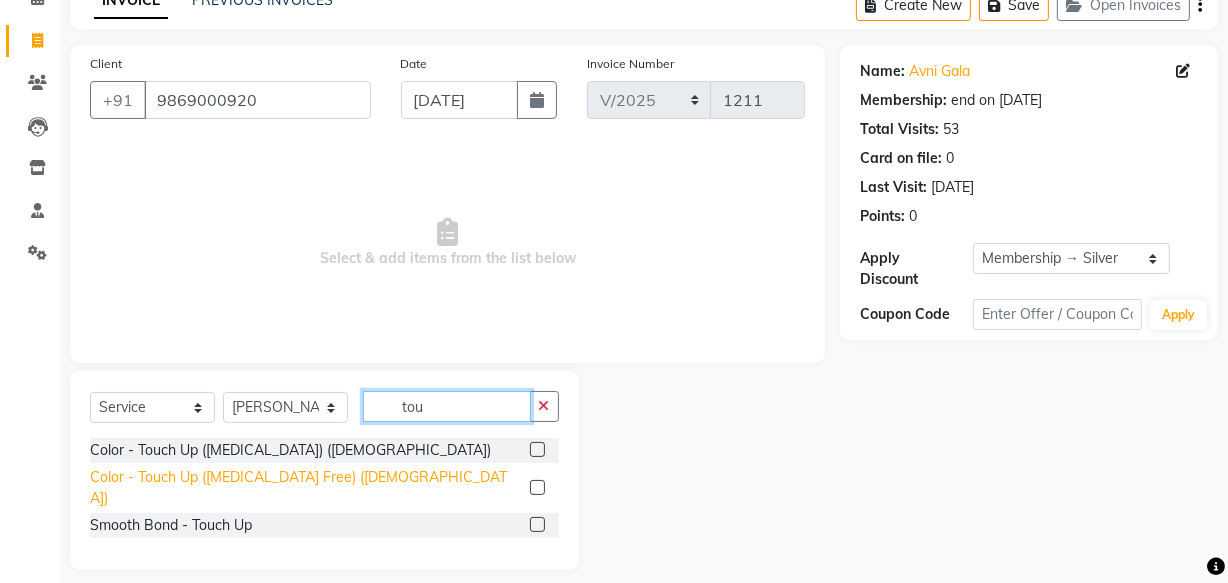 type on "tou" 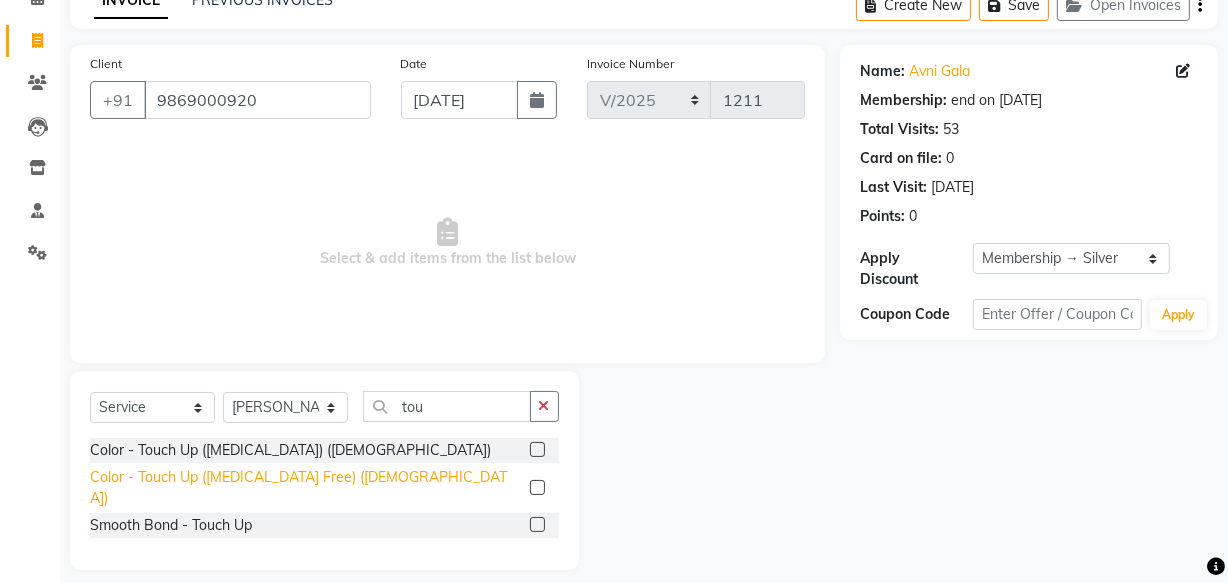 click on "Color - Touch Up ([MEDICAL_DATA] Free) ([DEMOGRAPHIC_DATA])" 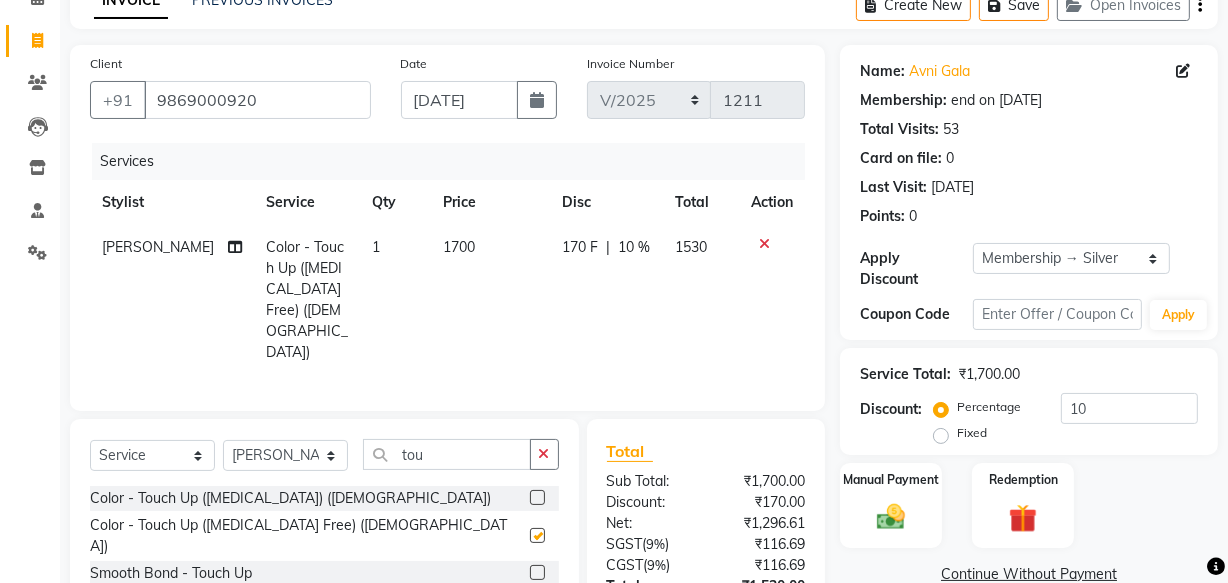 checkbox on "false" 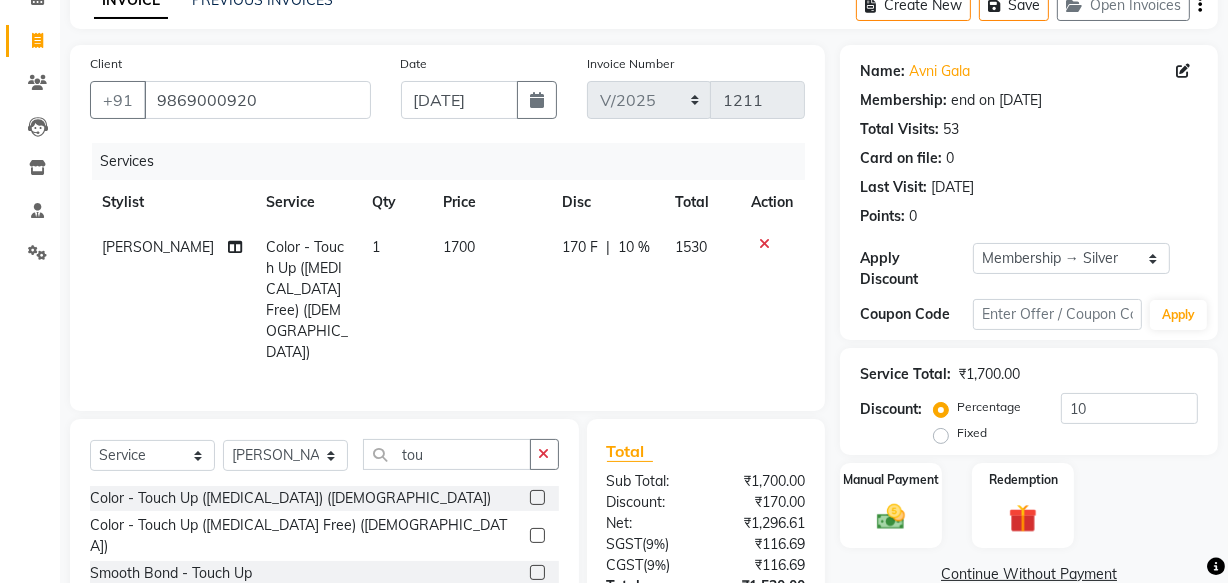 click on "1700" 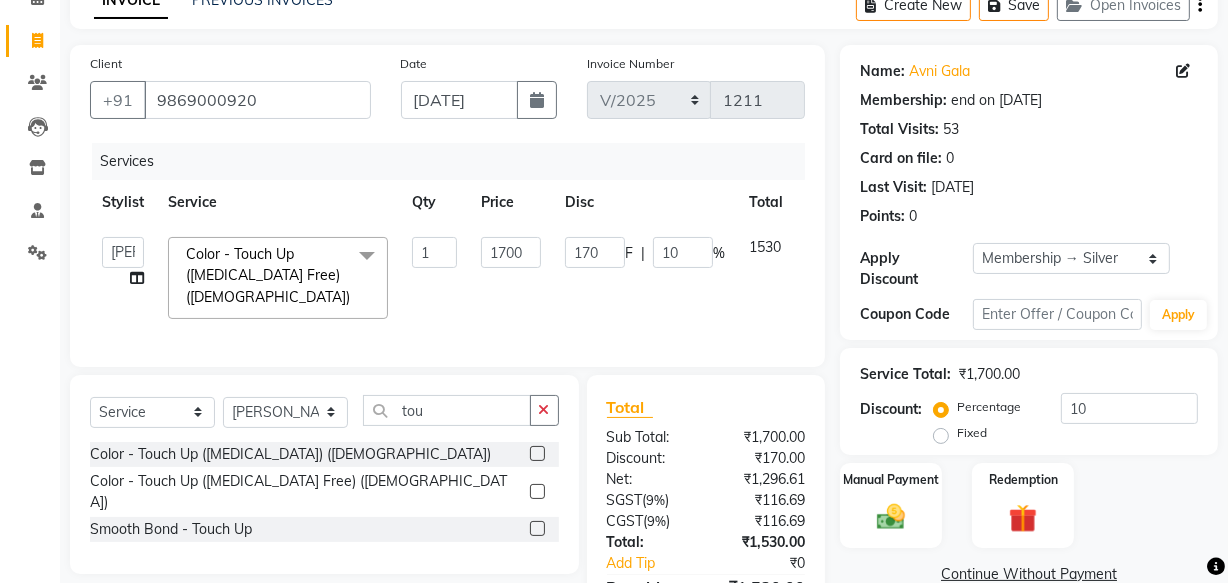 click on "1700" 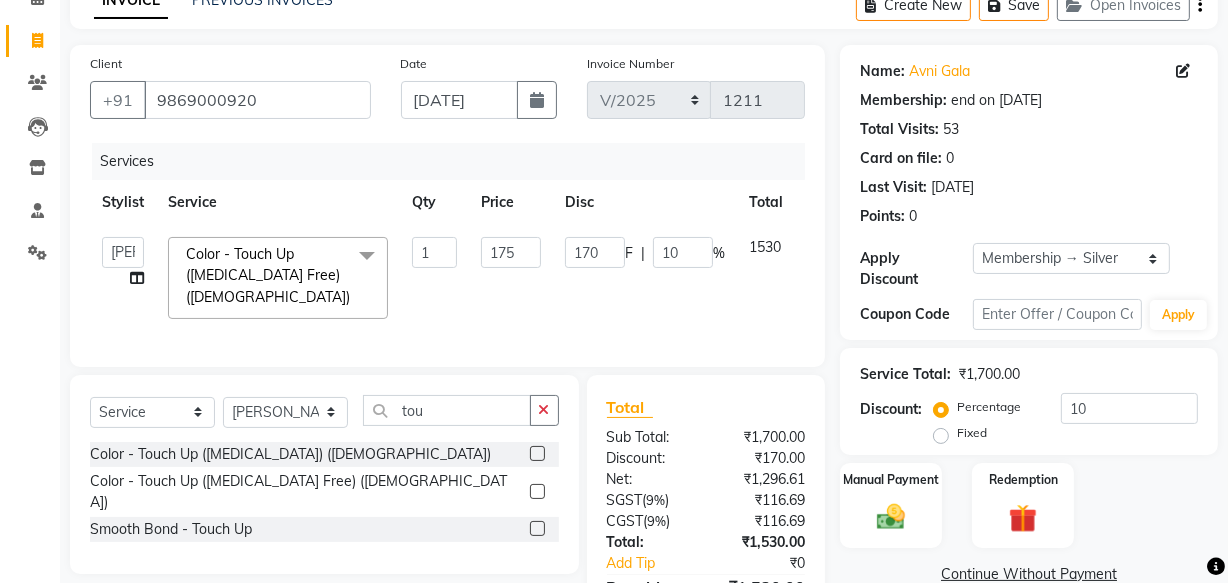 type on "1750" 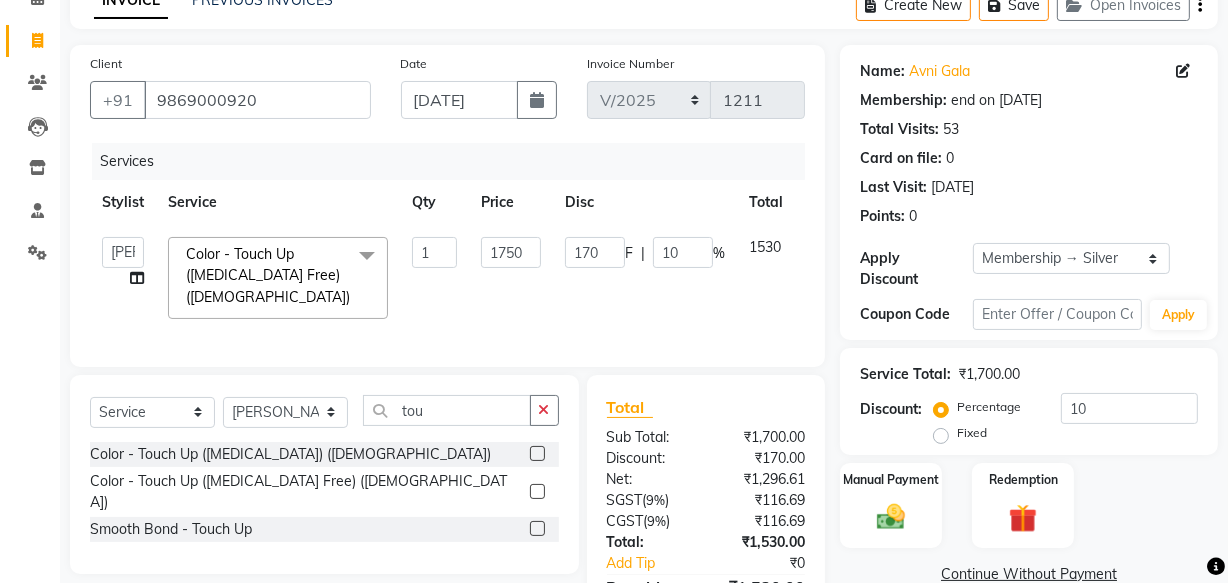 click on "Fixed" 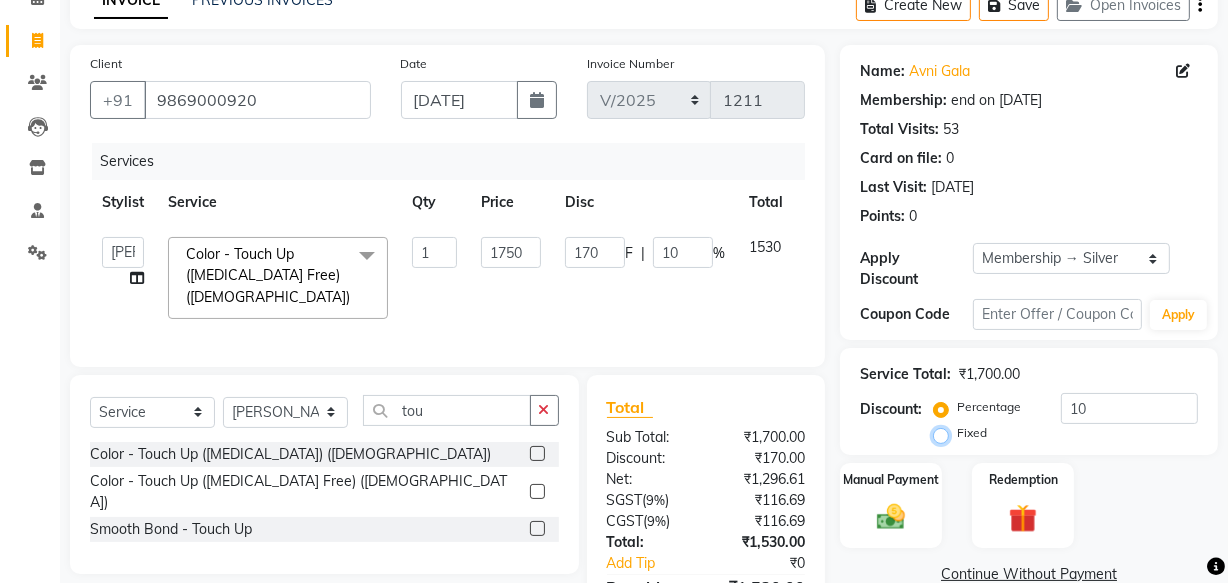 click on "Fixed" at bounding box center [945, 433] 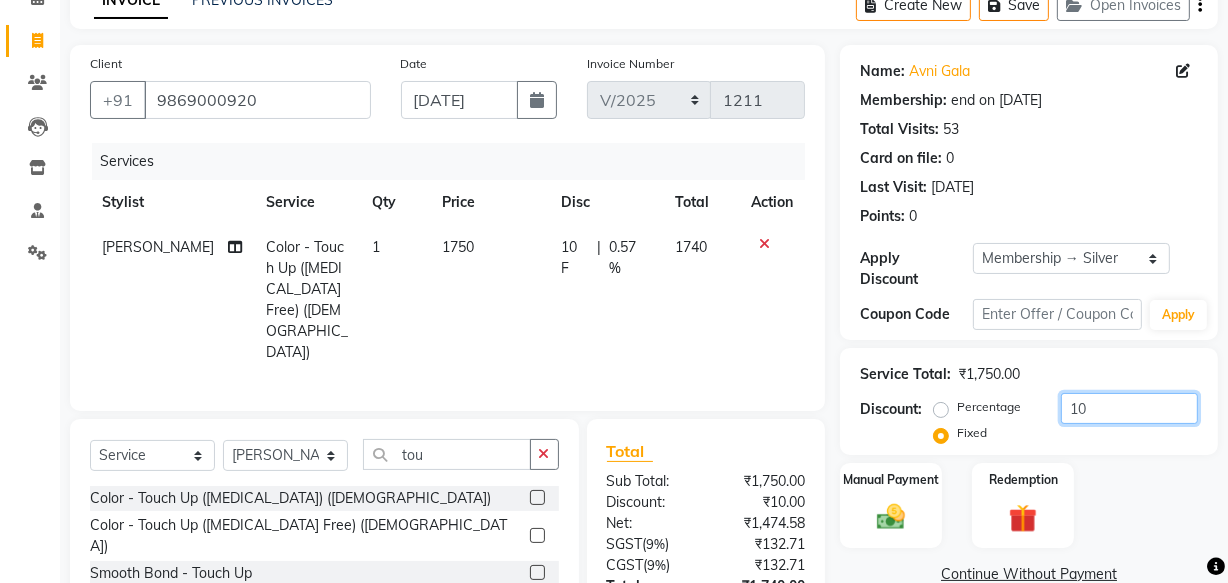 drag, startPoint x: 1124, startPoint y: 407, endPoint x: 945, endPoint y: 409, distance: 179.01117 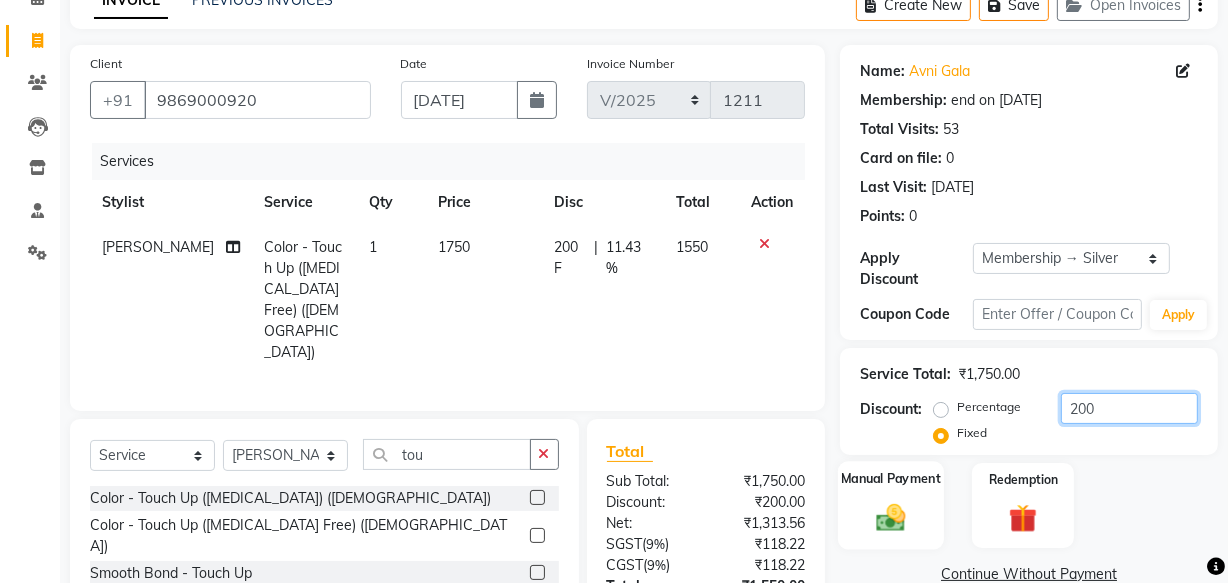 type on "200" 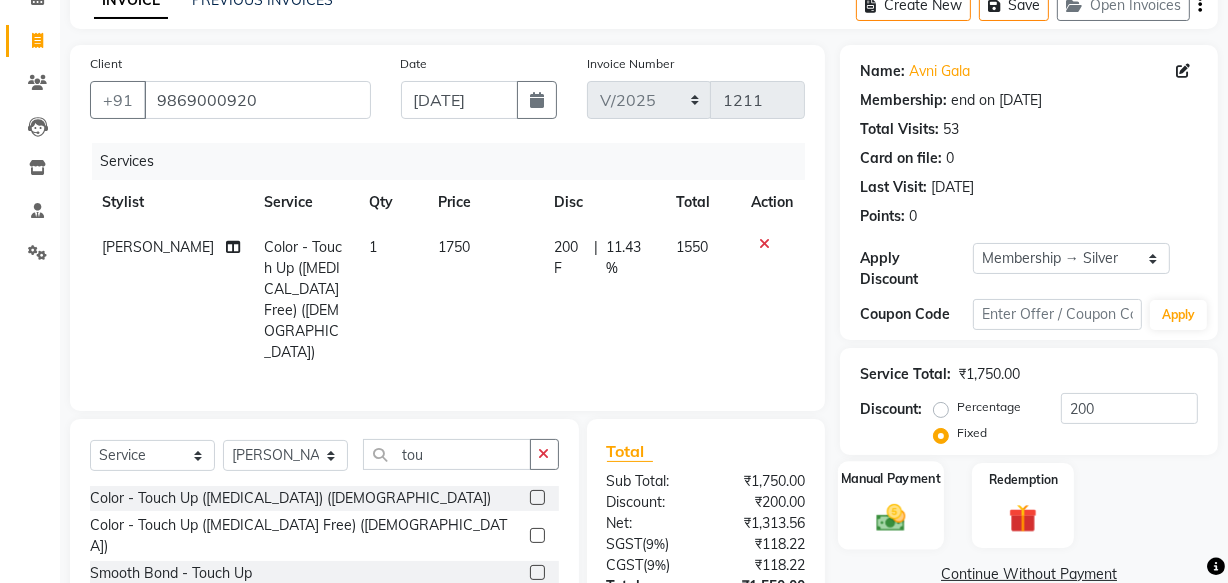 click 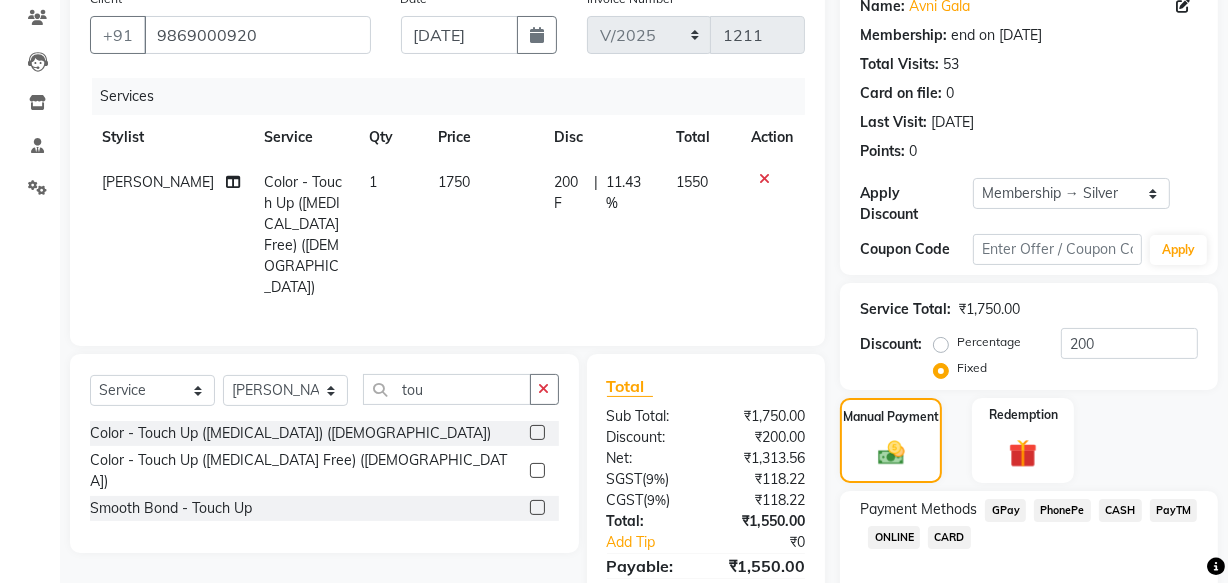 scroll, scrollTop: 269, scrollLeft: 0, axis: vertical 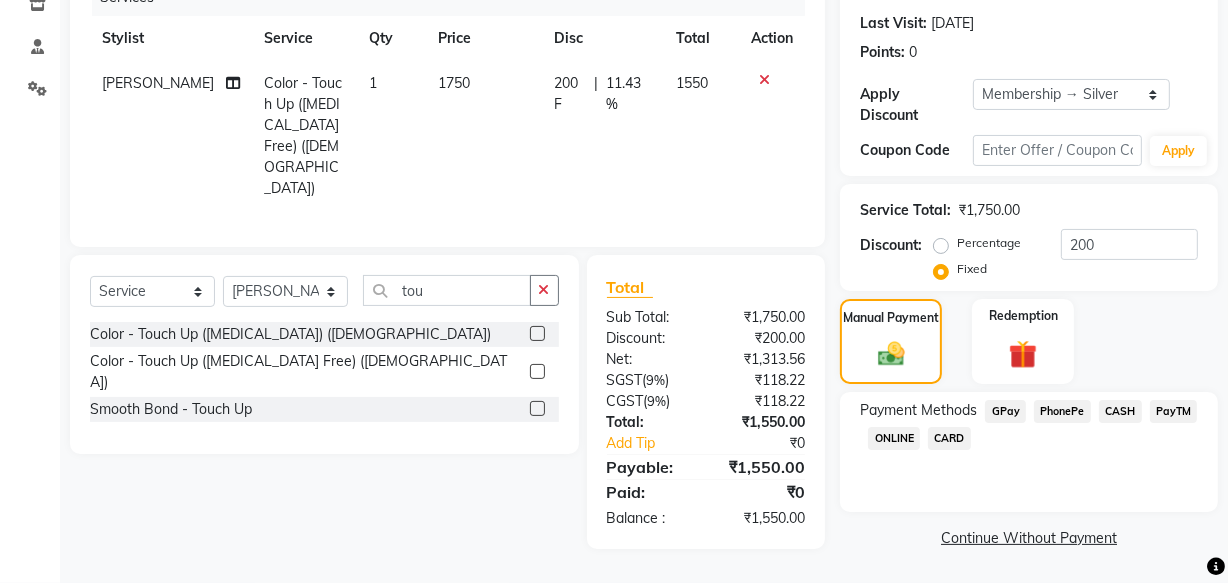 click on "CARD" 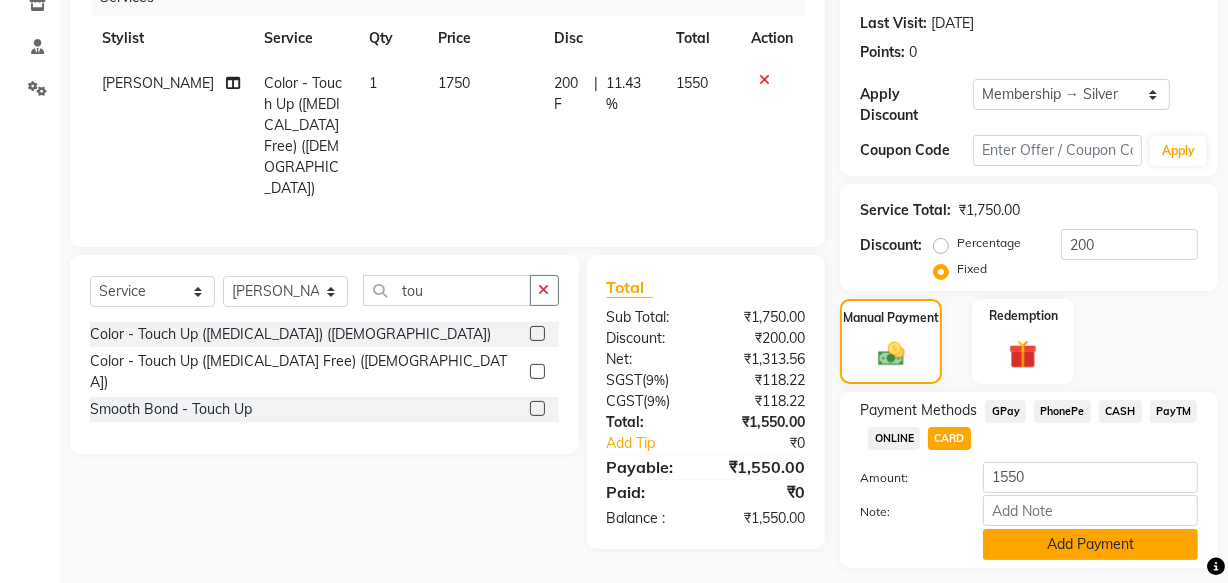 click on "Add Payment" 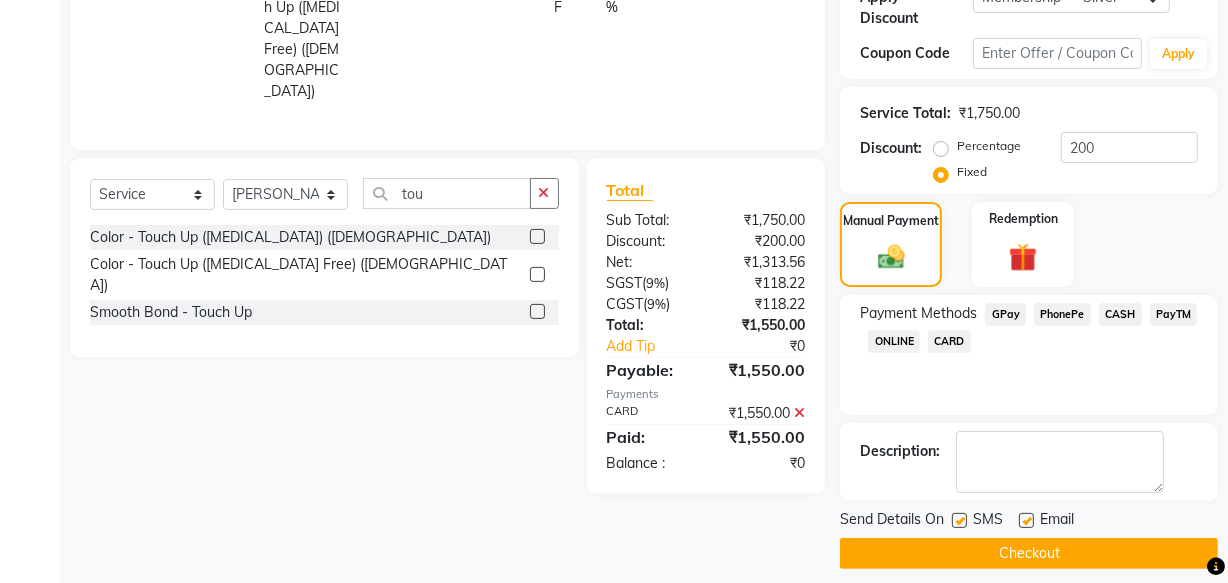 scroll, scrollTop: 381, scrollLeft: 0, axis: vertical 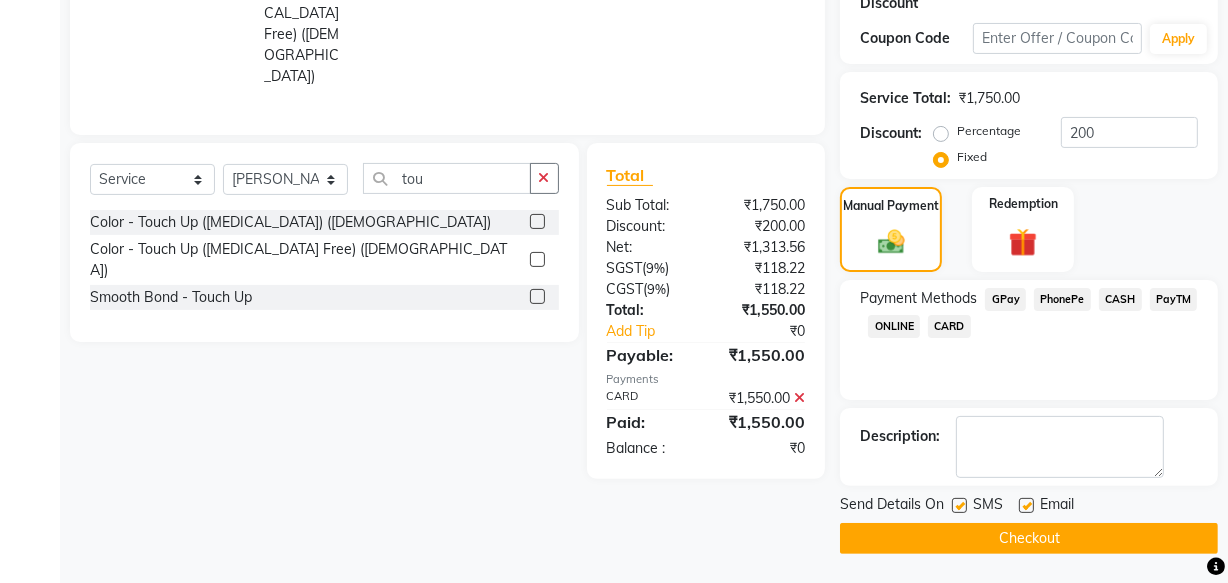 drag, startPoint x: 1029, startPoint y: 505, endPoint x: 989, endPoint y: 509, distance: 40.1995 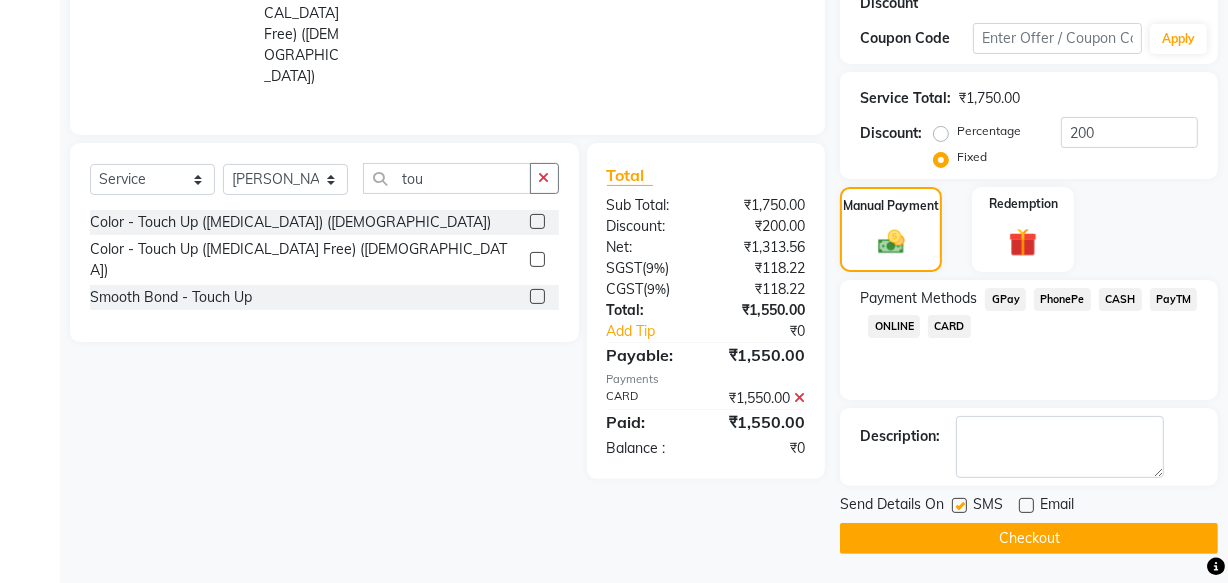click 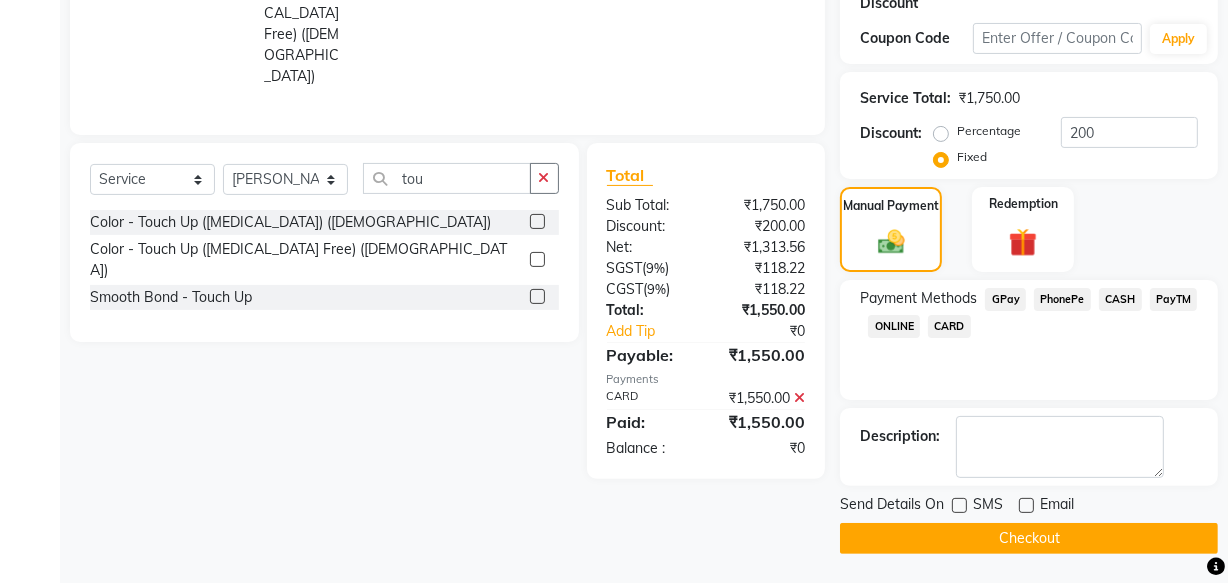 click on "Checkout" 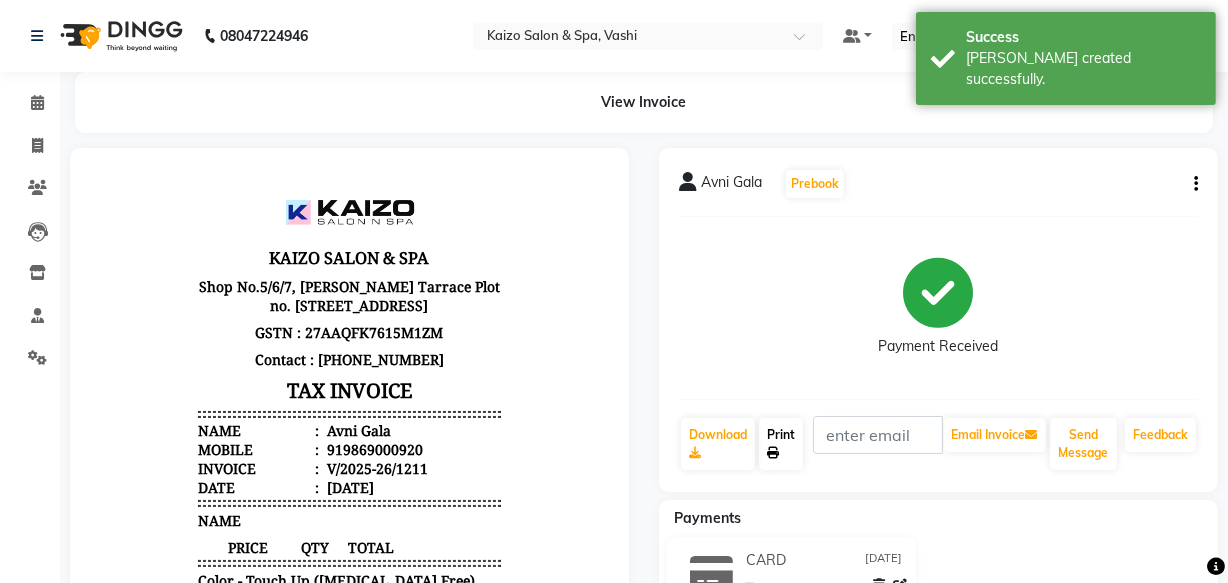 scroll, scrollTop: 0, scrollLeft: 0, axis: both 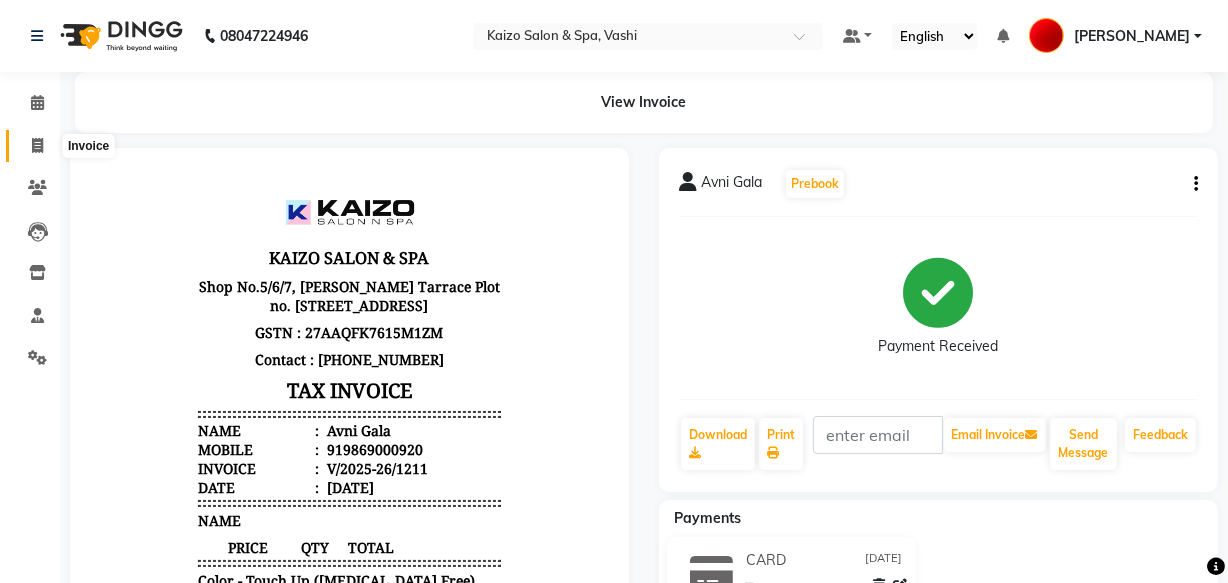click 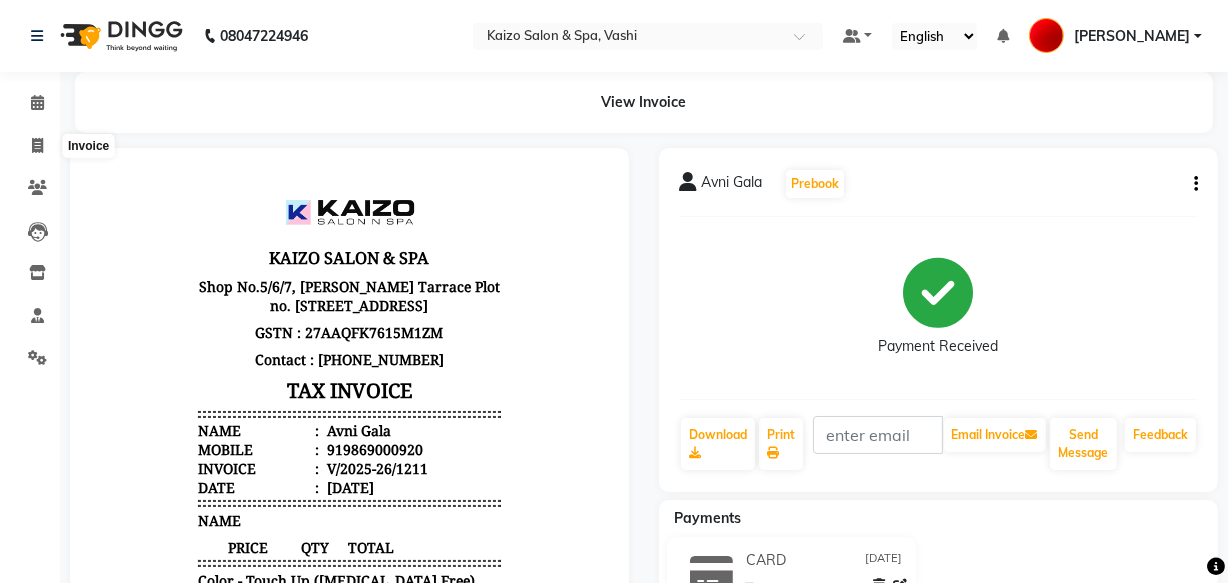 select on "service" 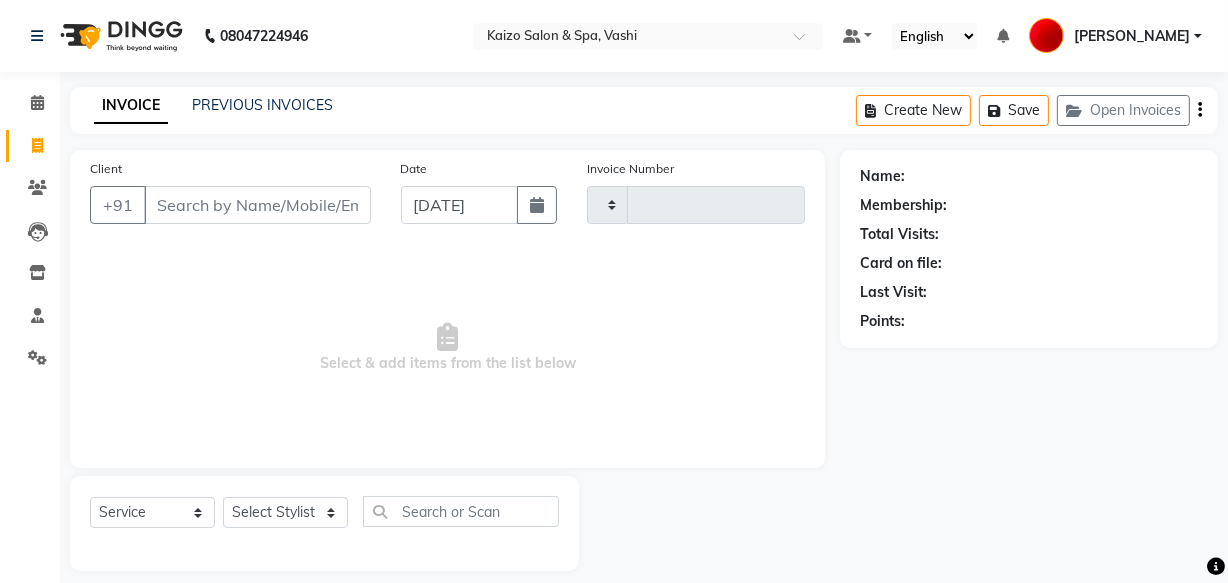 type on "1212" 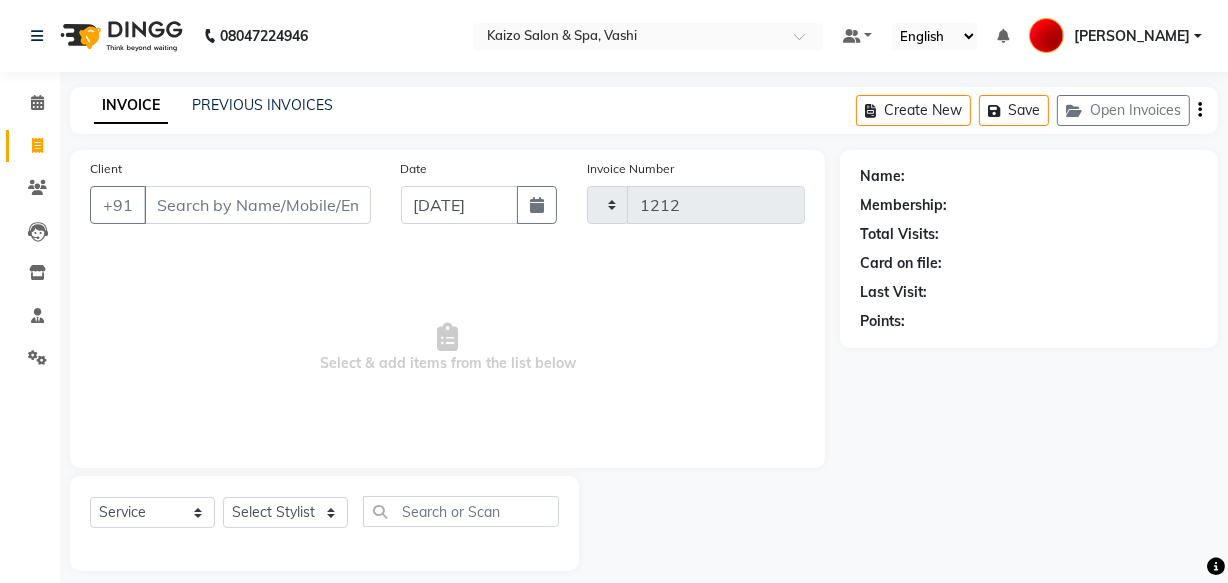select on "616" 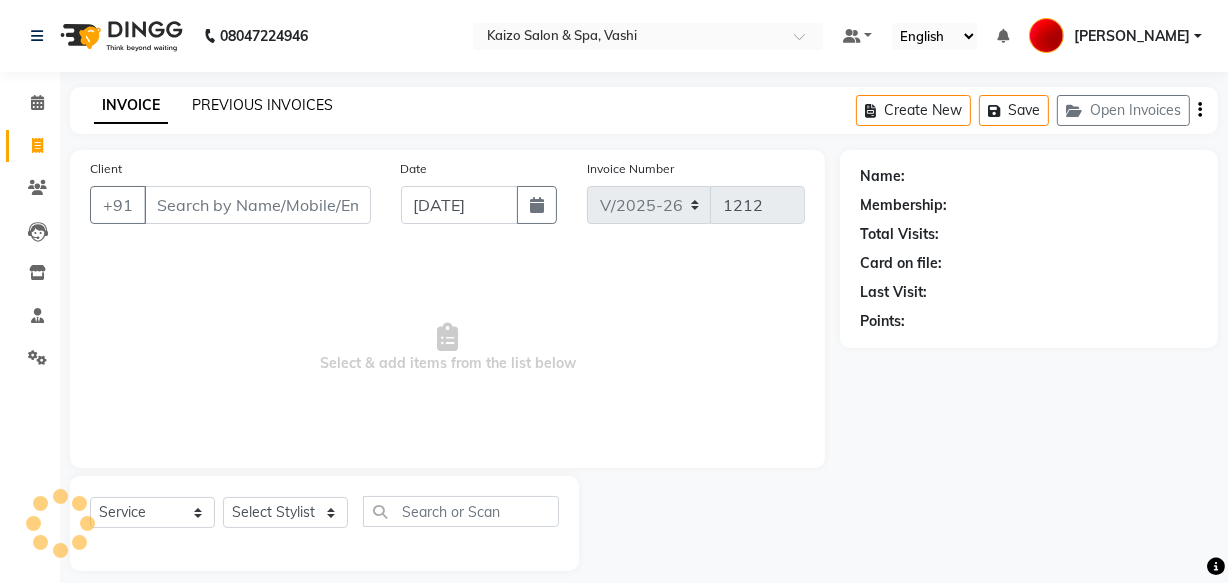 scroll, scrollTop: 19, scrollLeft: 0, axis: vertical 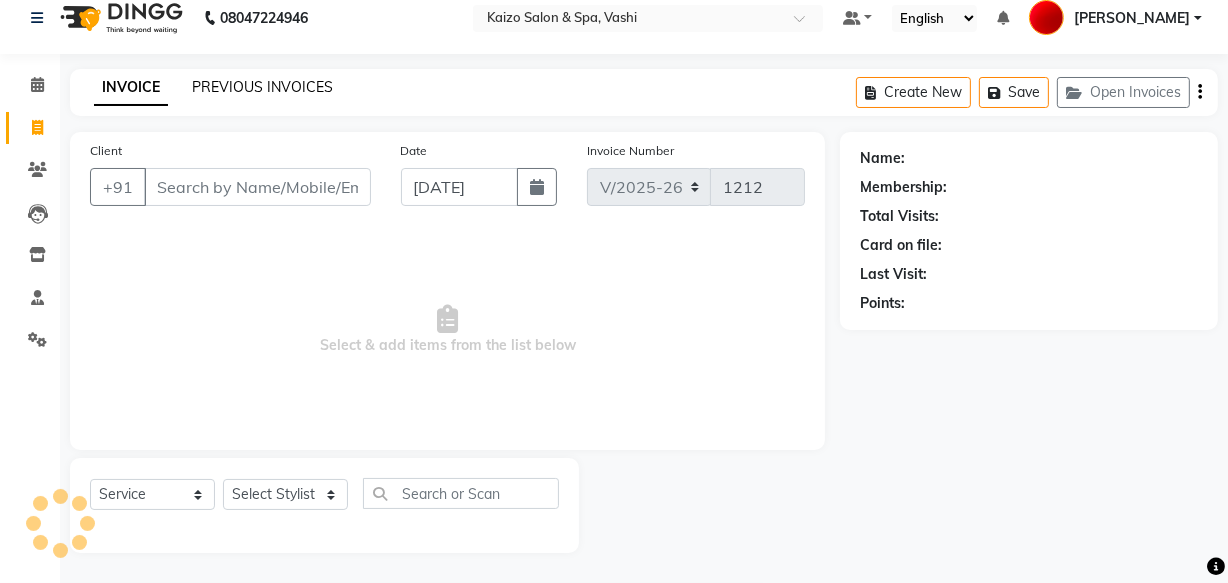 click on "PREVIOUS INVOICES" 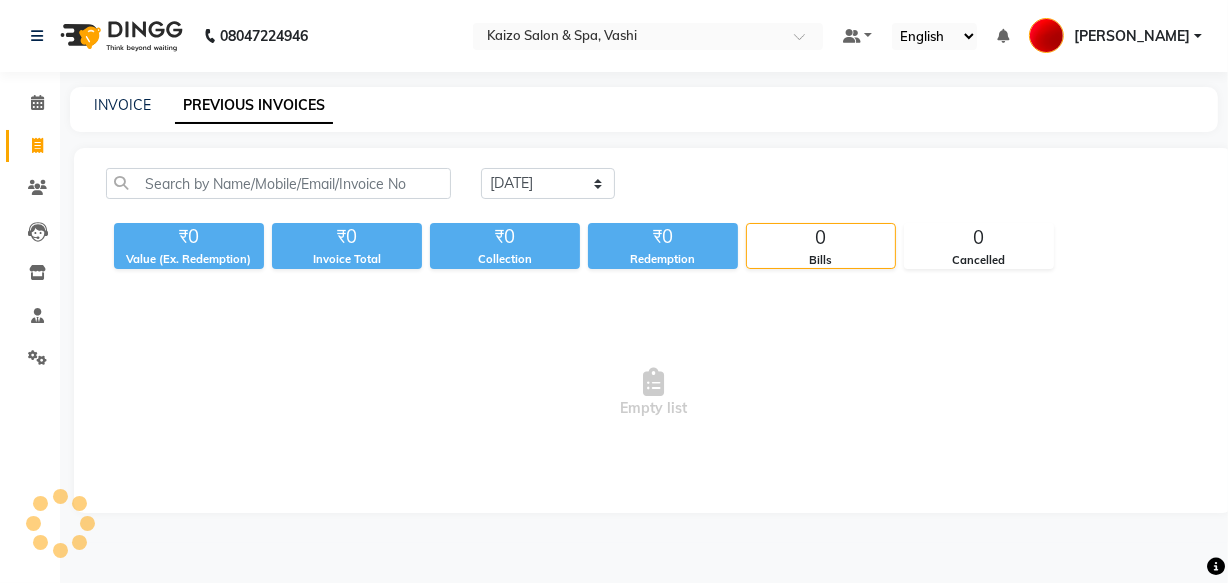 scroll, scrollTop: 0, scrollLeft: 0, axis: both 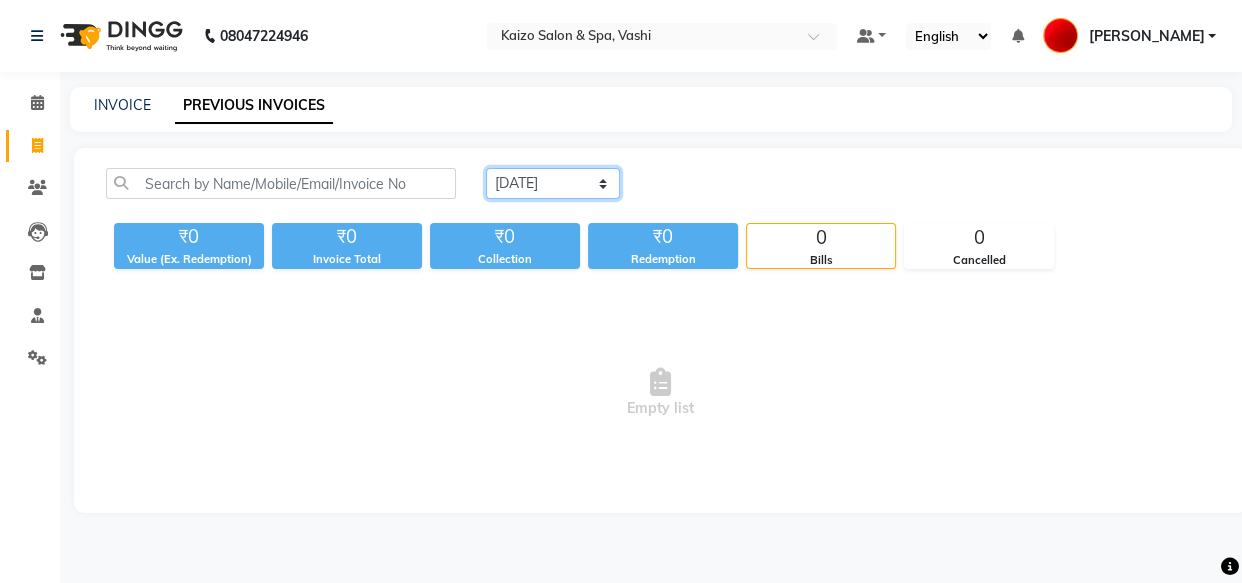 click on "[DATE] [DATE] Custom Range" 